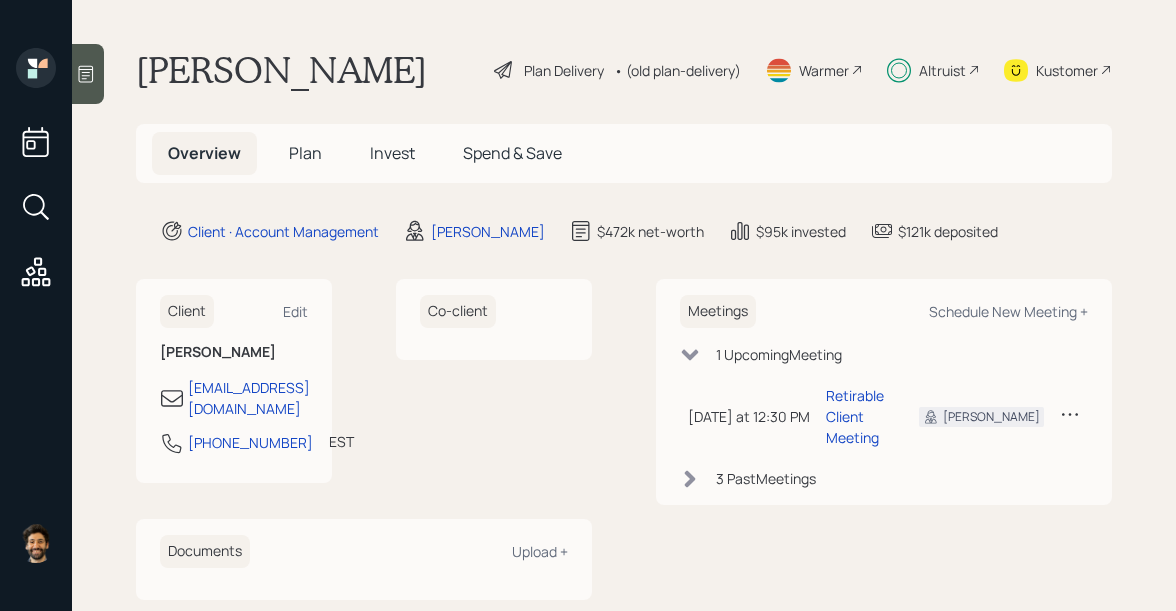 scroll, scrollTop: 0, scrollLeft: 0, axis: both 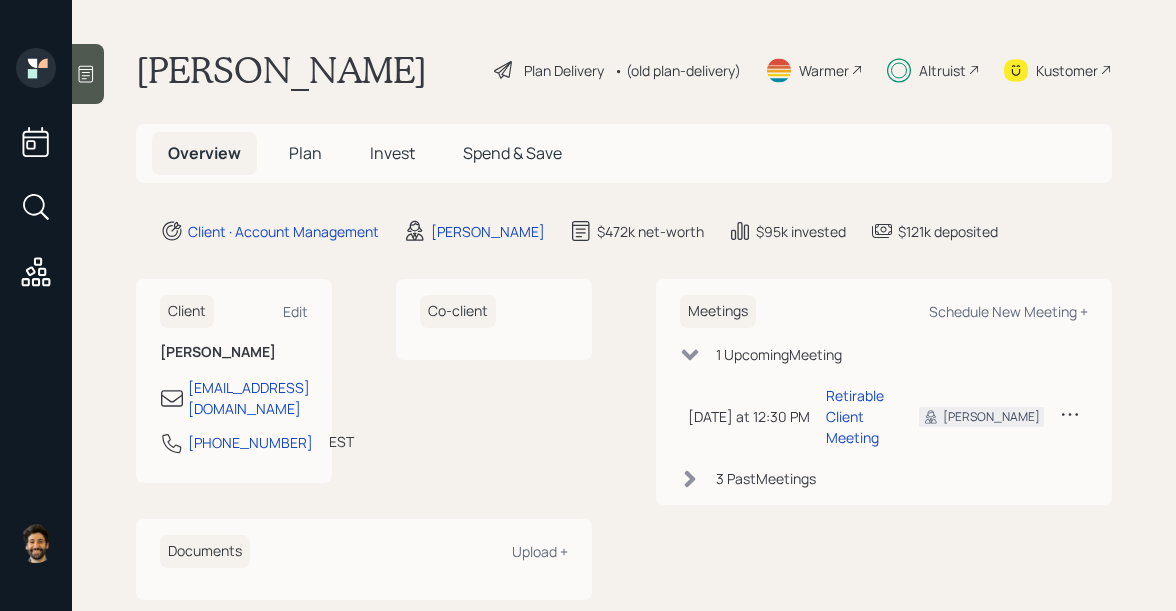 click on "• (old plan-delivery)" at bounding box center [677, 70] 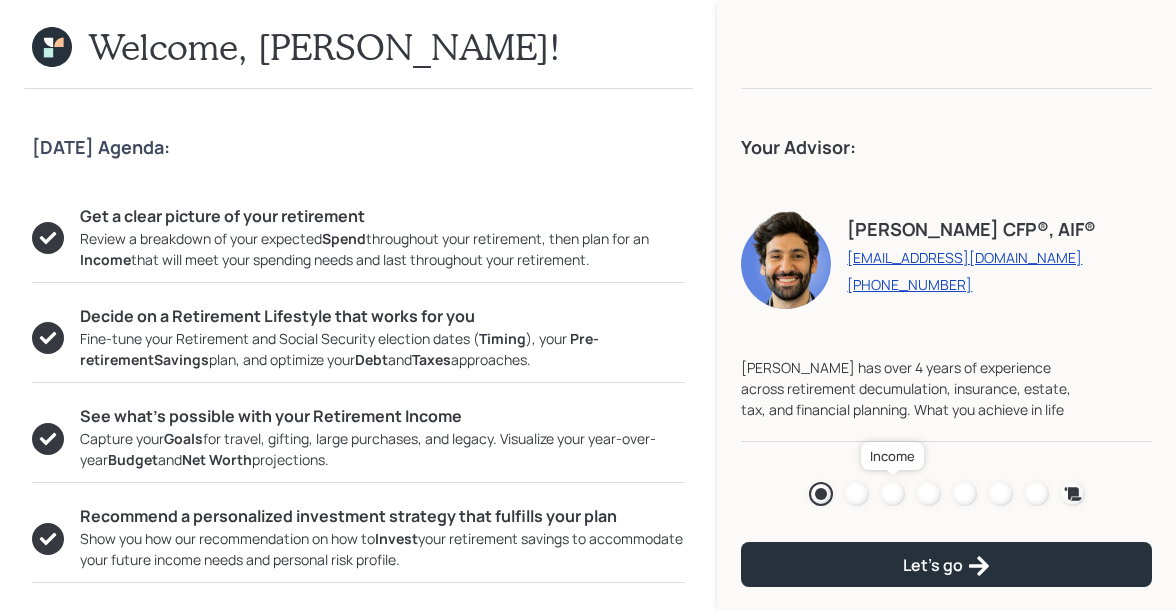 click at bounding box center [893, 494] 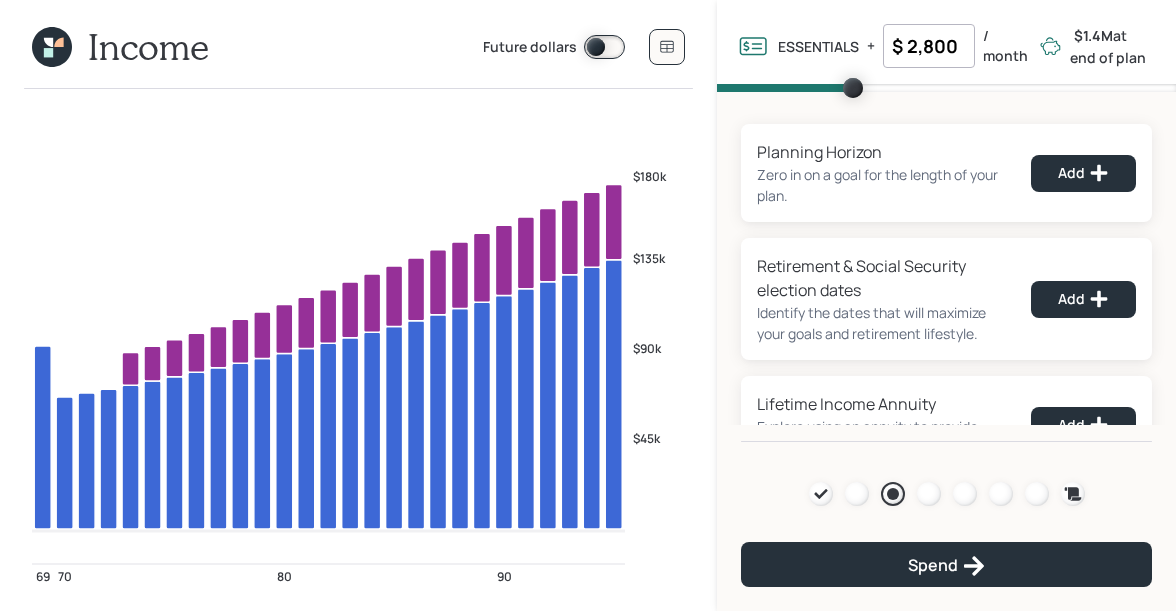 click 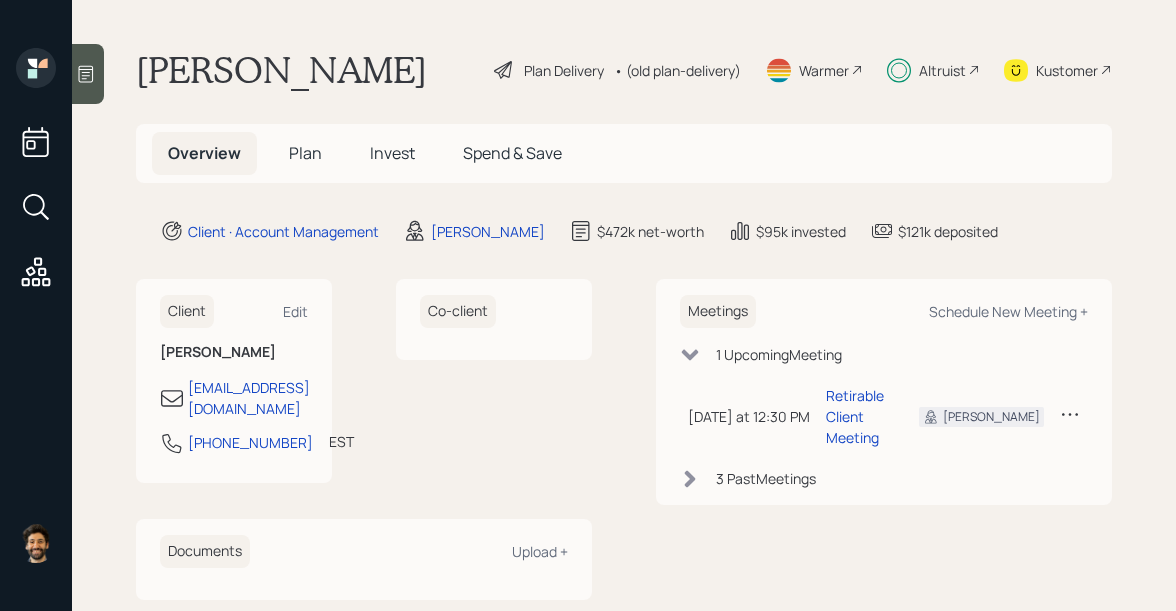 click on "Plan" at bounding box center [305, 153] 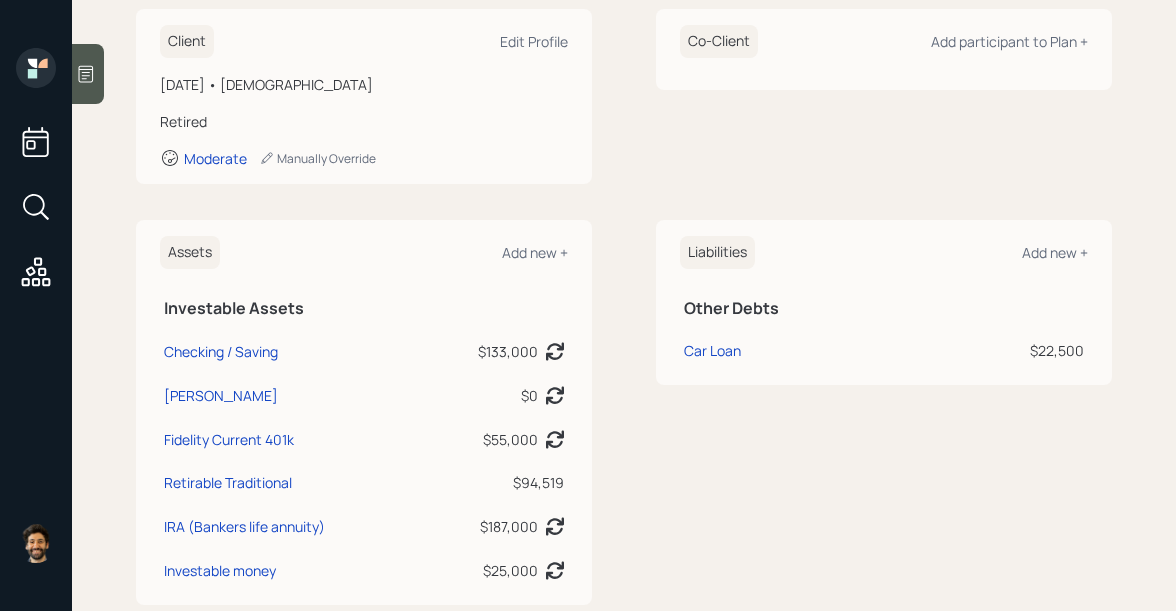 scroll, scrollTop: 0, scrollLeft: 0, axis: both 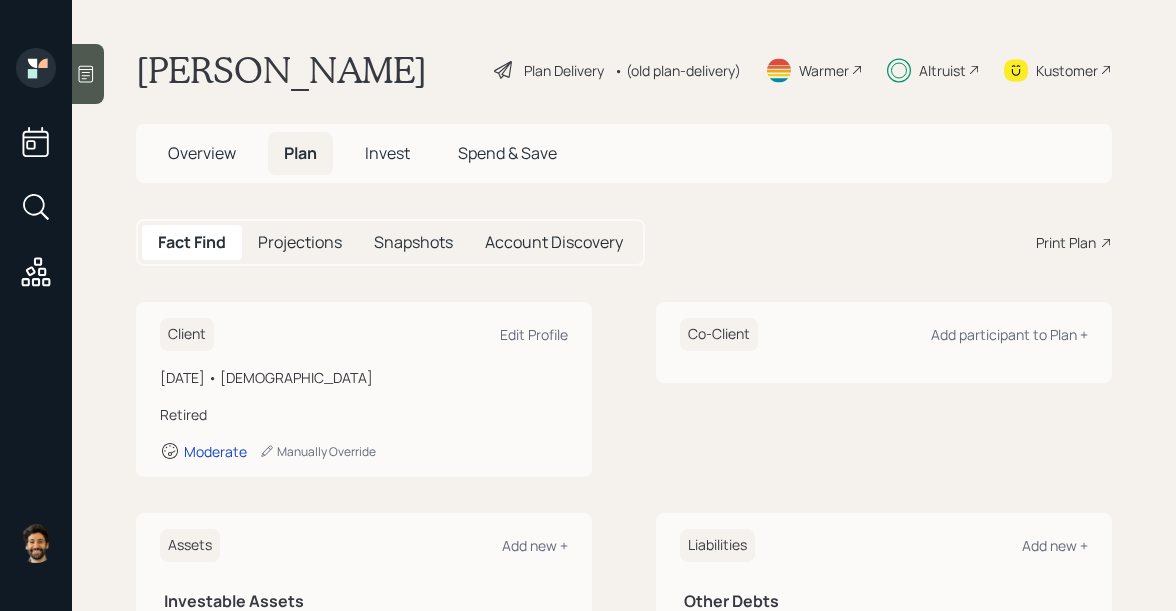 click on "• (old plan-delivery)" at bounding box center (677, 70) 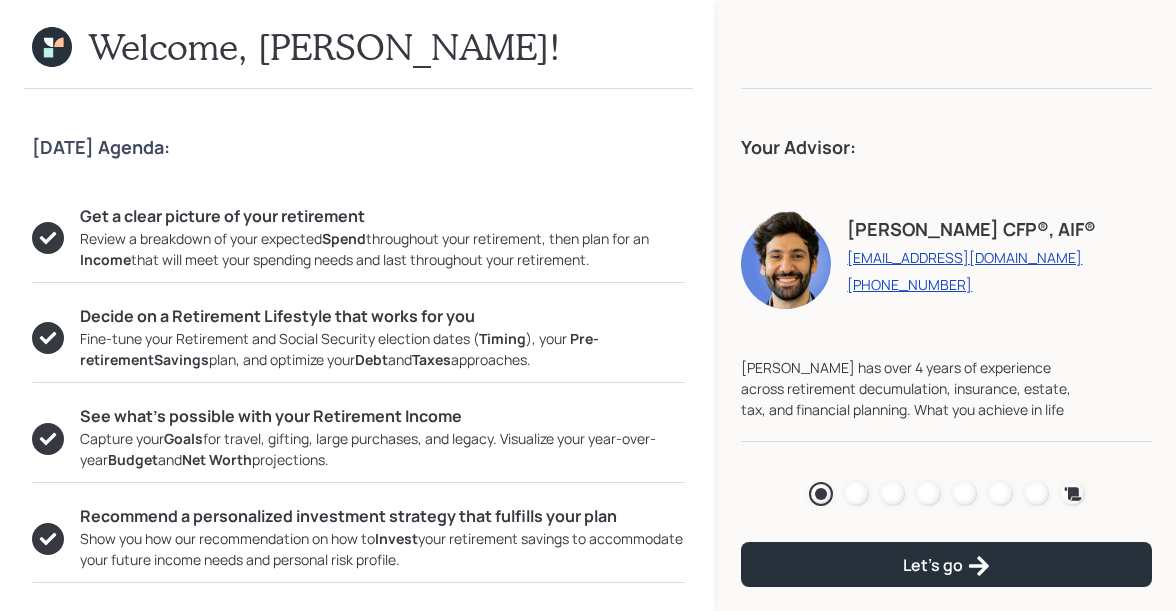 click 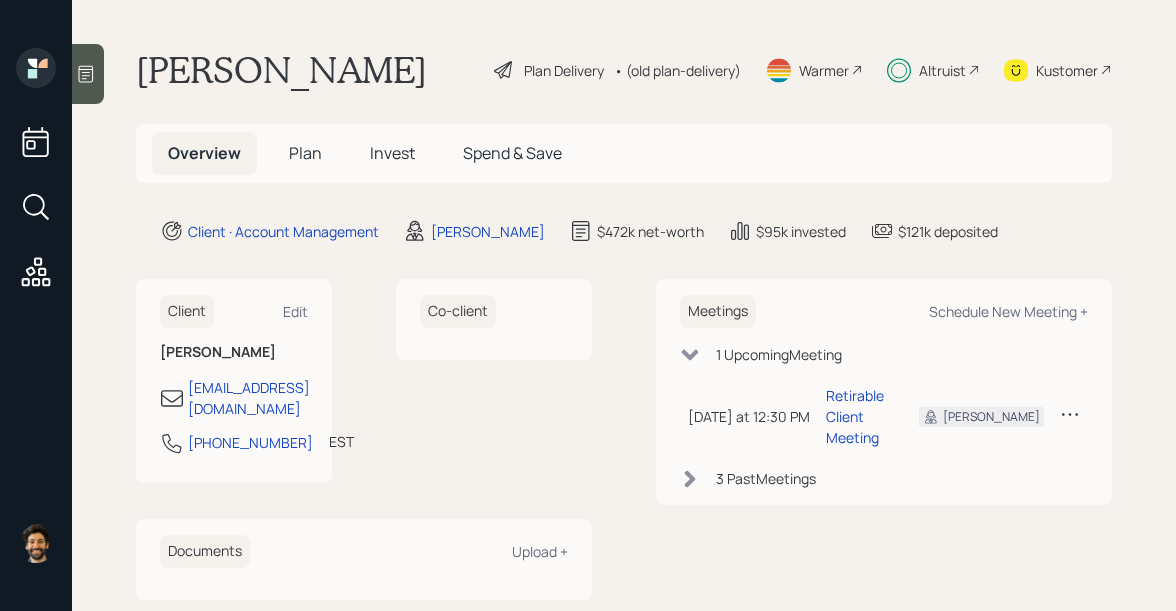 scroll, scrollTop: 36, scrollLeft: 0, axis: vertical 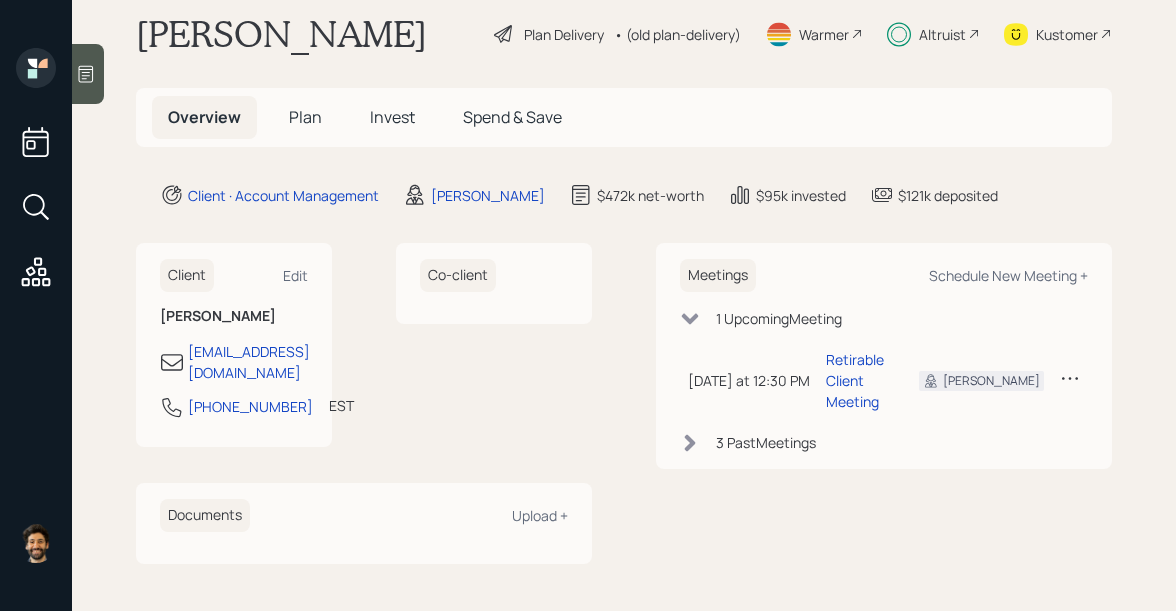 click on "Plan" at bounding box center (305, 117) 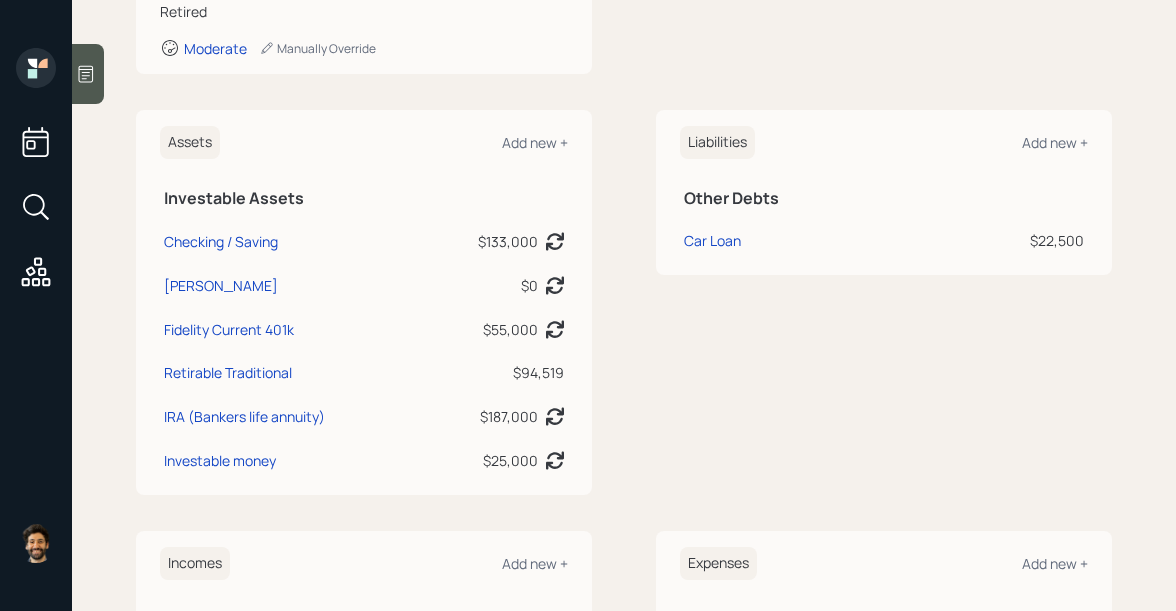 scroll, scrollTop: 422, scrollLeft: 0, axis: vertical 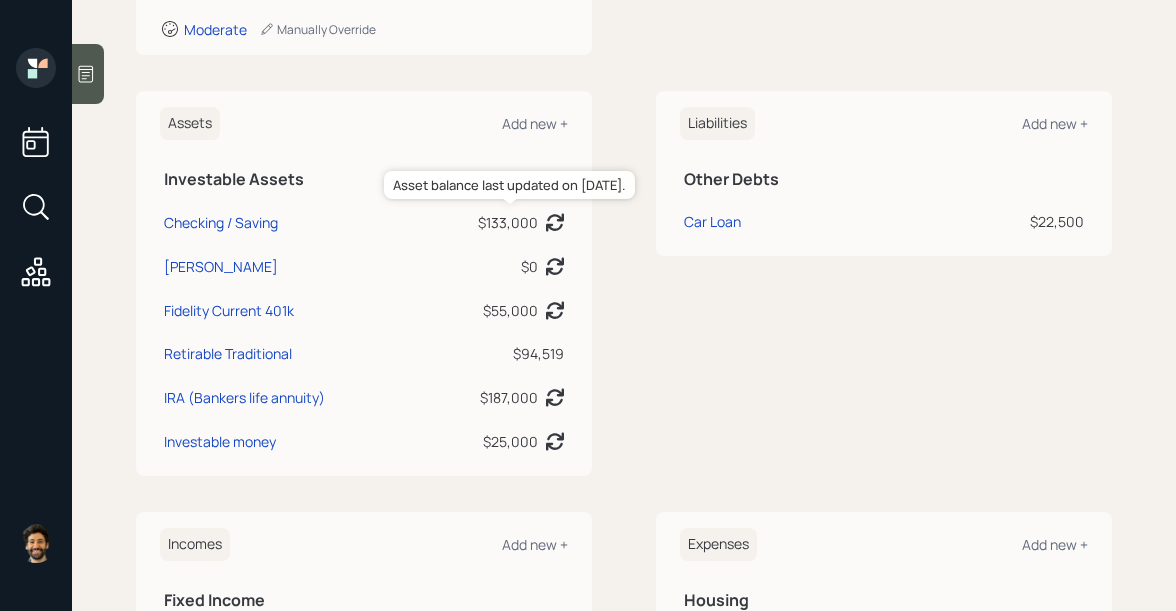 click on "$133,000" at bounding box center [508, 222] 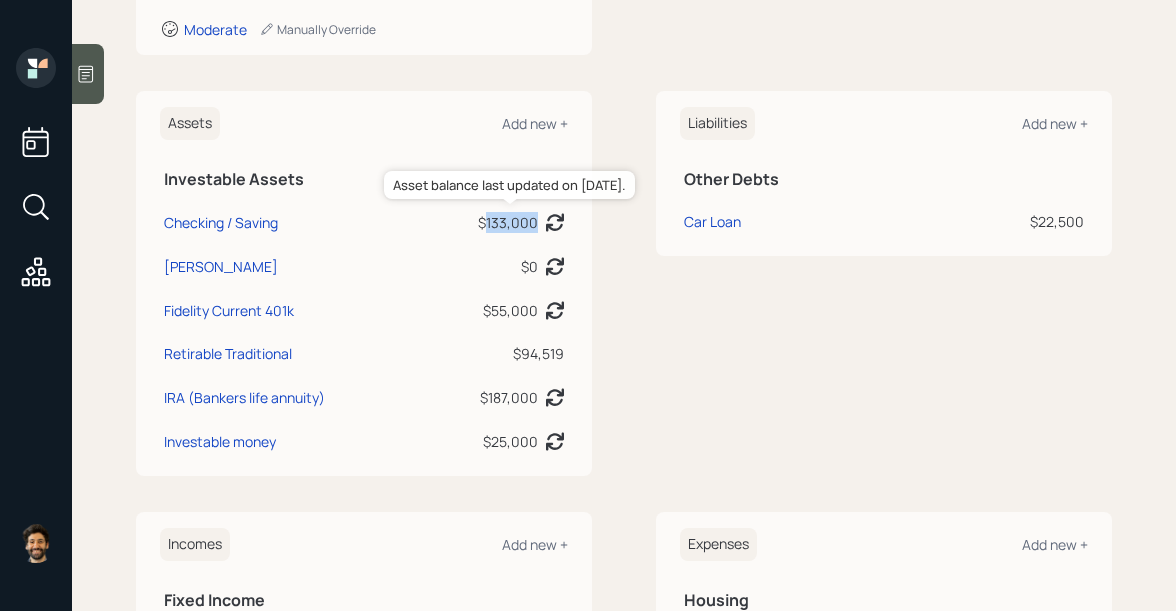 click on "$133,000" at bounding box center (508, 222) 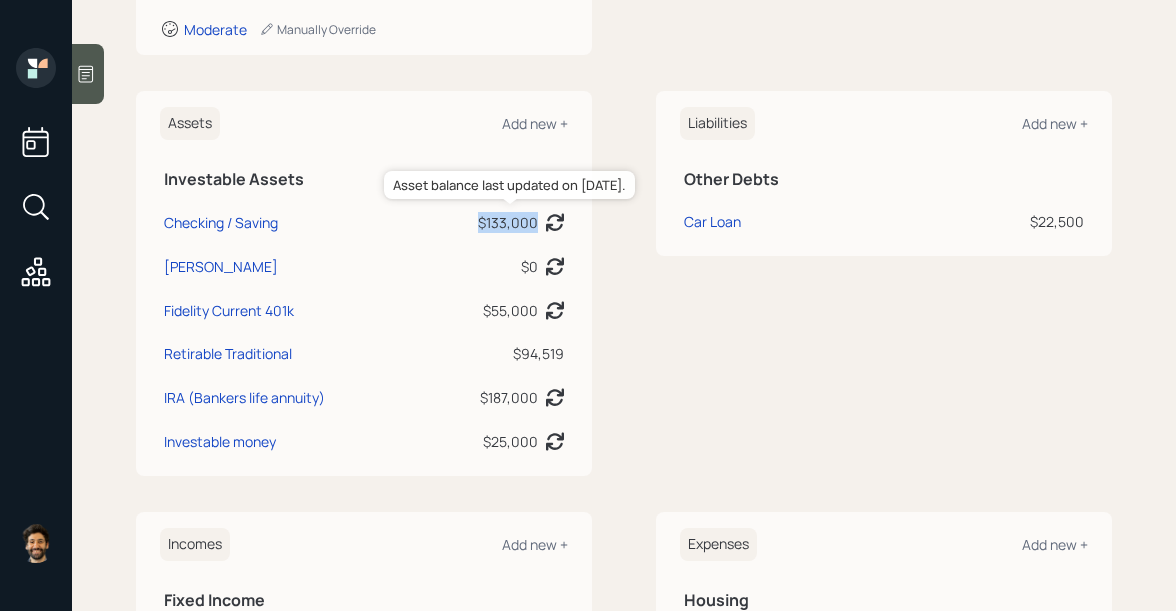 click on "$133,000" at bounding box center (508, 222) 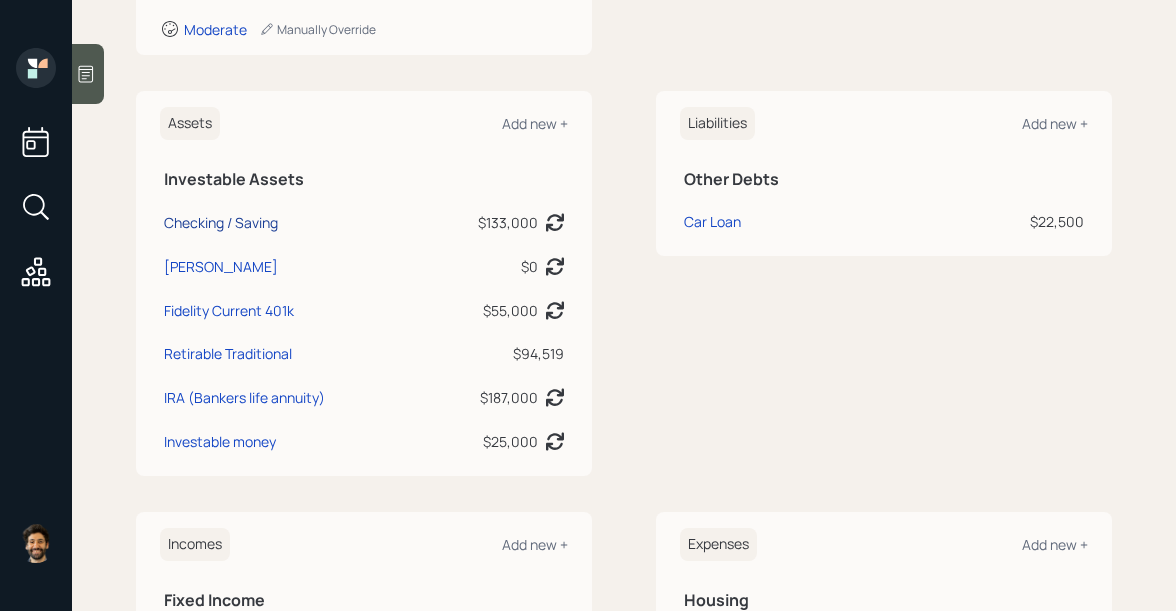 click on "Checking / Saving" at bounding box center (221, 222) 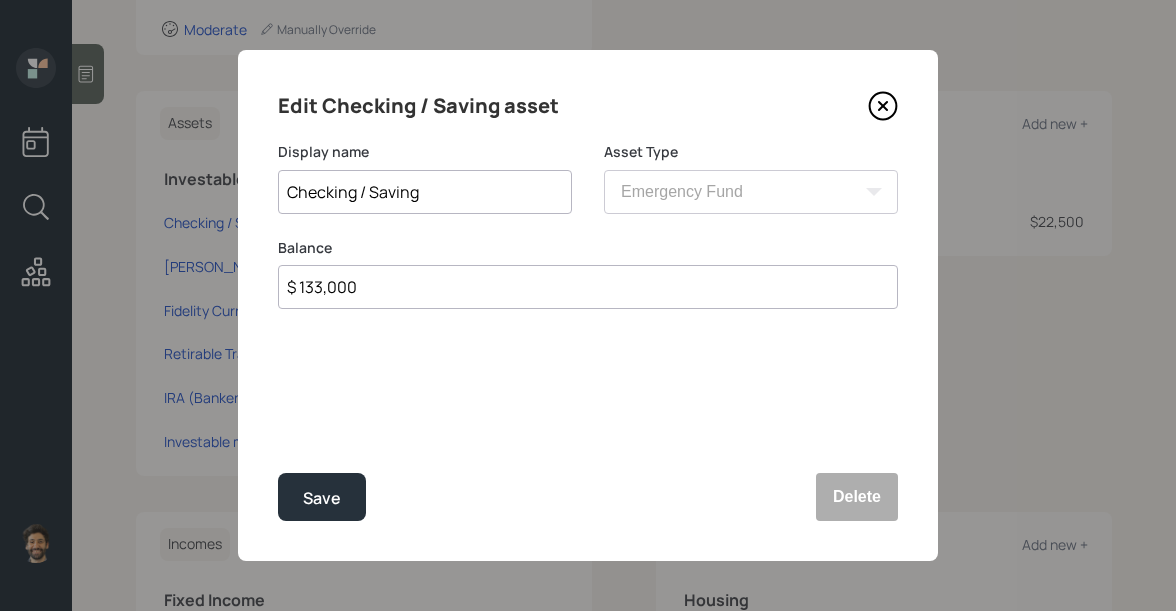 click on "$ 133,000" at bounding box center [588, 287] 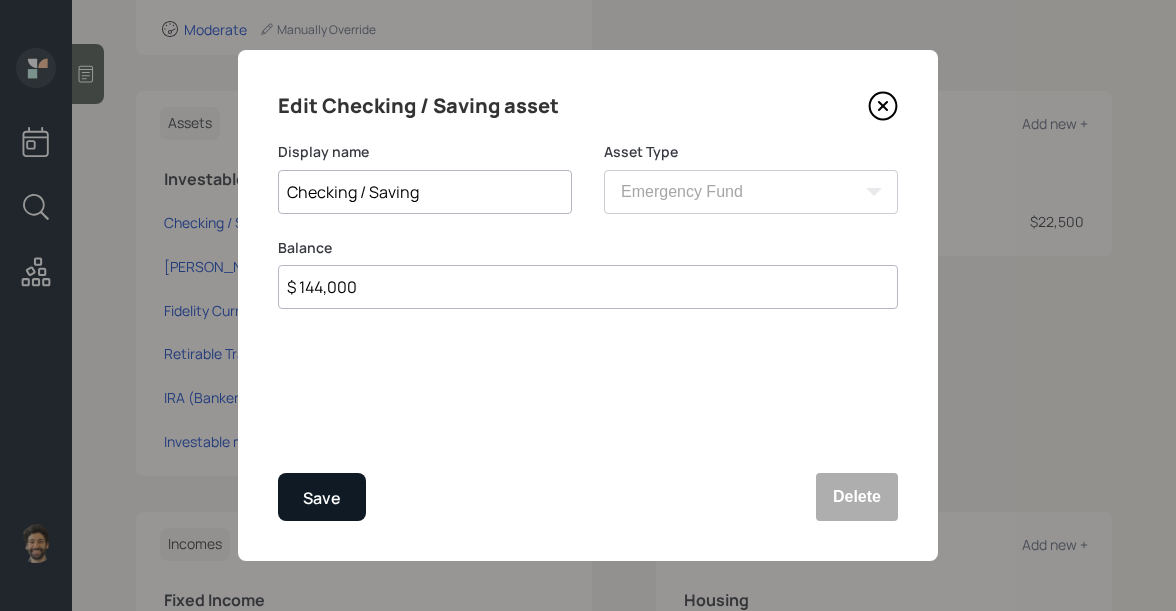 type on "$ 144,000" 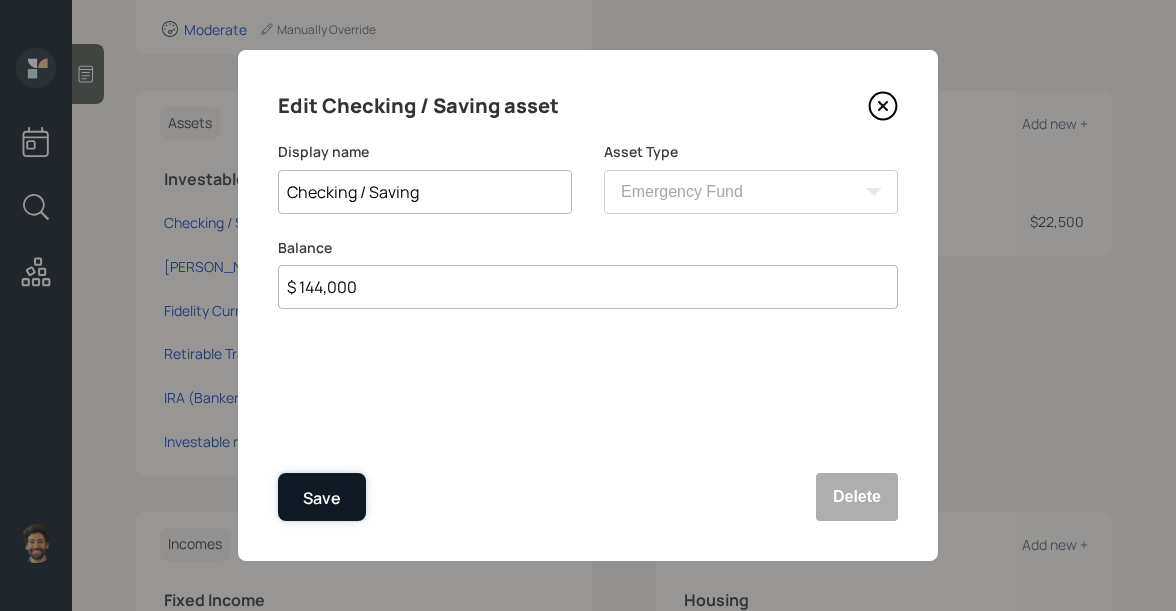 click on "Save" at bounding box center [322, 498] 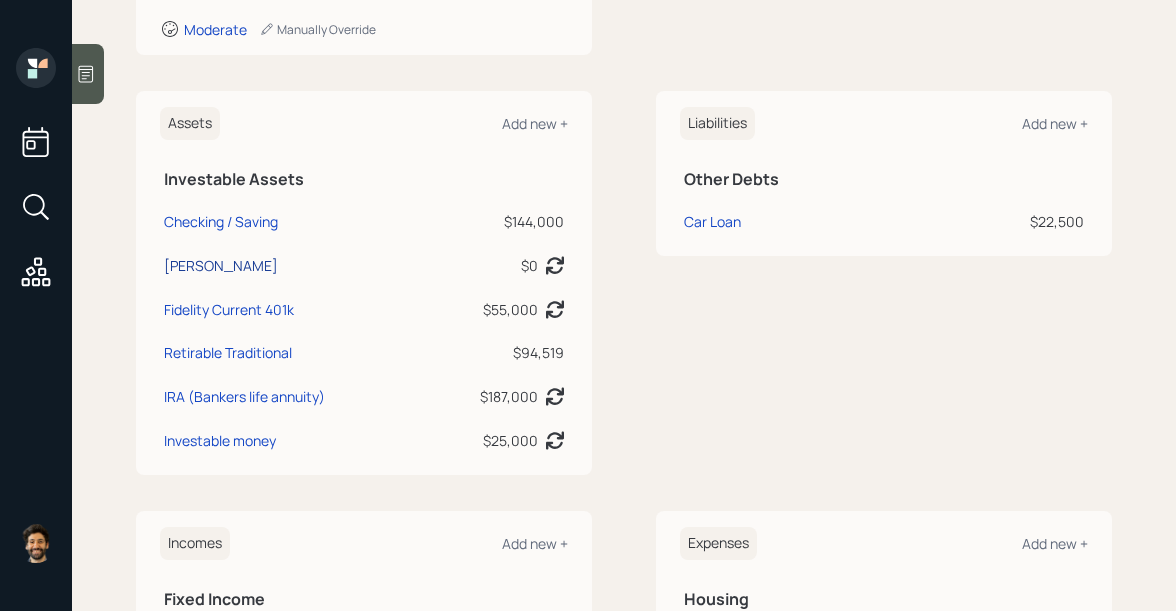 click on "[PERSON_NAME]" at bounding box center [221, 265] 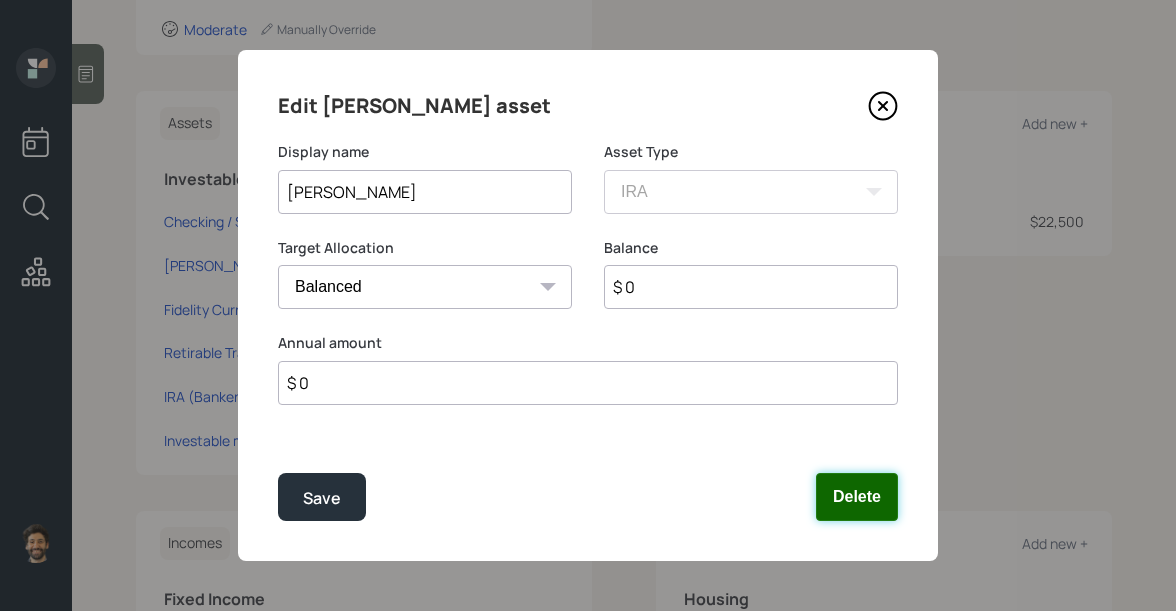 click on "Delete" at bounding box center (857, 497) 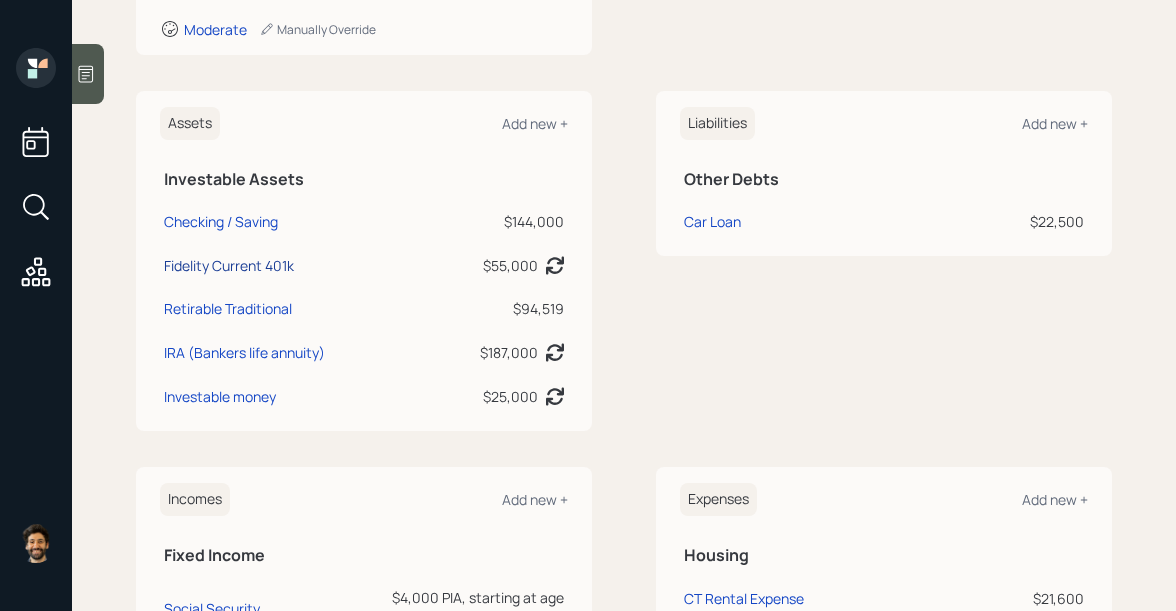 click on "Fidelity Current 401k" at bounding box center [229, 265] 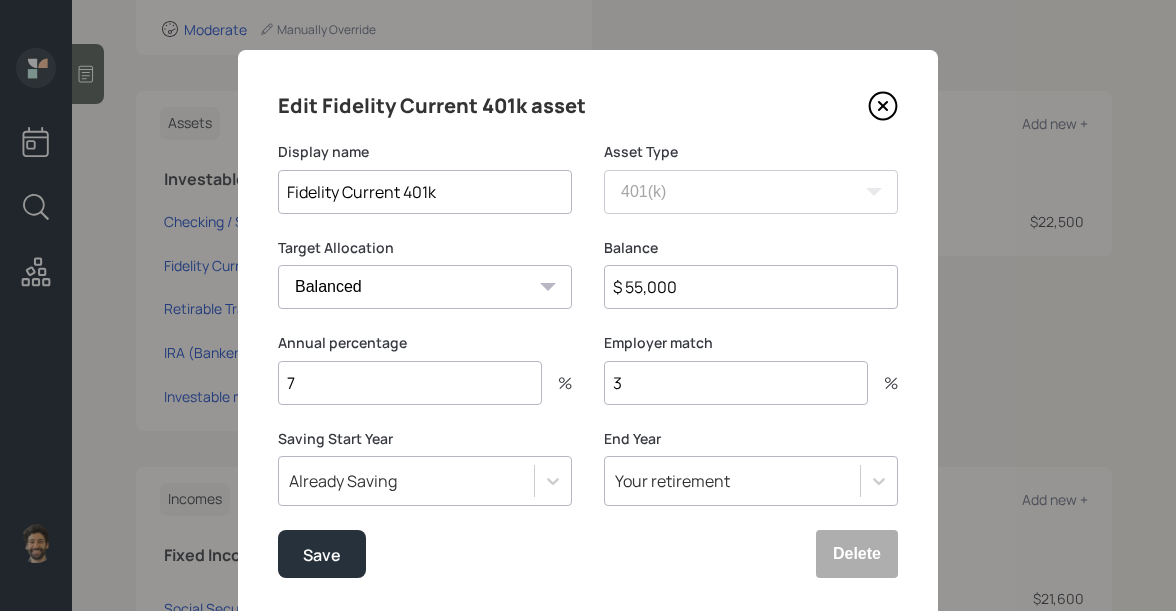 click on "Fidelity Current 401k" at bounding box center (425, 192) 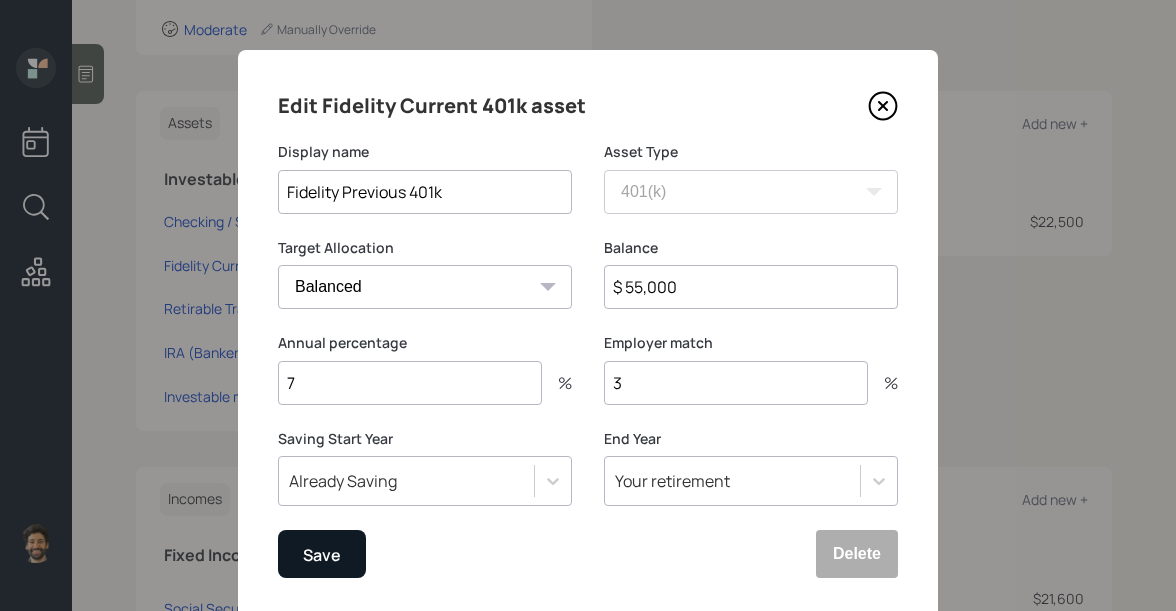 type on "Fidelity Previous 401k" 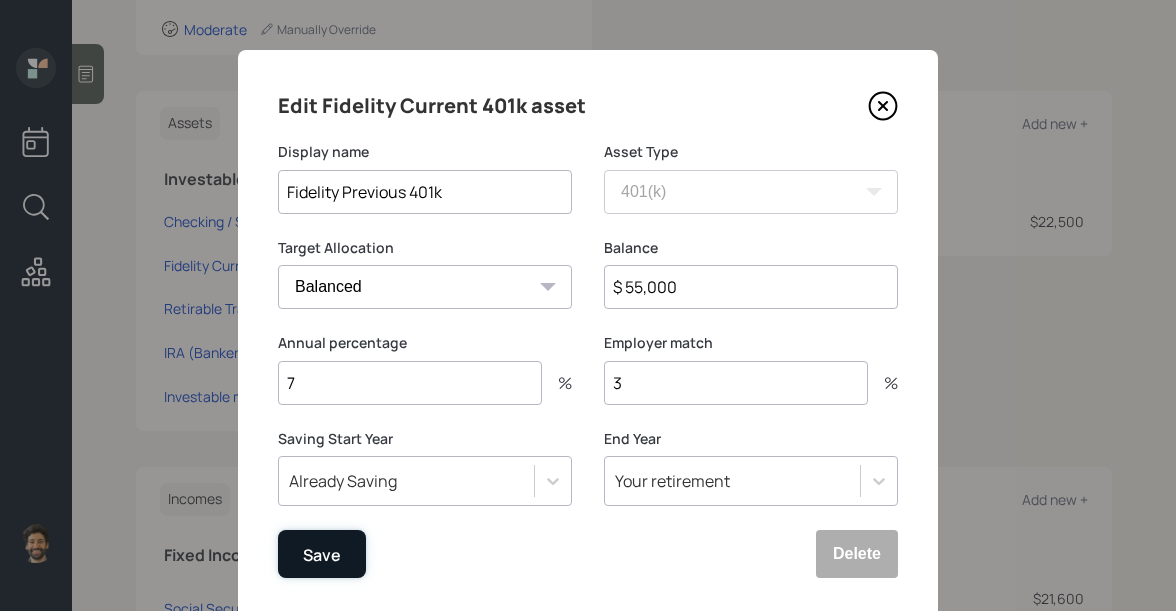 click on "Save" at bounding box center (322, 555) 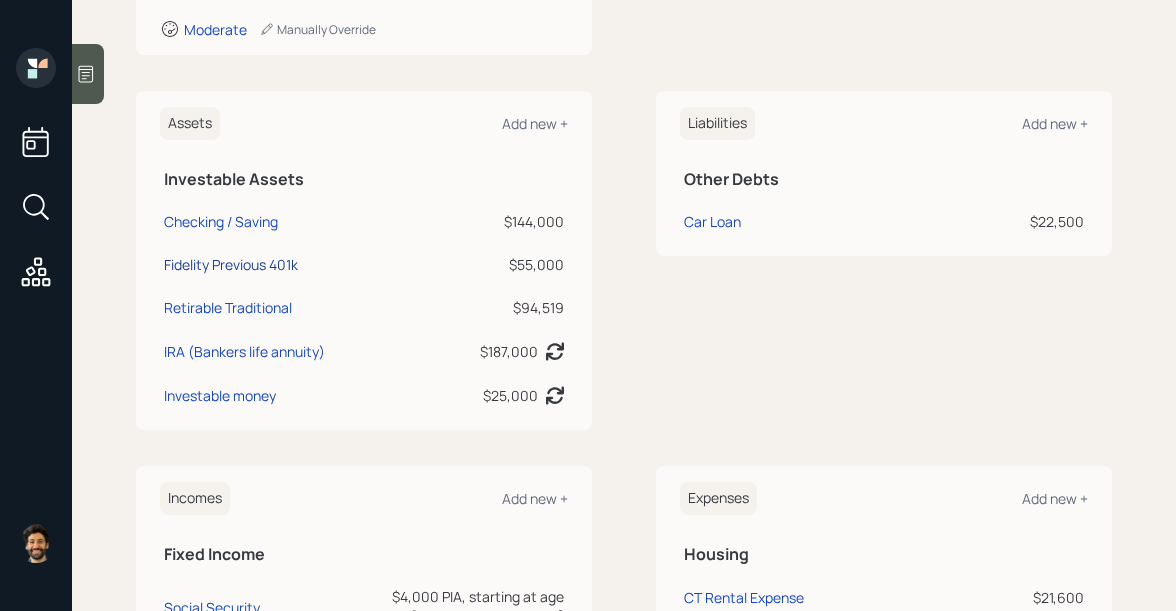 click on "Fidelity Previous 401k" at bounding box center (231, 264) 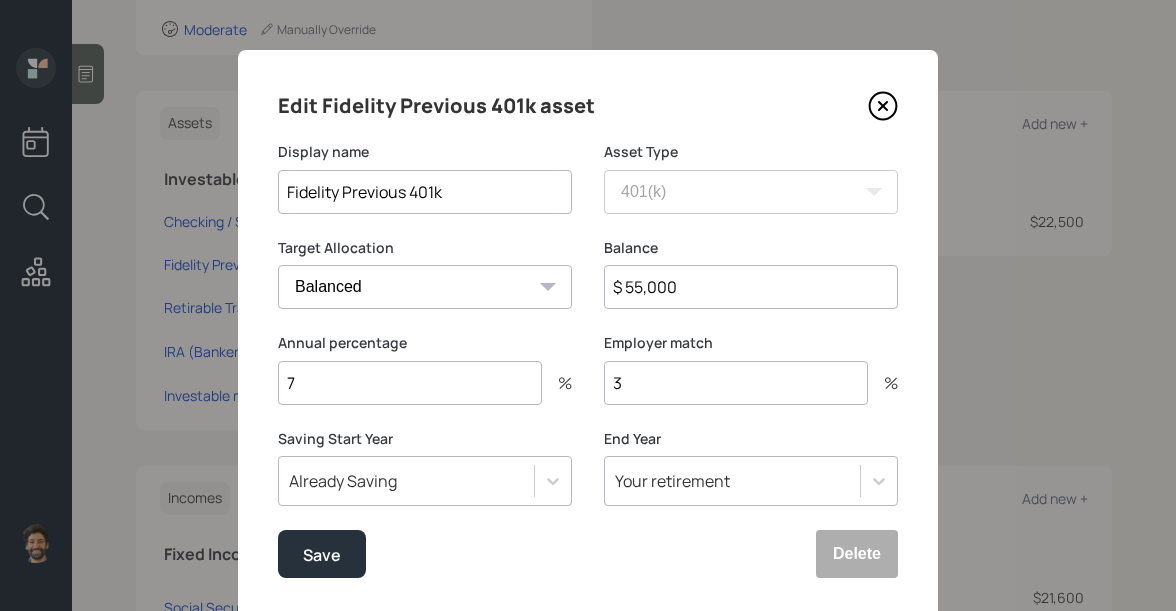 click on "Fidelity Previous 401k" at bounding box center (425, 192) 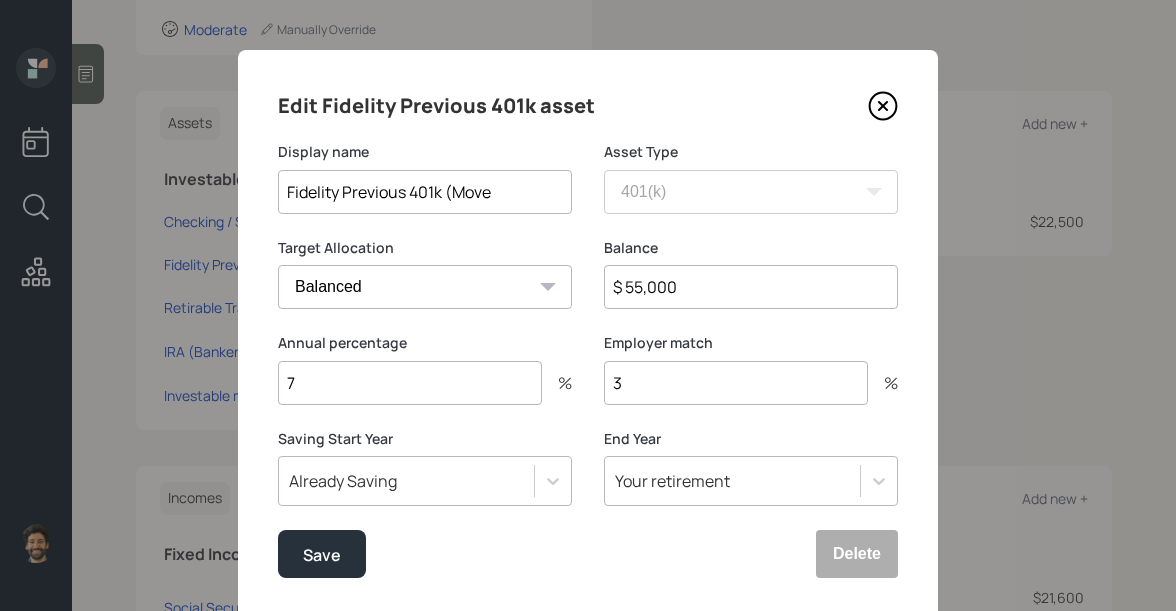 type on "Fidelity Previous 401k (Move" 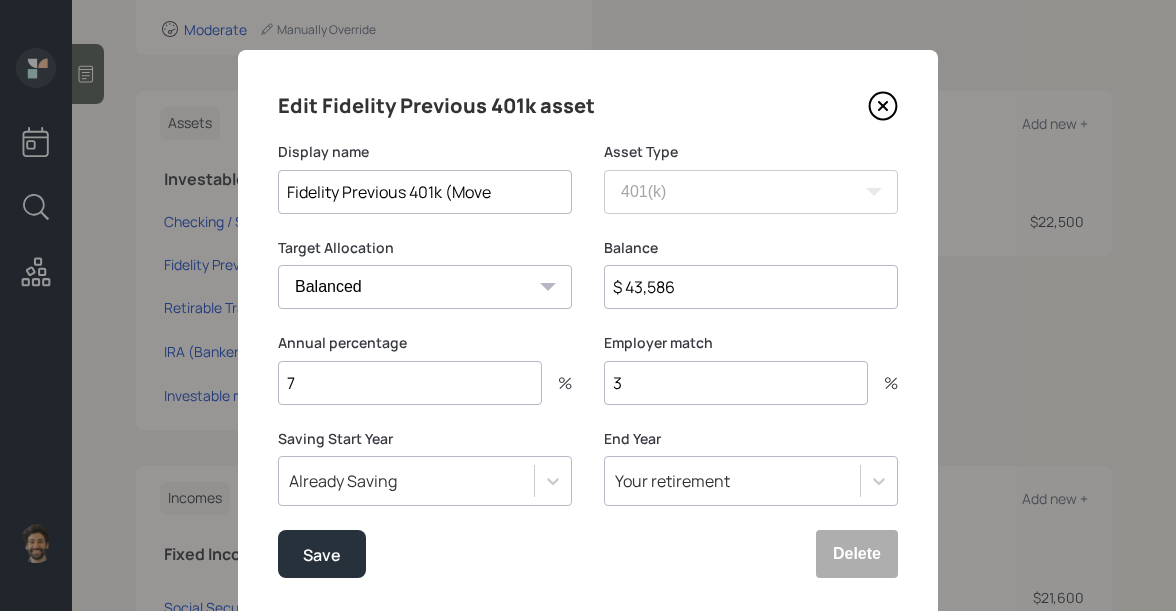 type on "$ 43,586" 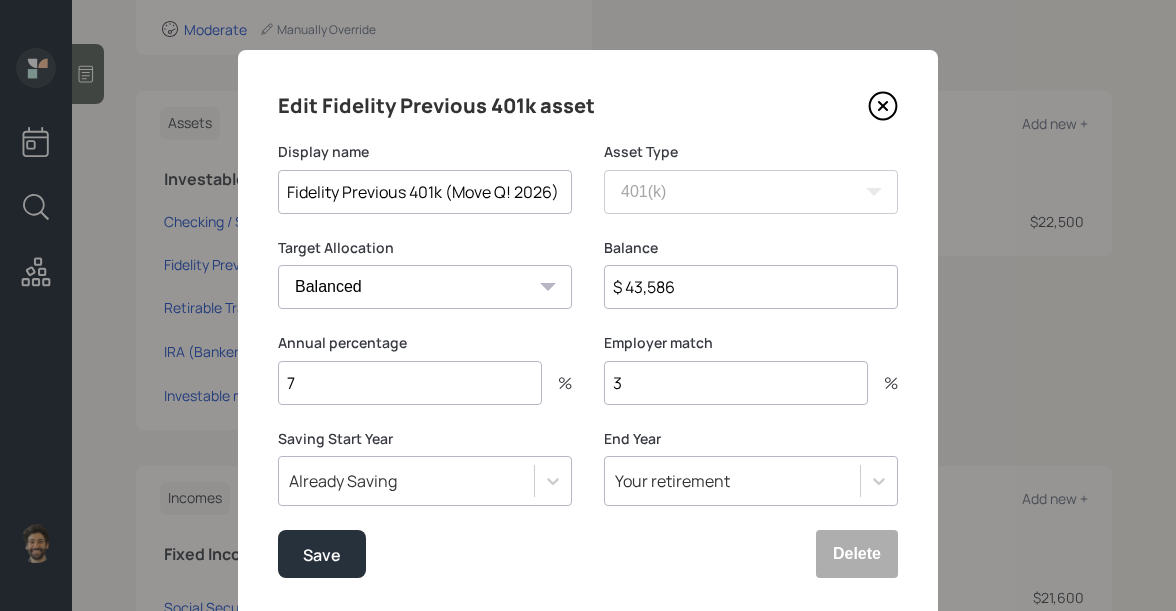 click on "Fidelity Previous 401k (Move Q! 2026)" at bounding box center [425, 192] 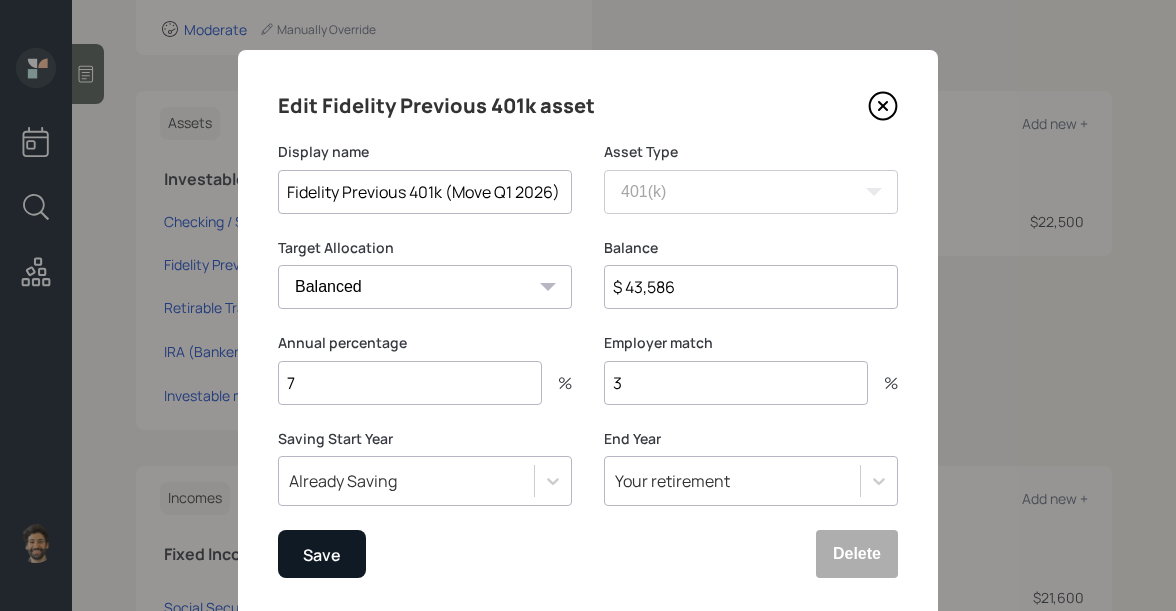 type on "Fidelity Previous 401k (Move Q1 2026)" 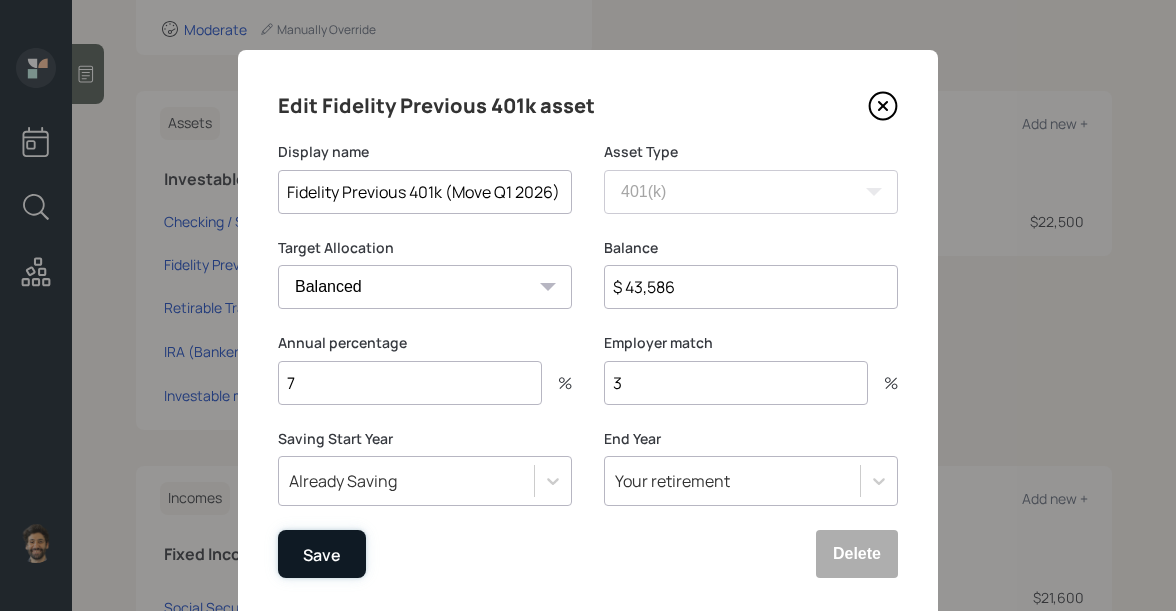 click on "Save" at bounding box center [322, 555] 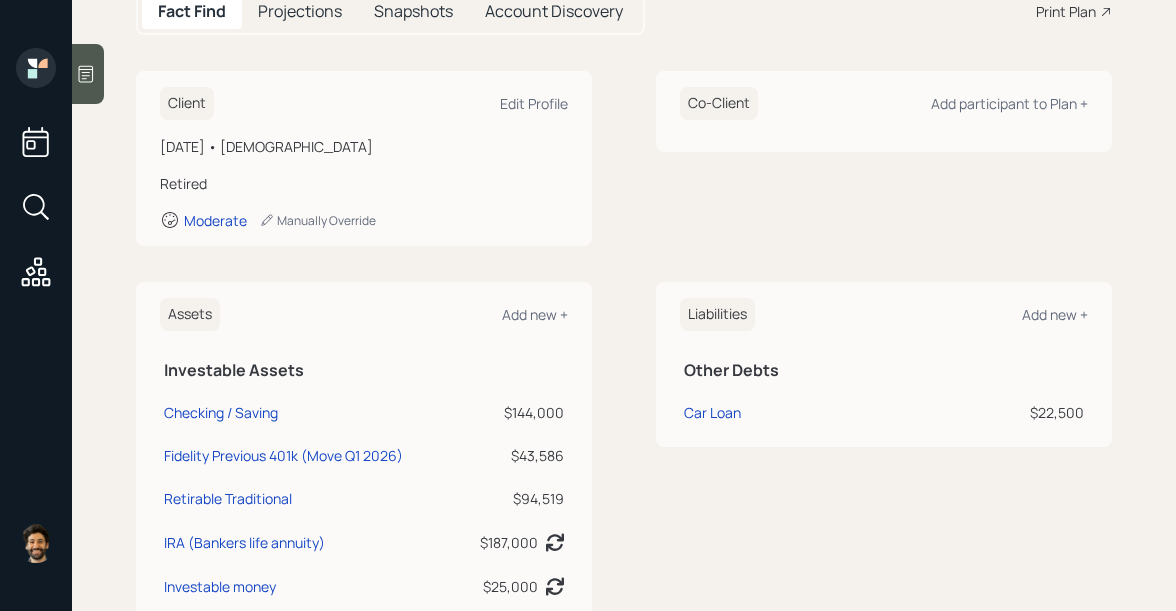 scroll, scrollTop: 398, scrollLeft: 0, axis: vertical 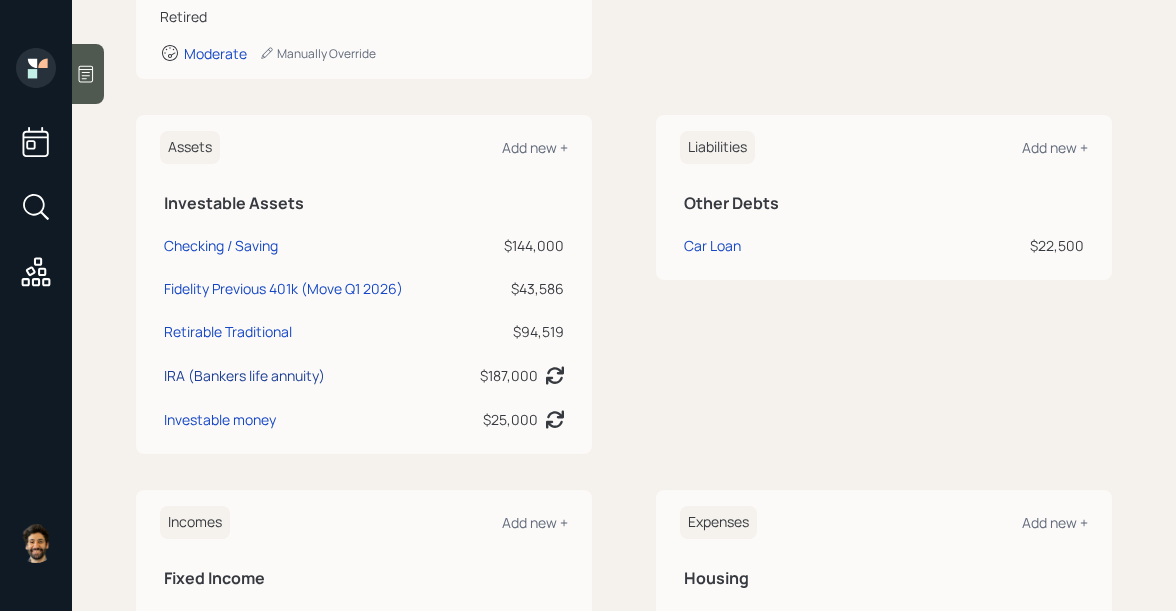 click on "IRA (Bankers life annuity)" at bounding box center [244, 375] 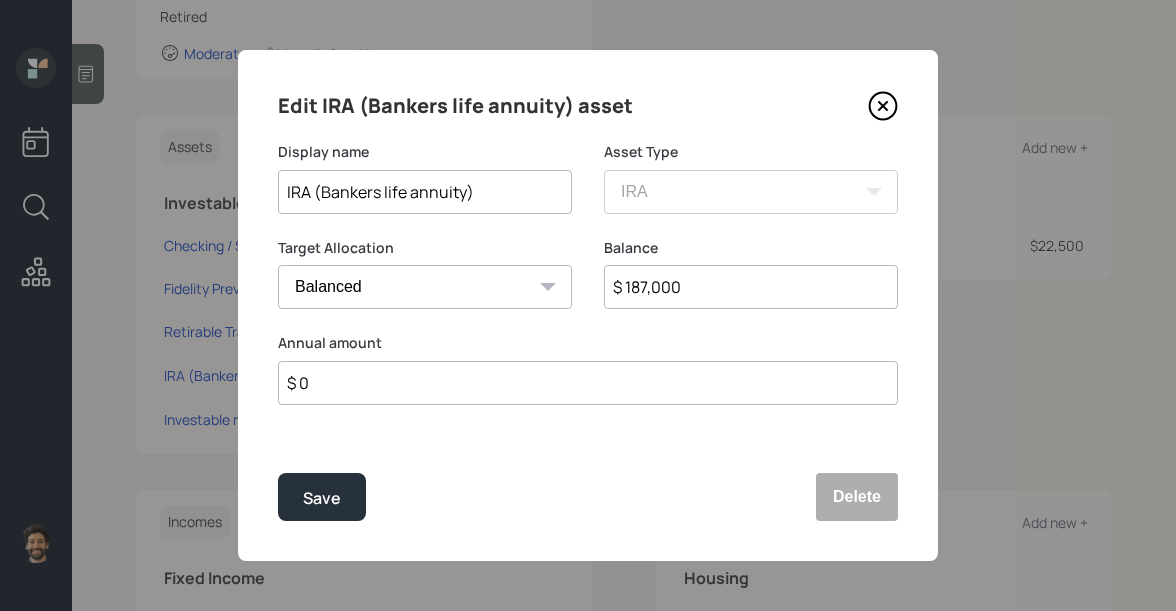 click on "$ 187,000" at bounding box center (751, 287) 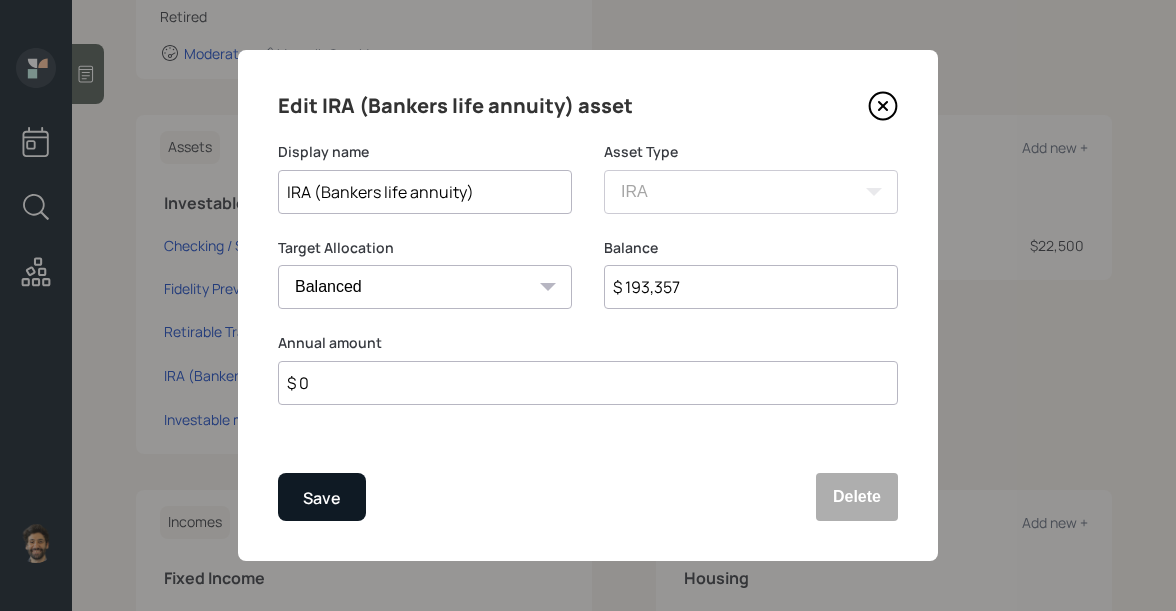 type on "$ 193,357" 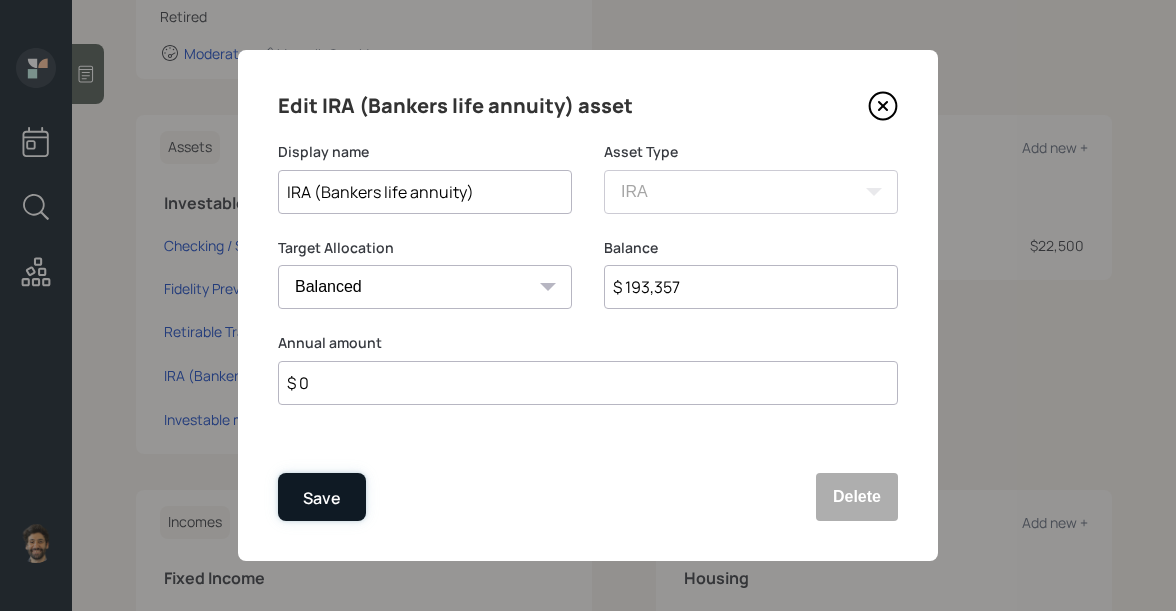 click on "Save" at bounding box center (322, 497) 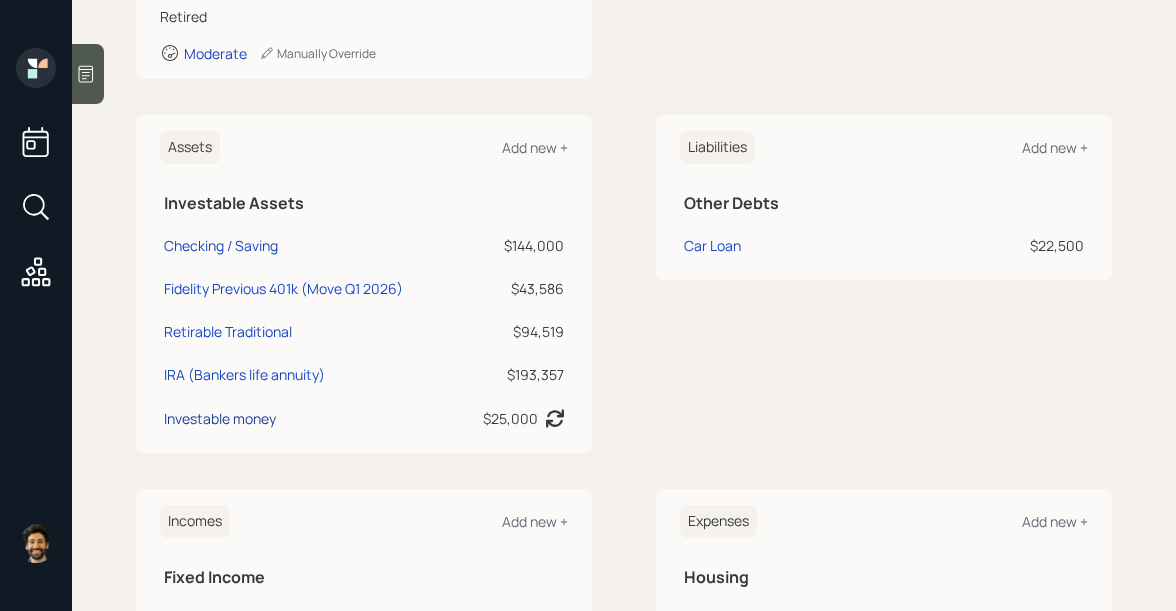 click on "Investable money" at bounding box center (220, 418) 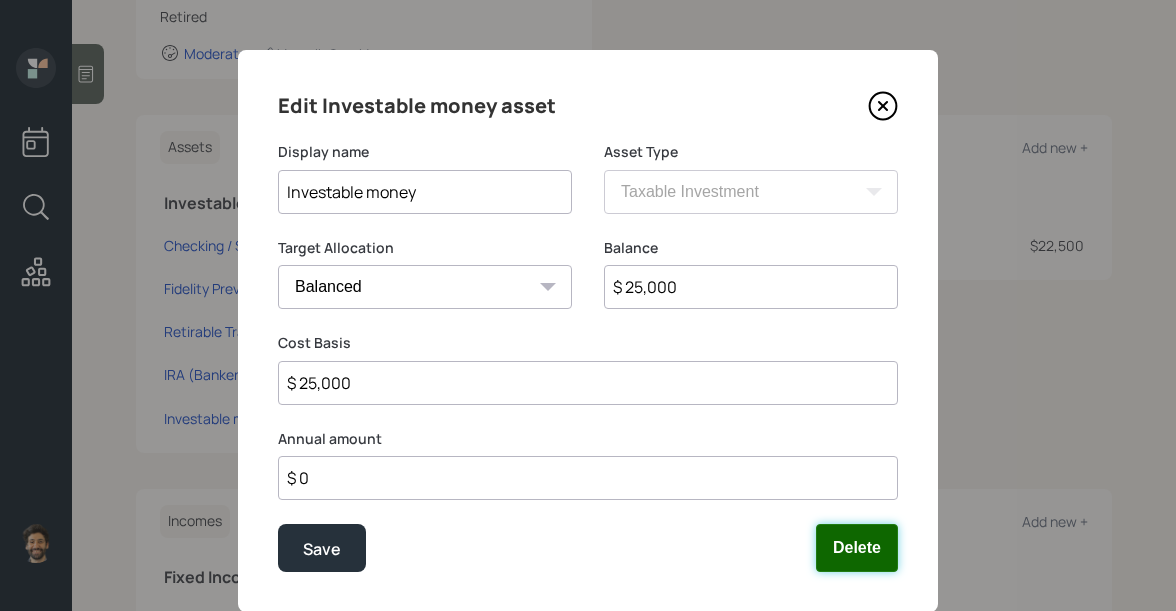 click on "Delete" at bounding box center [857, 548] 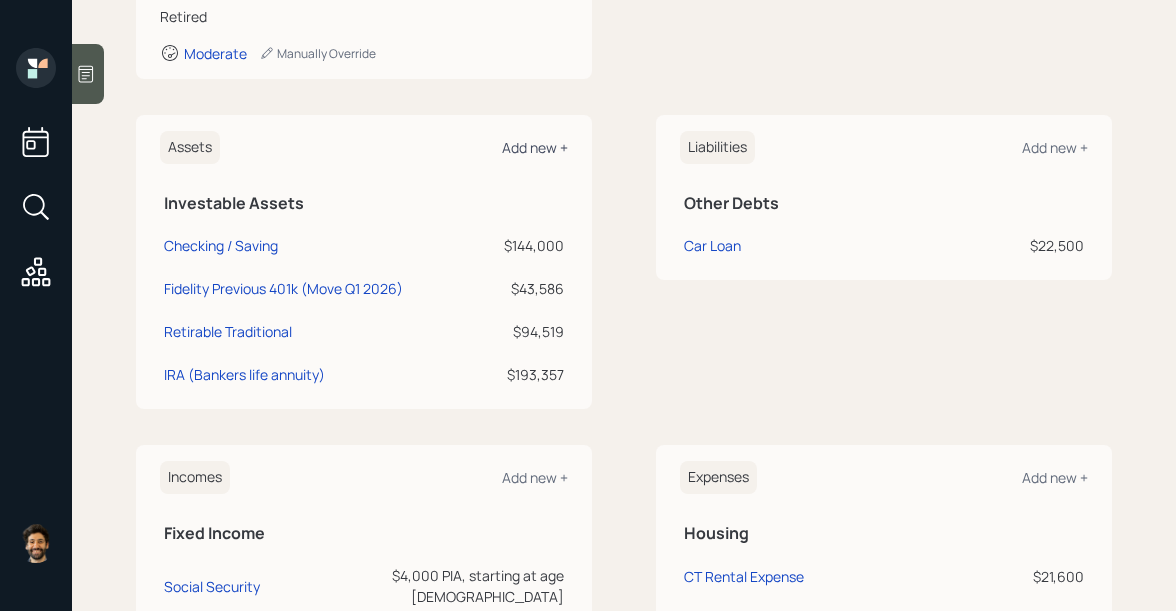 click on "Add new +" at bounding box center (535, 147) 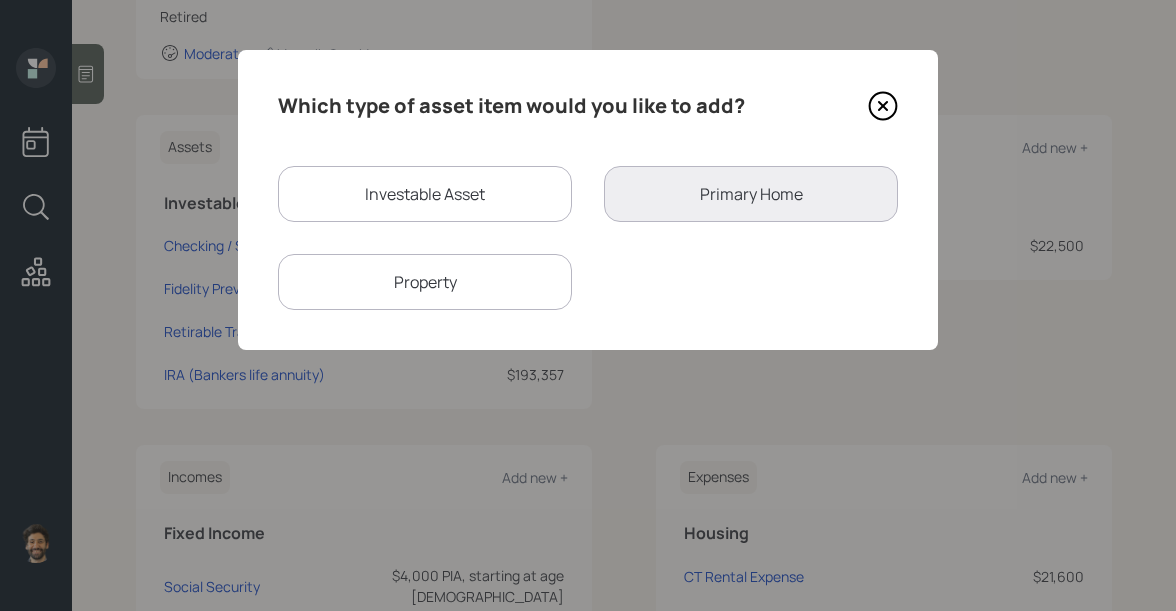 click on "Investable Asset" at bounding box center [425, 194] 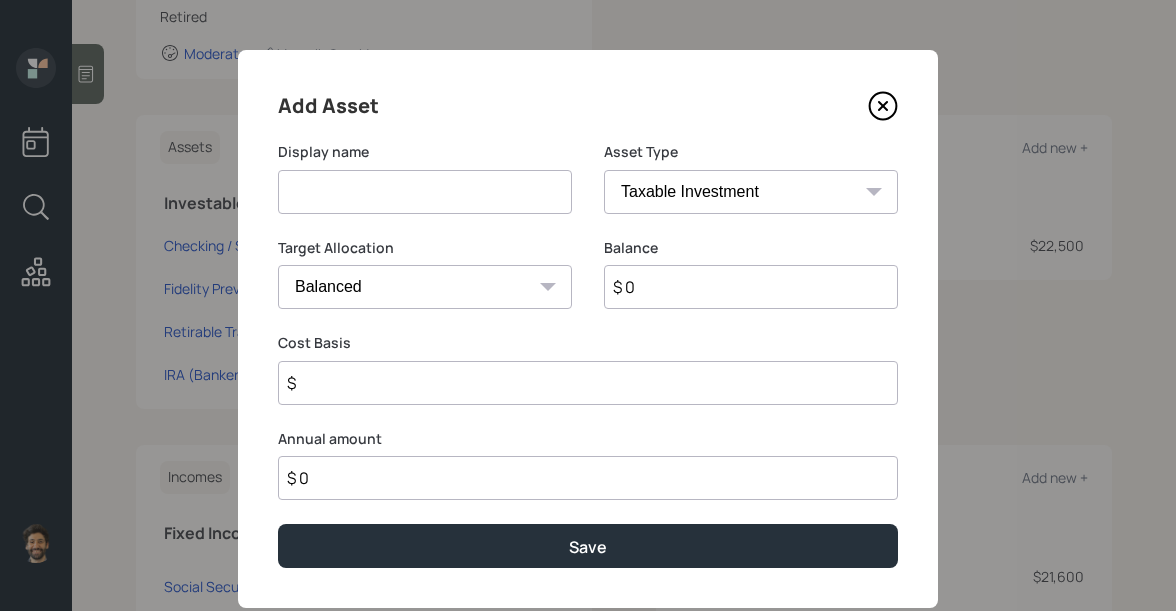 click at bounding box center [425, 192] 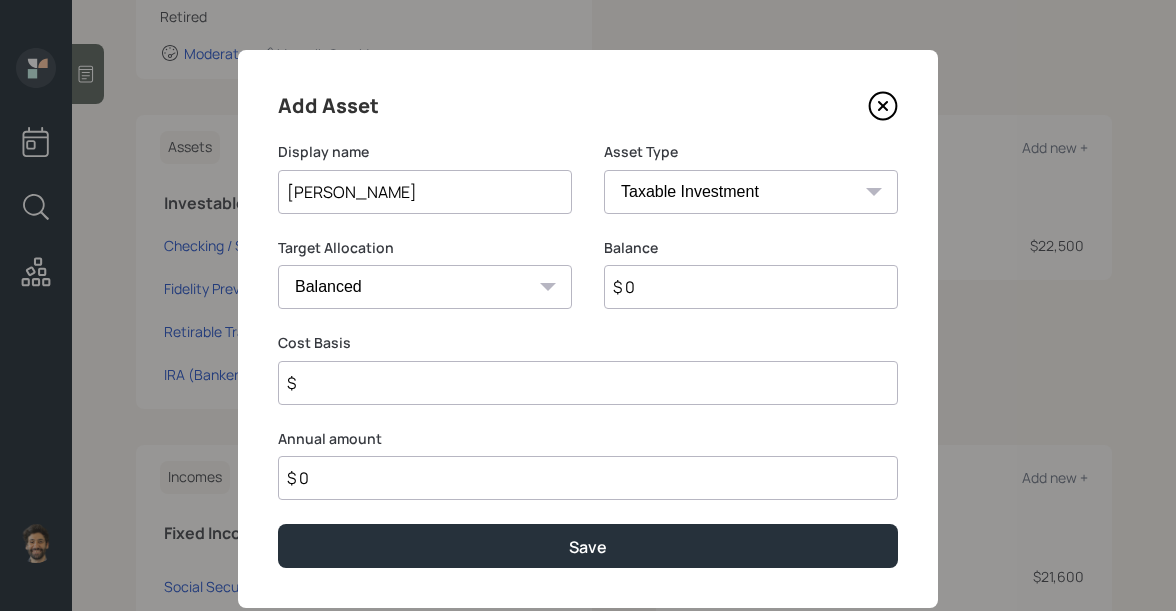 type on "[PERSON_NAME]" 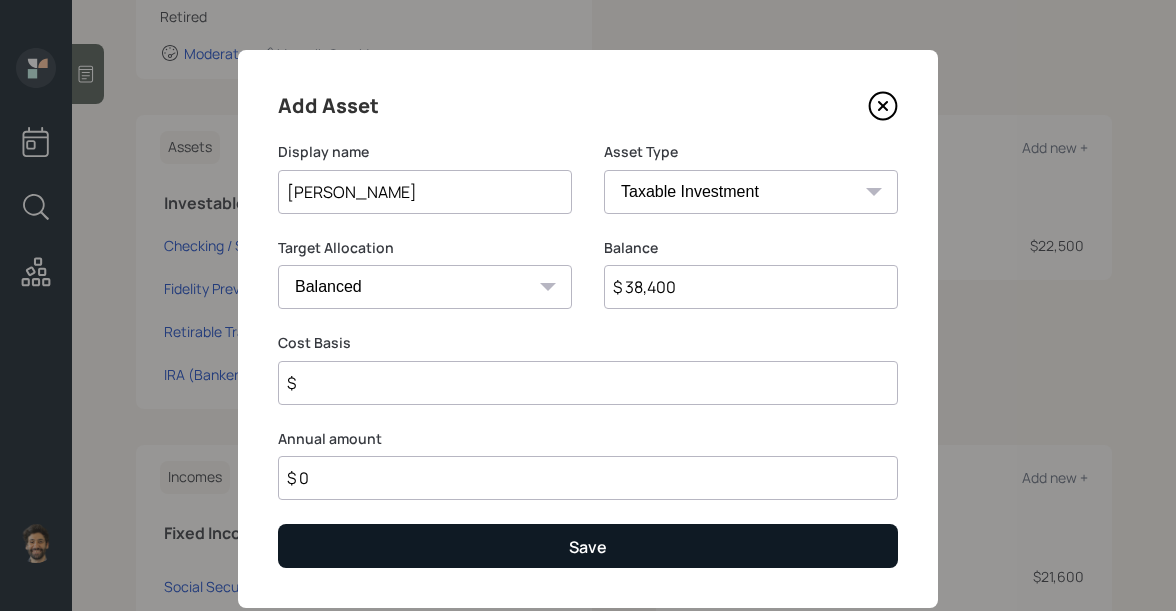 type on "$ 38,400" 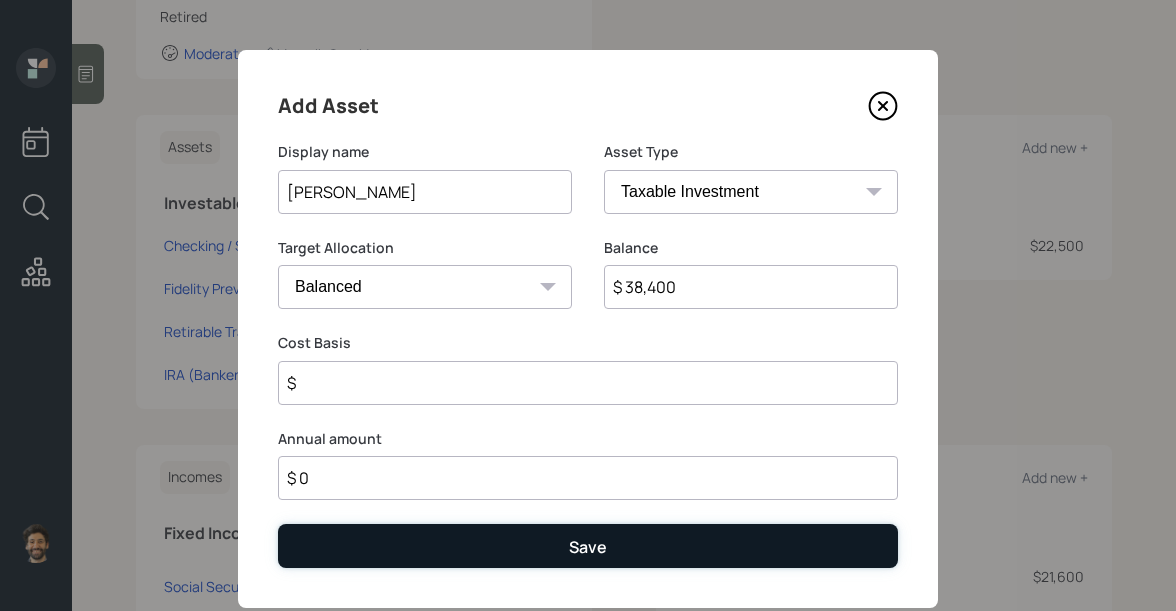 click on "Save" at bounding box center (588, 545) 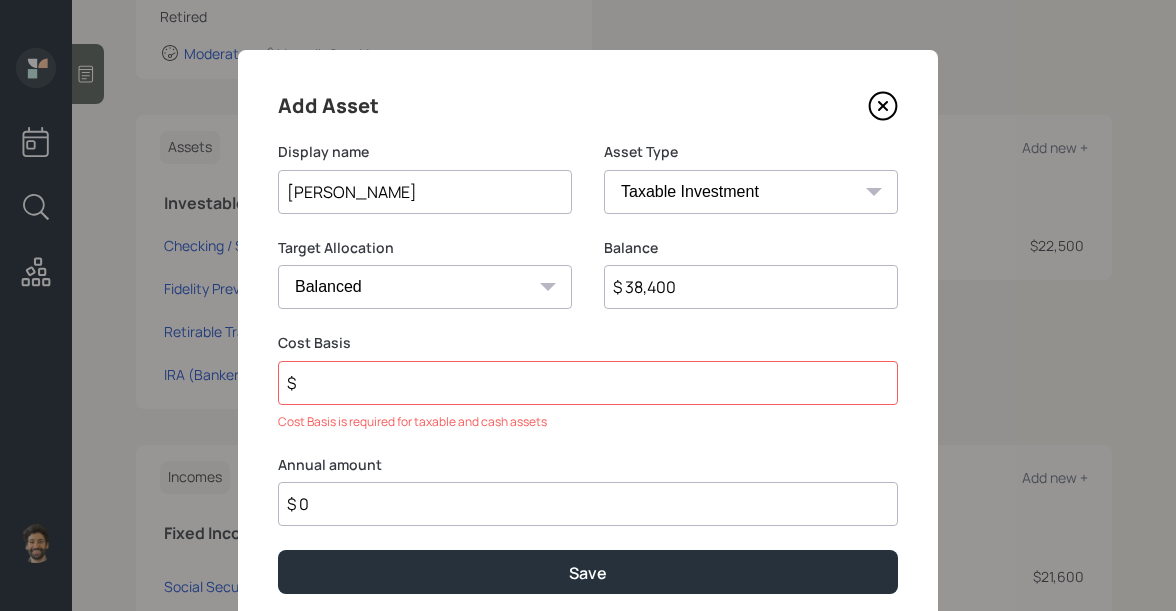 click on "$" at bounding box center (588, 383) 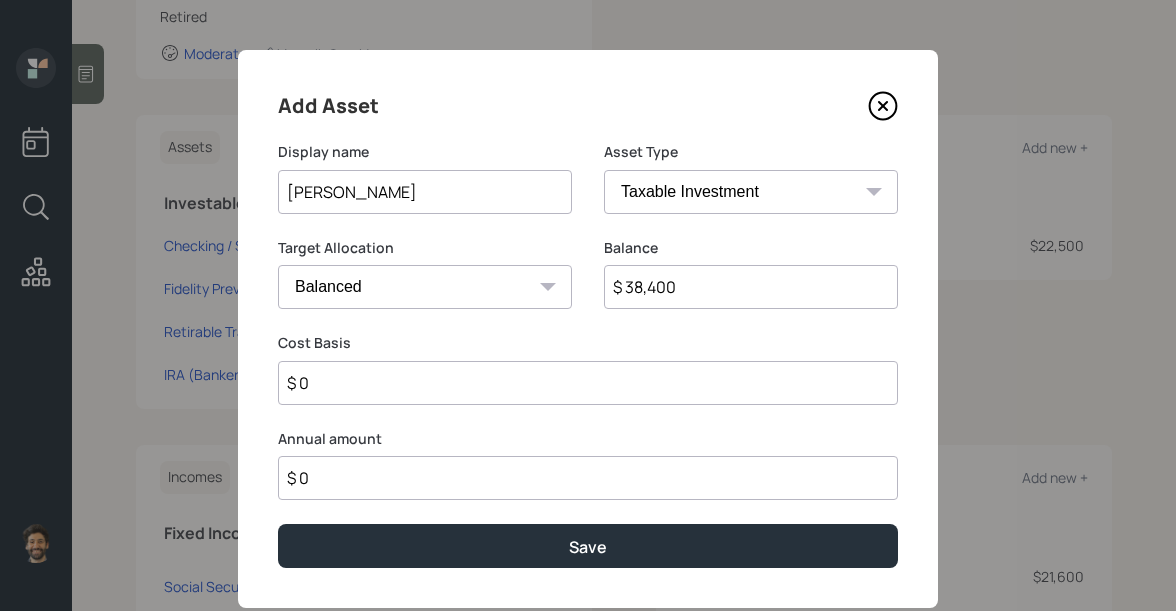 type on "$ 0" 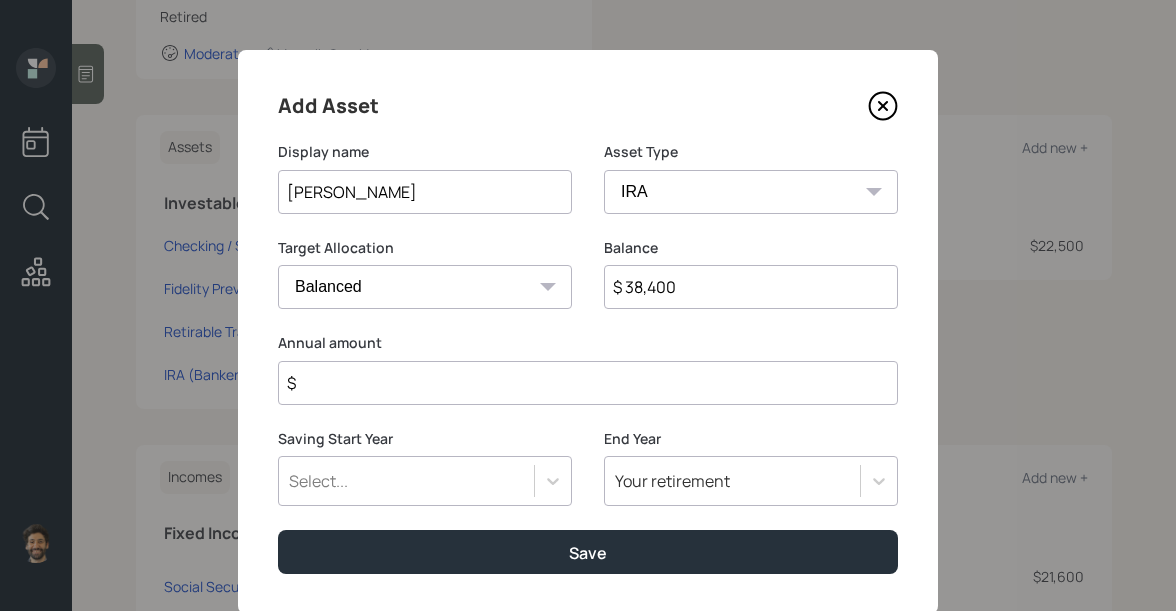 click on "$" at bounding box center [588, 383] 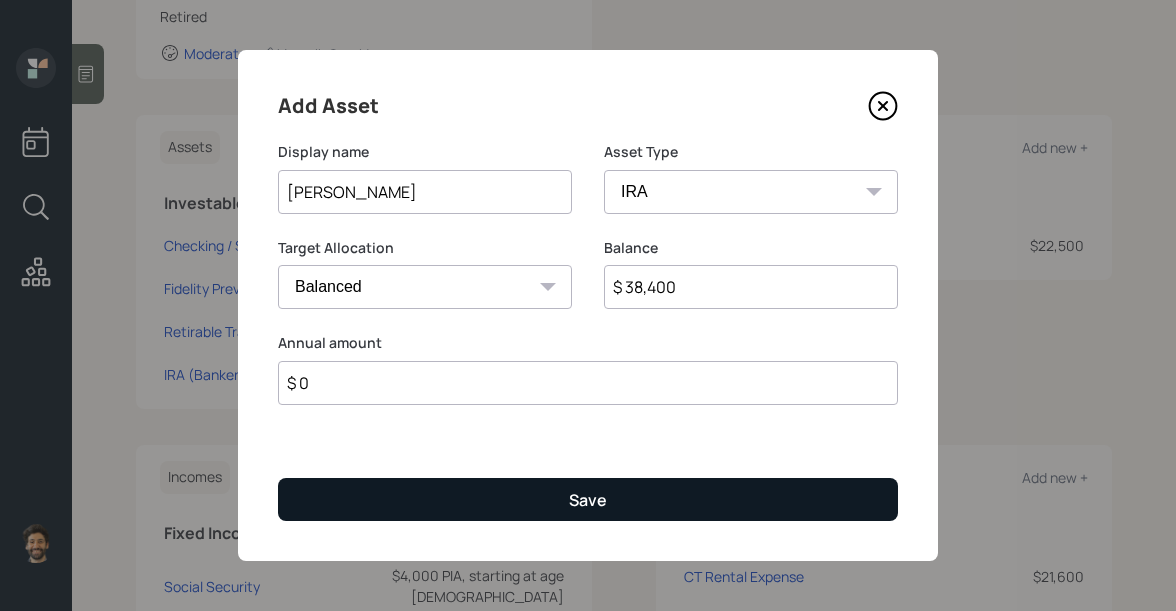 type on "$ 0" 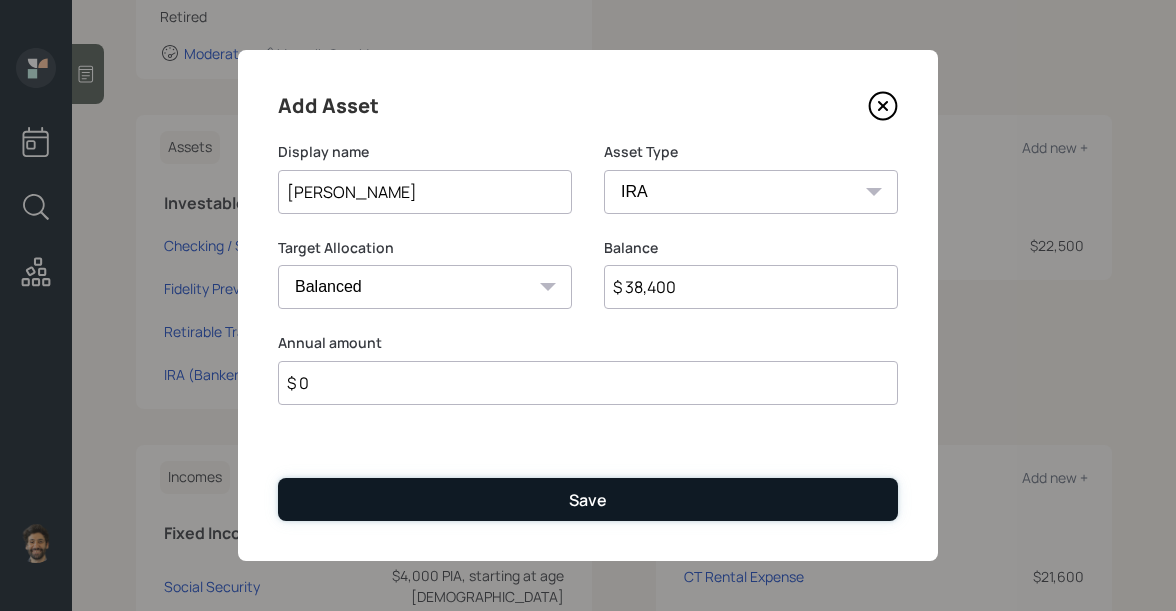click on "Save" at bounding box center (588, 499) 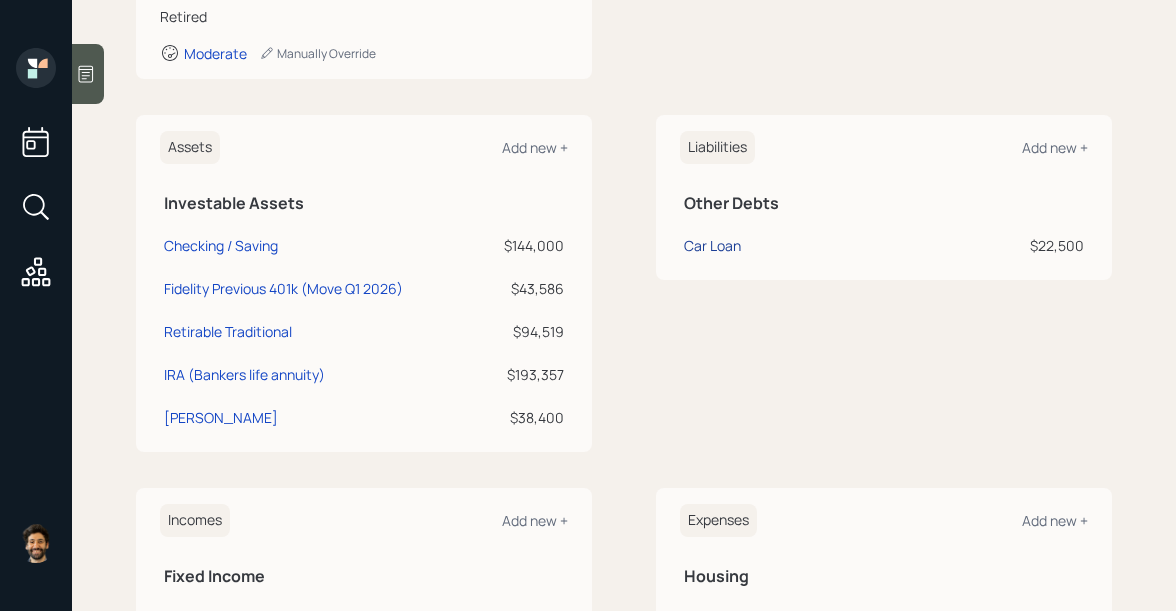 click on "Car Loan" at bounding box center (712, 245) 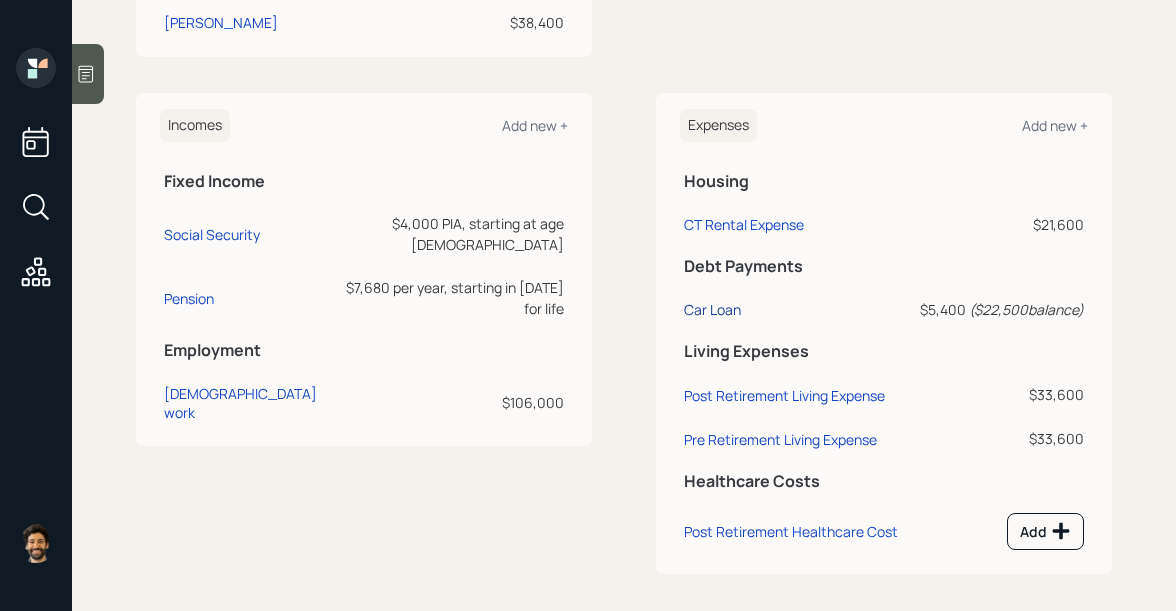 scroll, scrollTop: 0, scrollLeft: 0, axis: both 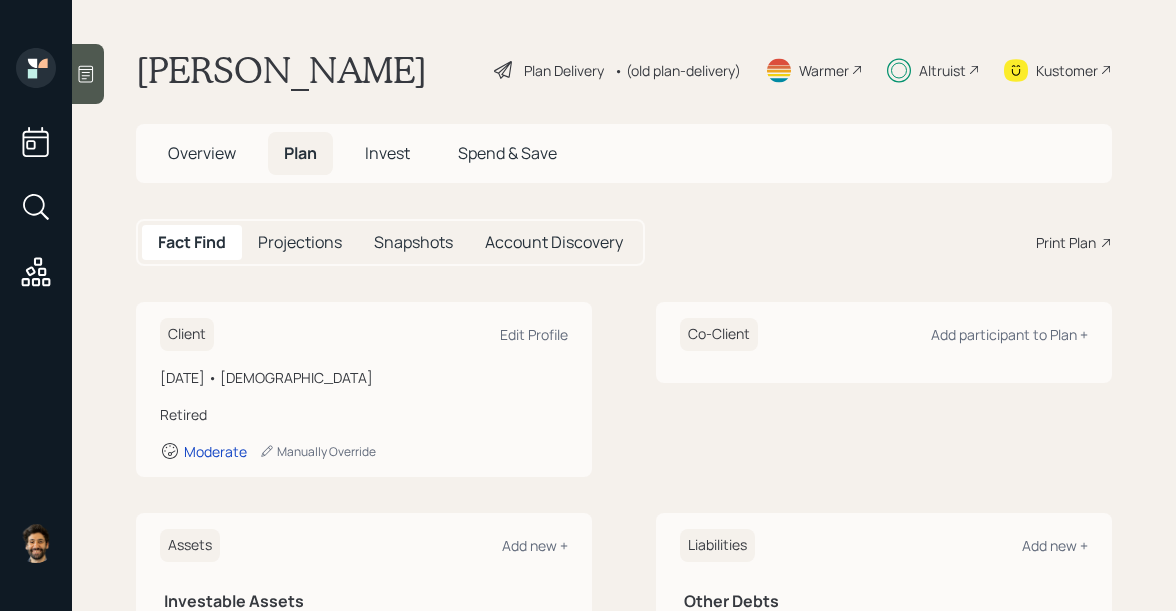 click on "• (old plan-delivery)" at bounding box center [677, 70] 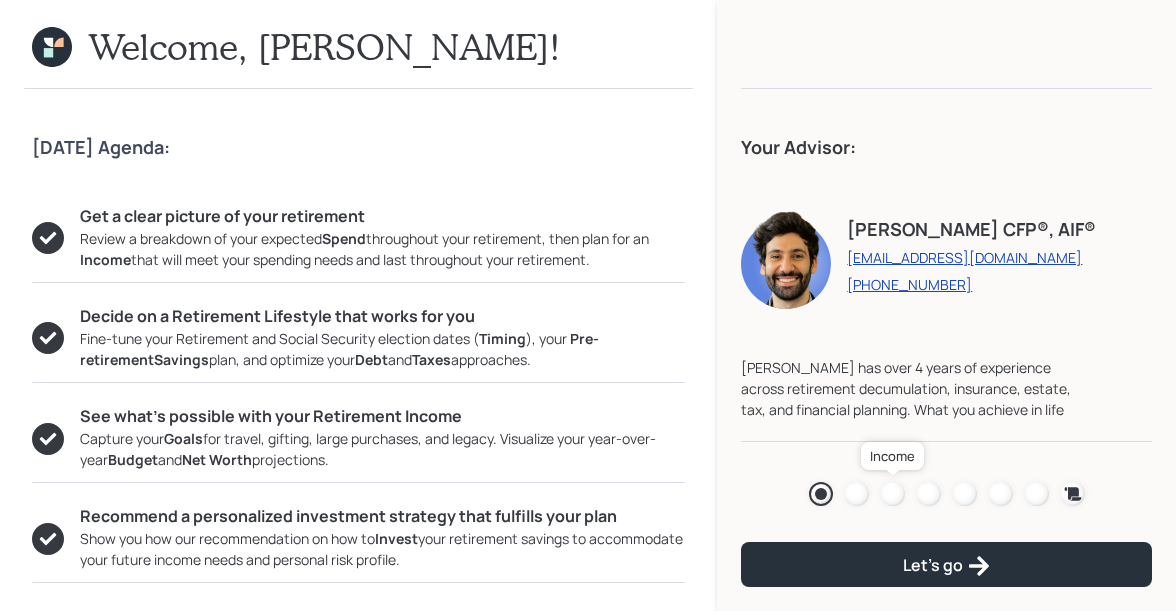 click at bounding box center [893, 494] 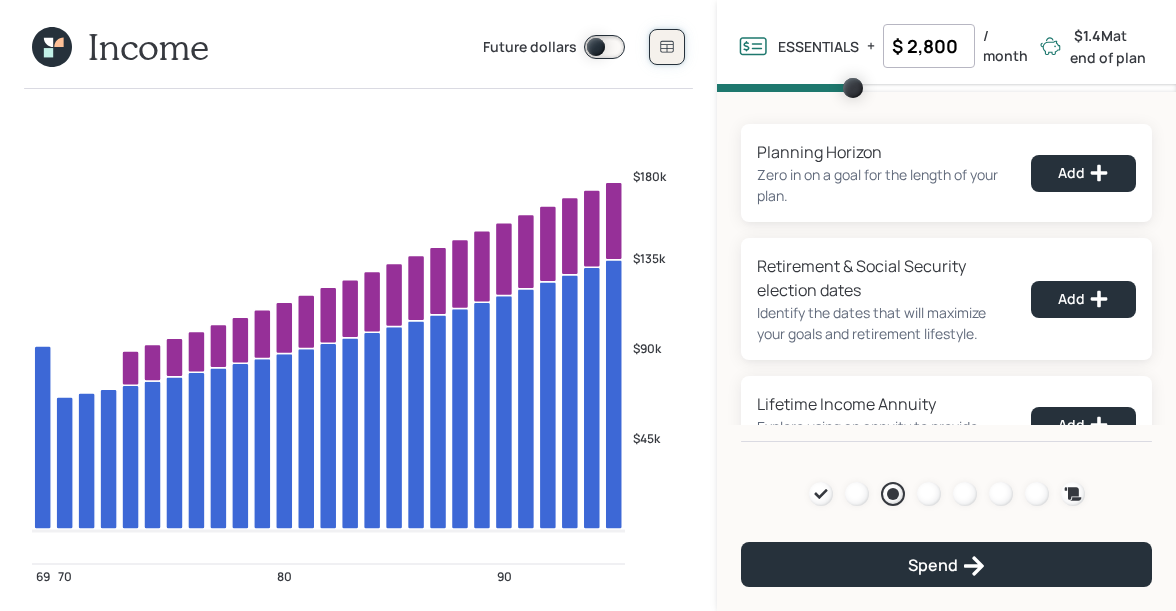 click at bounding box center [667, 47] 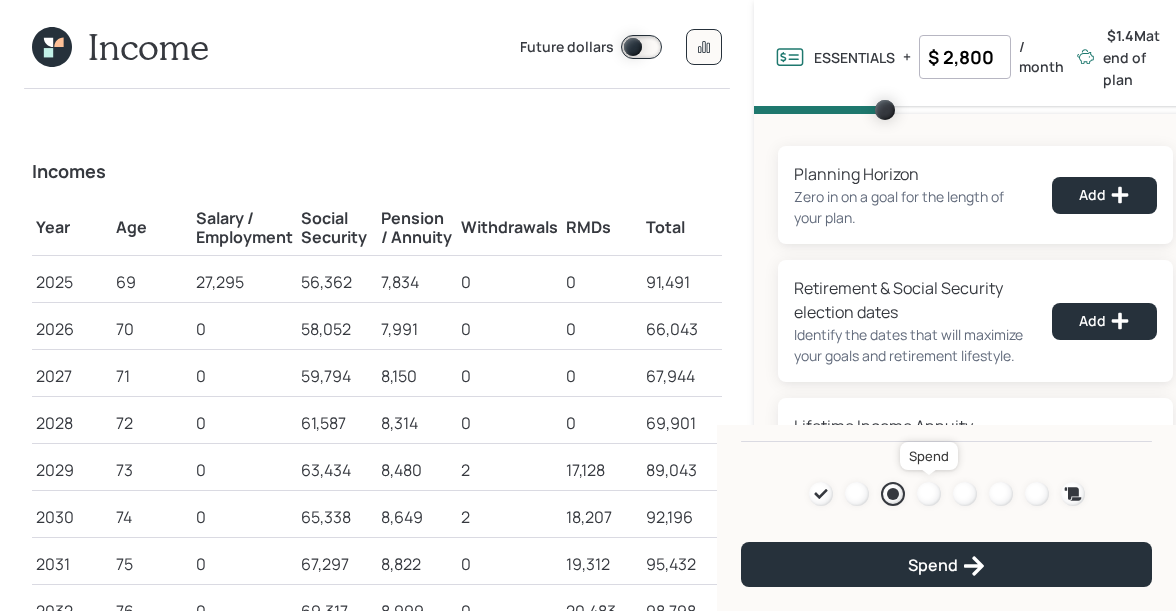 click at bounding box center (929, 494) 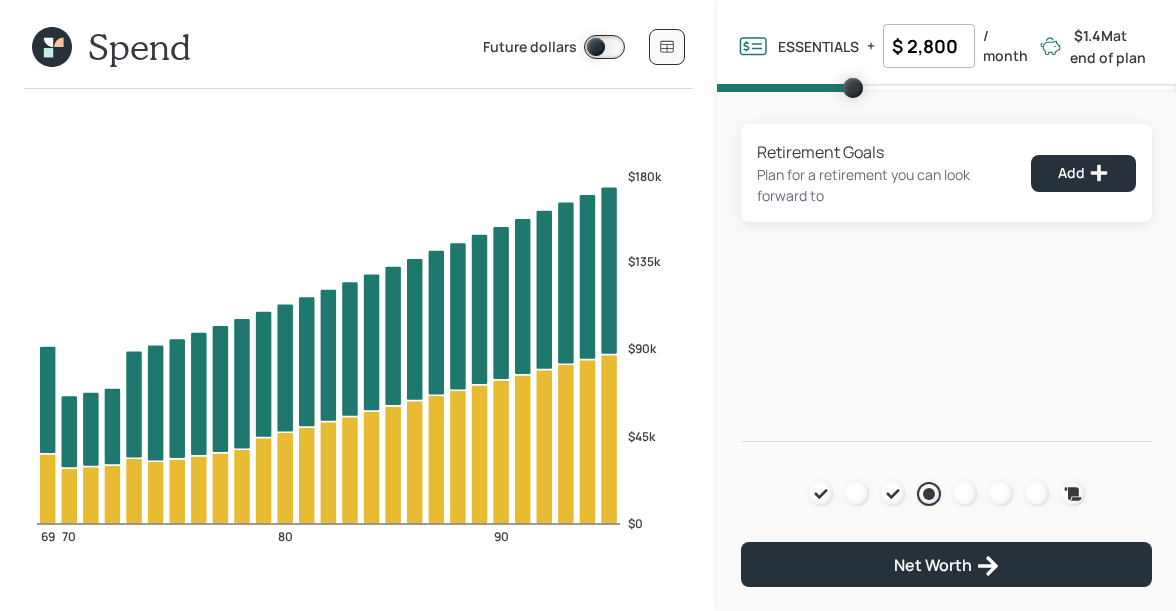 click on "Future dollars" at bounding box center [584, 47] 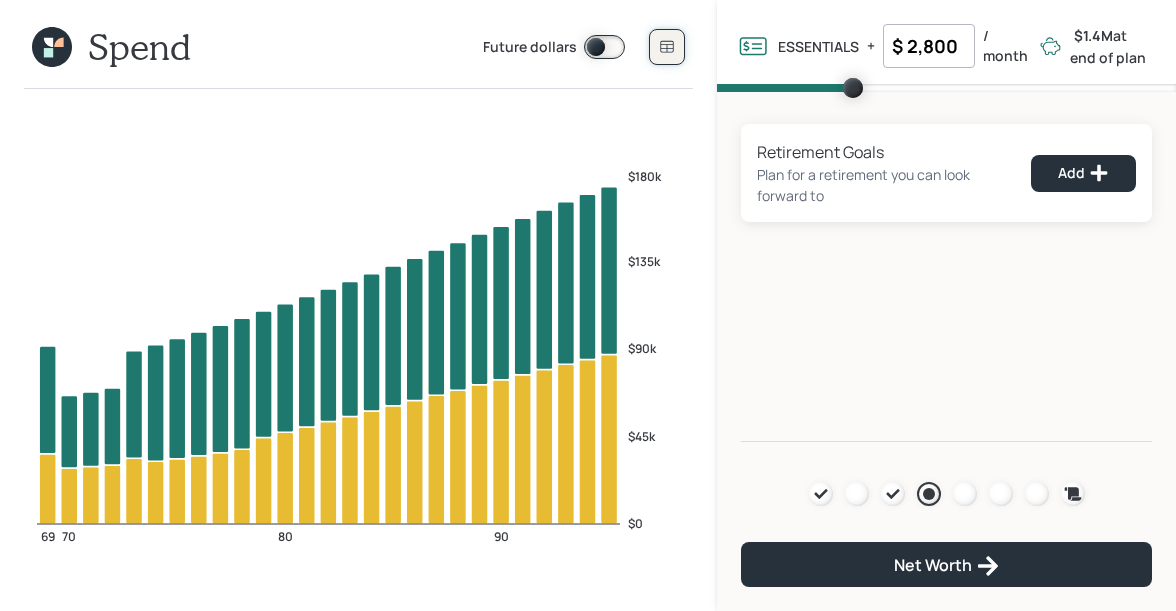 click 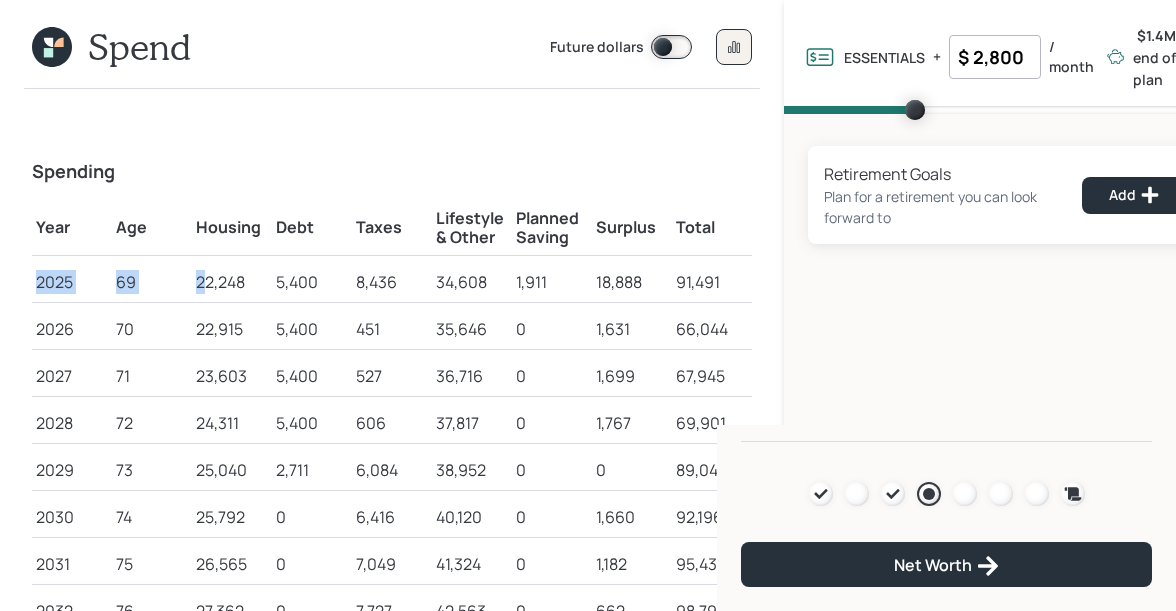 drag, startPoint x: 34, startPoint y: 285, endPoint x: 205, endPoint y: 284, distance: 171.00293 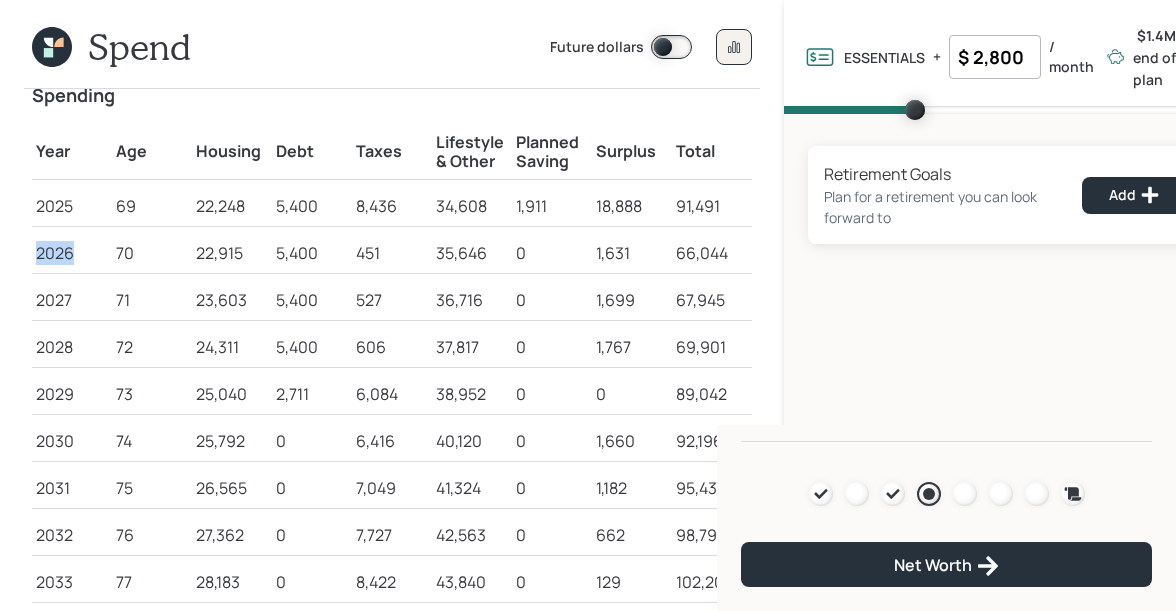 drag, startPoint x: 36, startPoint y: 248, endPoint x: 92, endPoint y: 249, distance: 56.008926 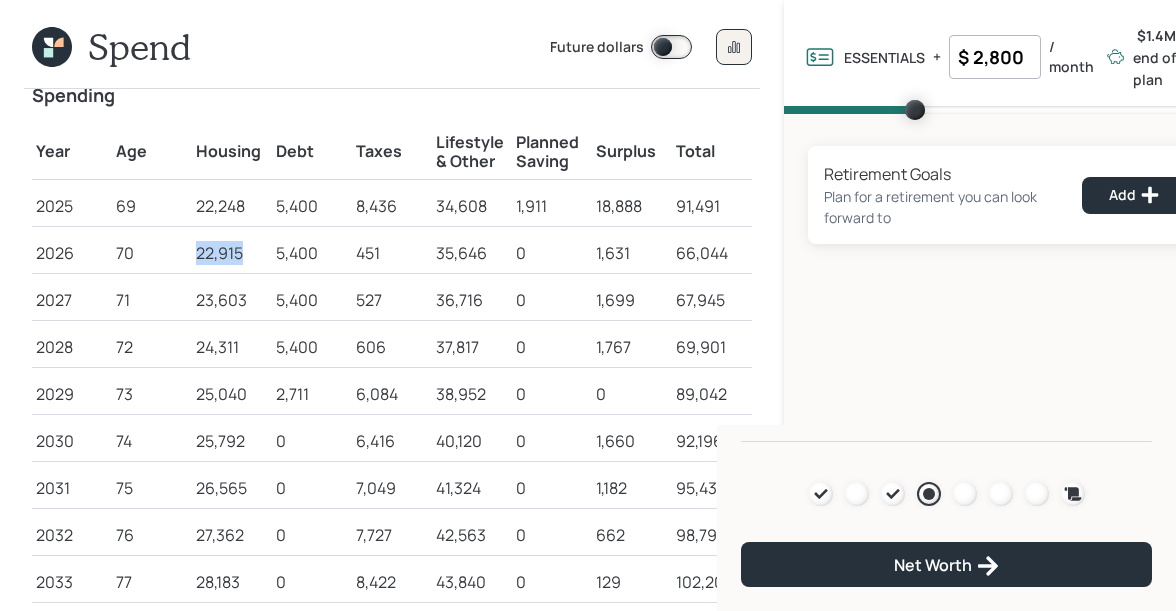 drag, startPoint x: 196, startPoint y: 250, endPoint x: 252, endPoint y: 251, distance: 56.008926 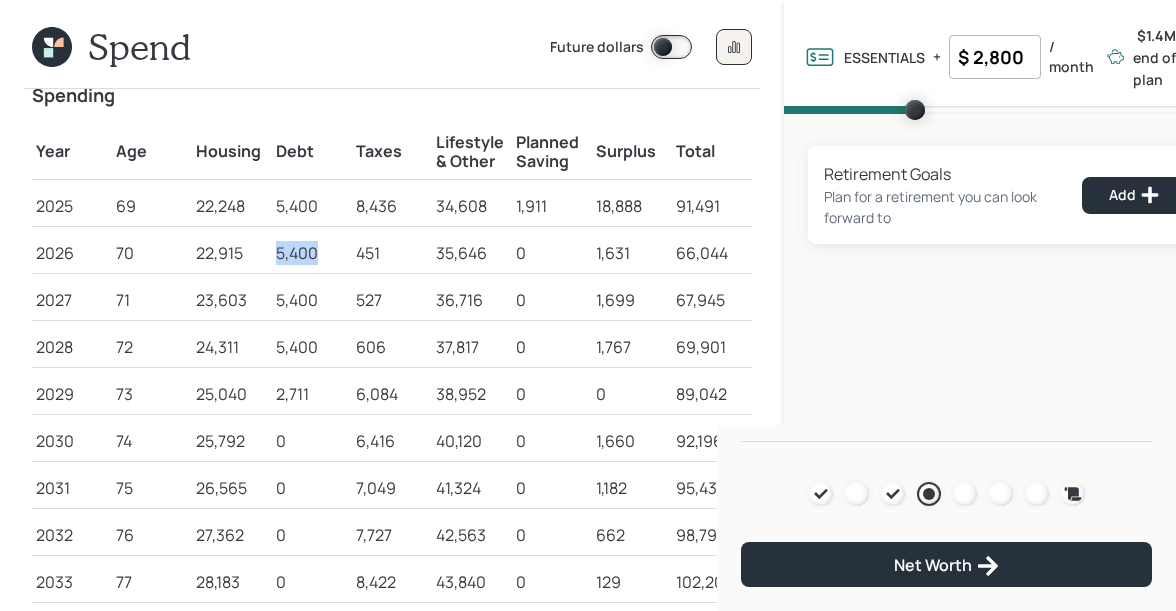 drag, startPoint x: 277, startPoint y: 252, endPoint x: 348, endPoint y: 248, distance: 71.11259 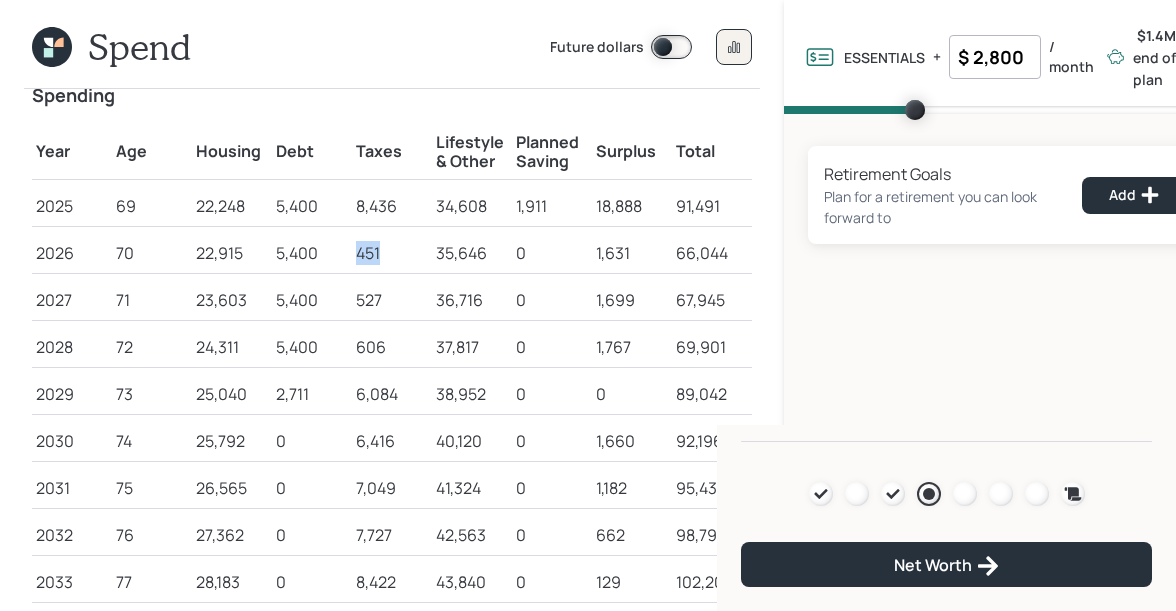 drag, startPoint x: 383, startPoint y: 251, endPoint x: 347, endPoint y: 252, distance: 36.013885 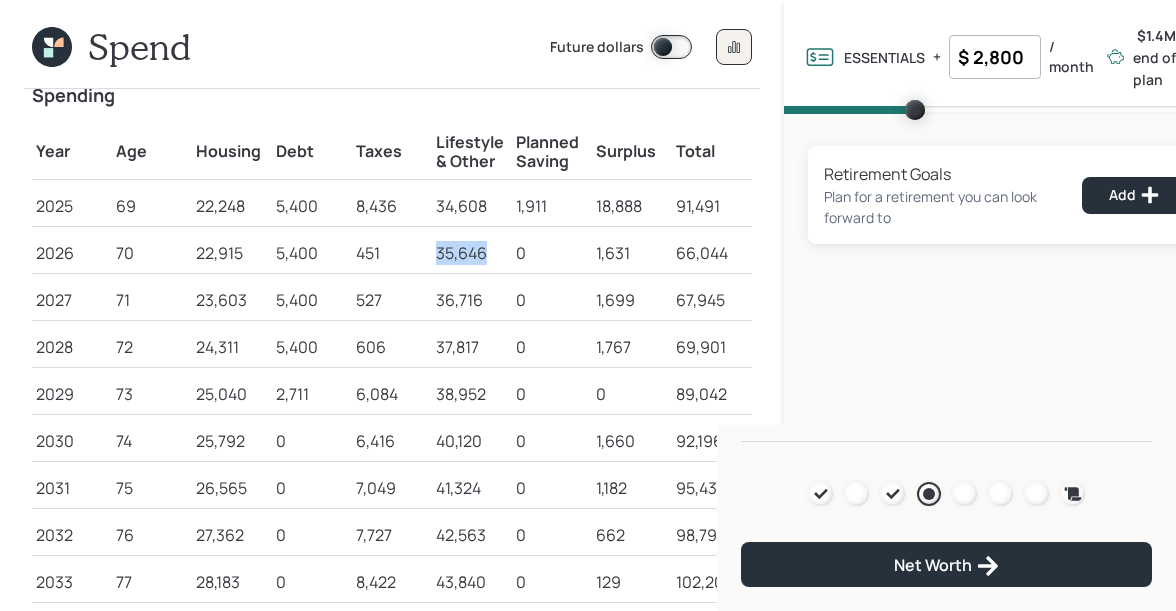 drag, startPoint x: 492, startPoint y: 250, endPoint x: 424, endPoint y: 250, distance: 68 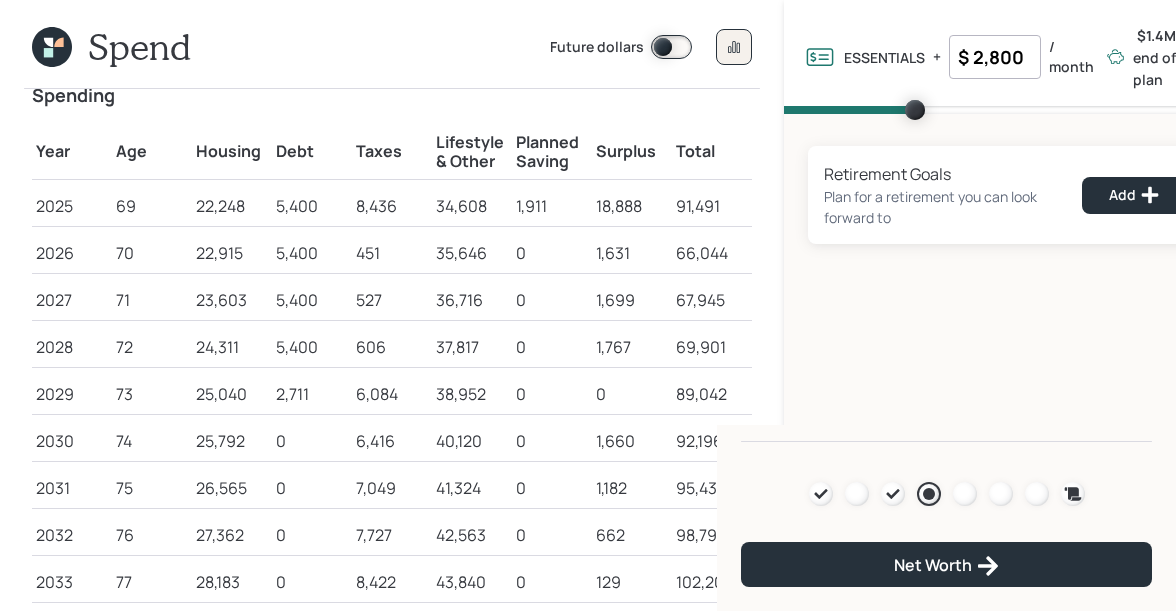 click on "$ 2,800" at bounding box center [995, 57] 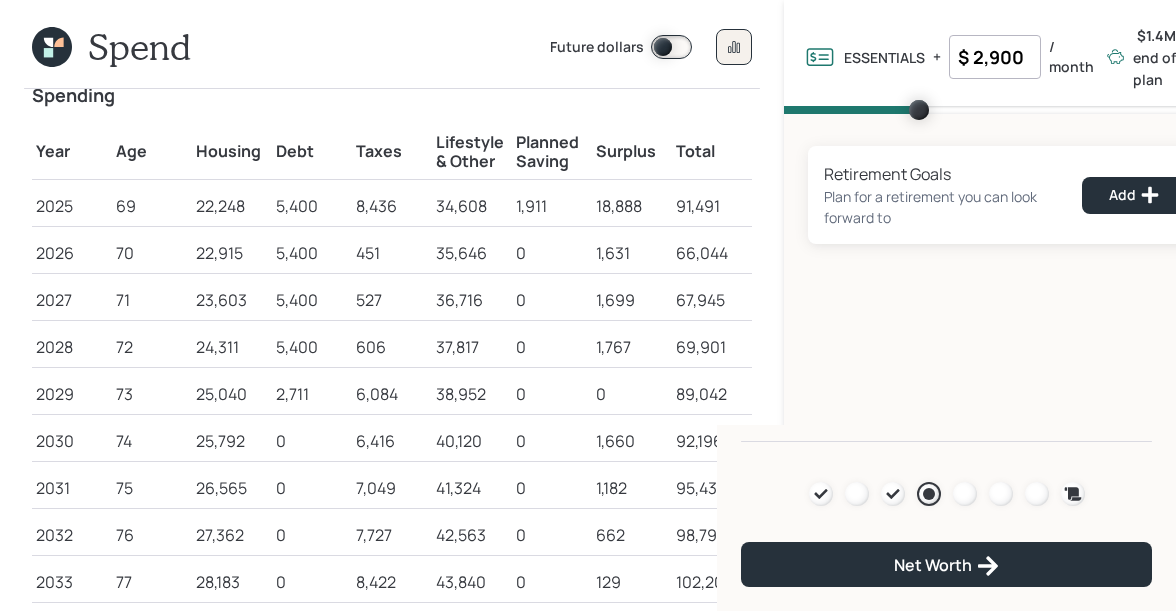 click on "Retirement Goals Plan for a retirement you can look forward to Add   Agenda Review Income Spend Net-worth Budget Taxes Invest   Net Worth" at bounding box center (1005, 289) 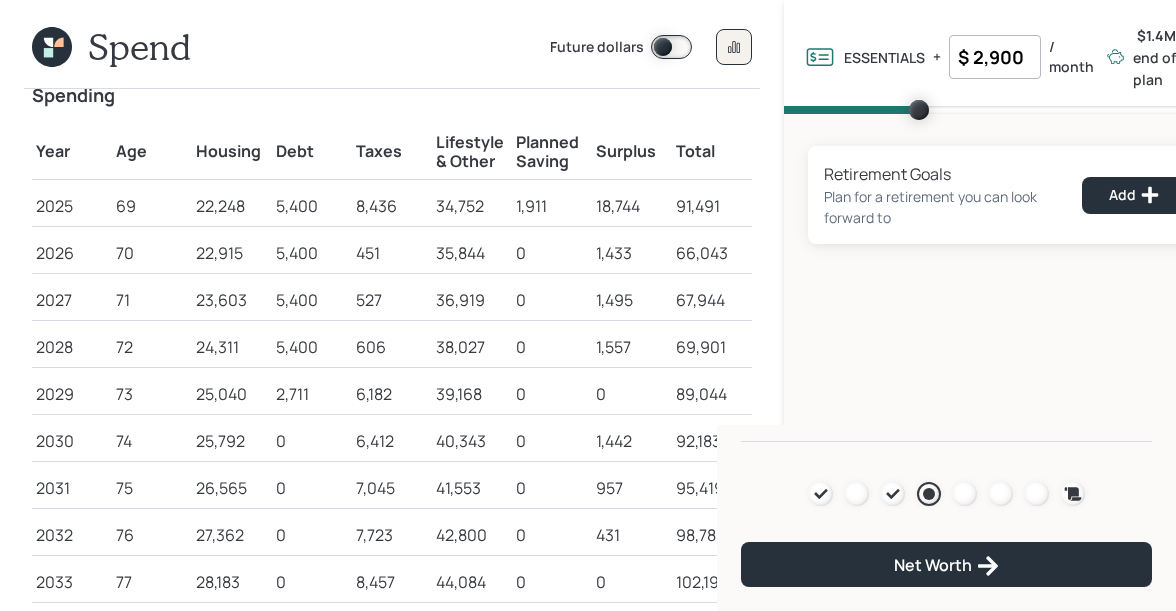 click on "$ 2,900" at bounding box center [995, 57] 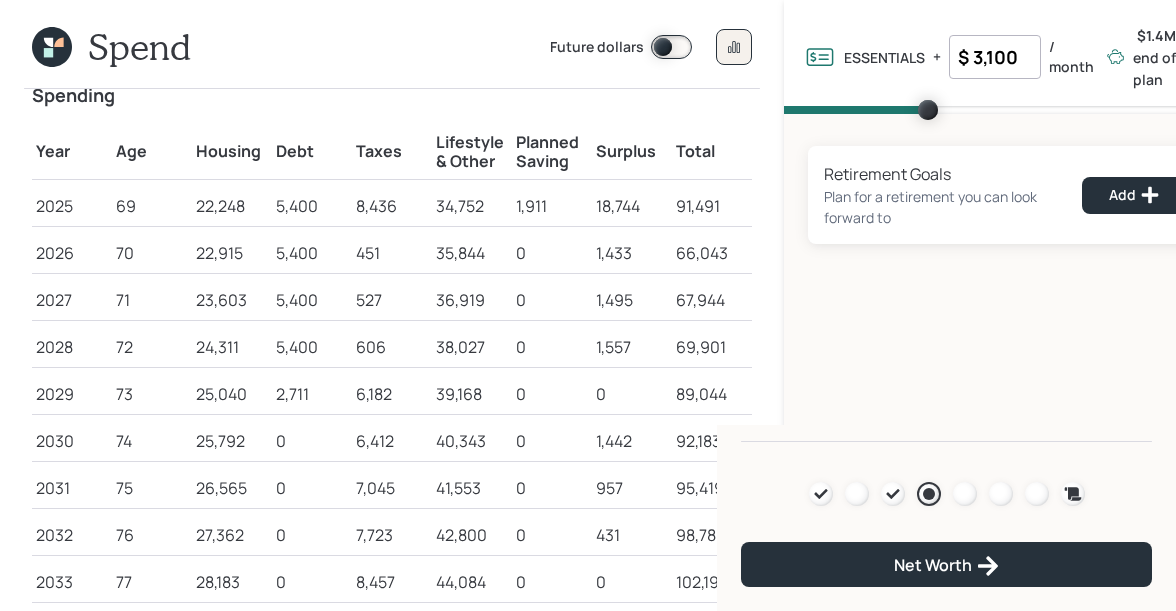 type on "$ 3,100" 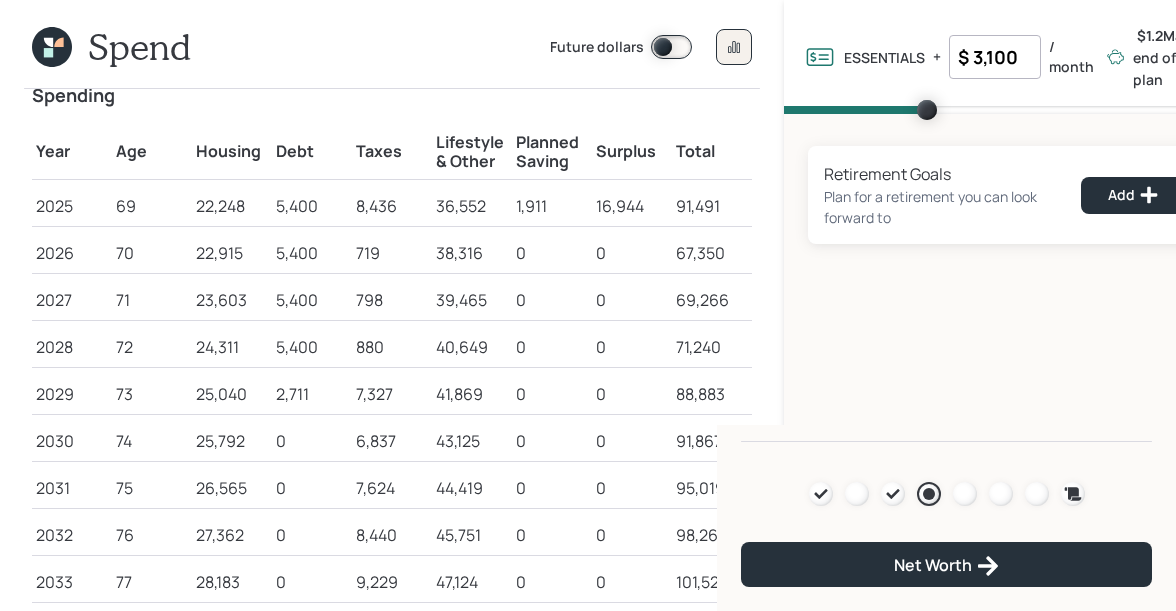 click on "$ 3,100" at bounding box center [995, 57] 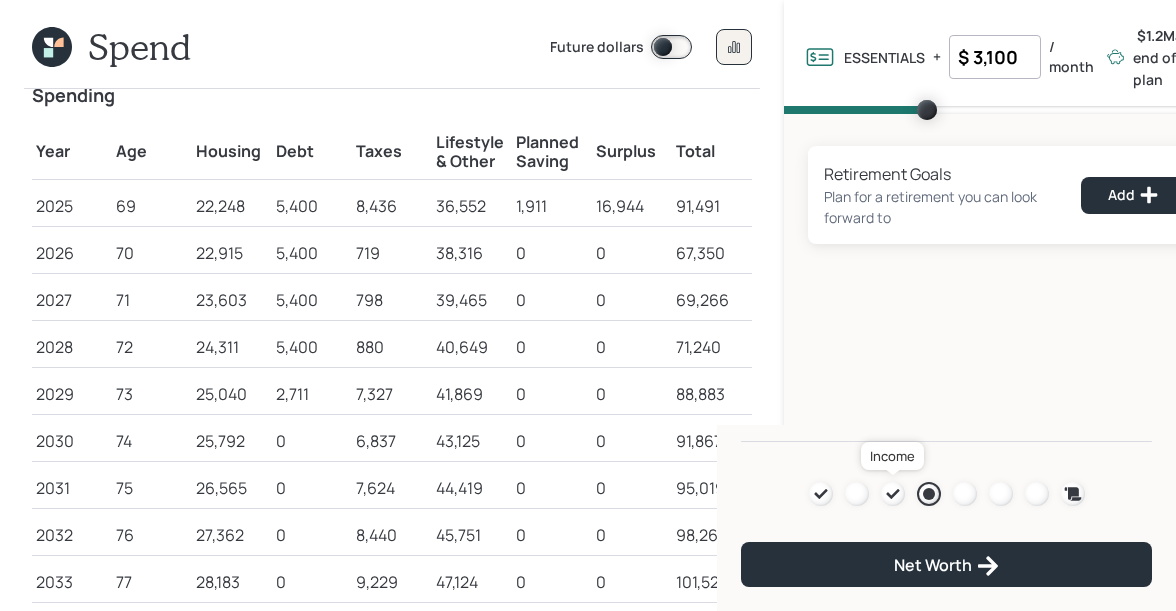 click 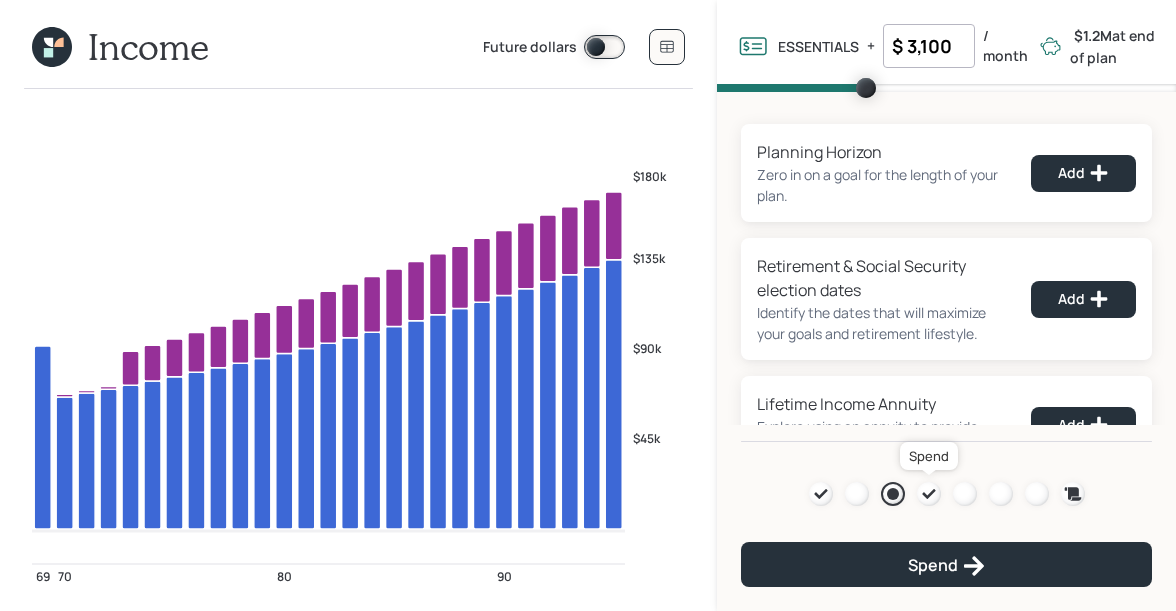 click 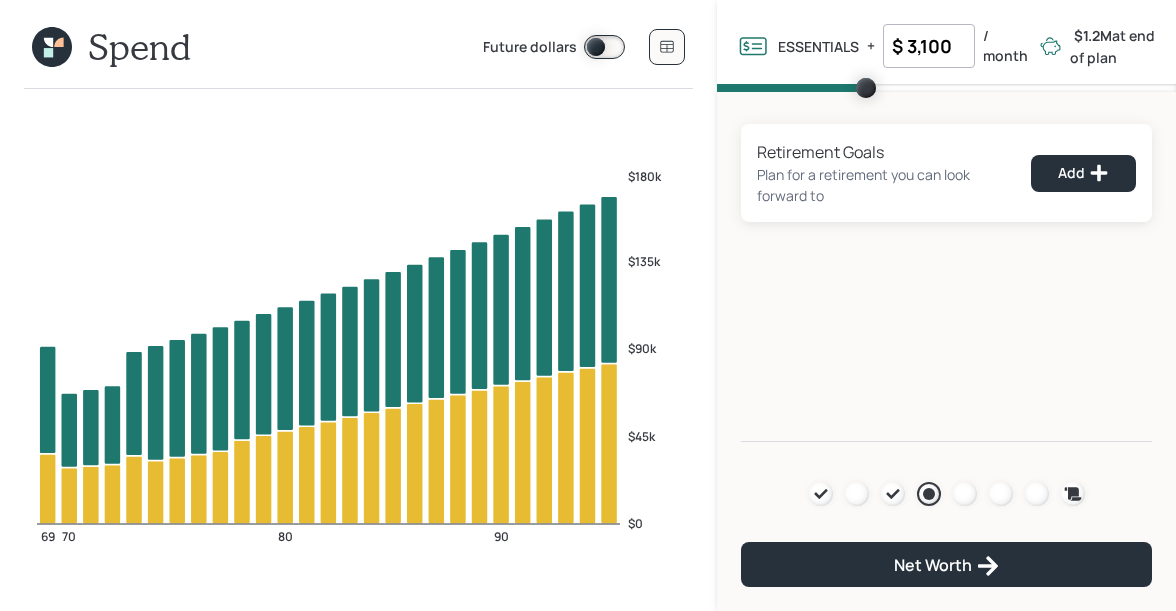 click on "$ 3,100" at bounding box center [929, 46] 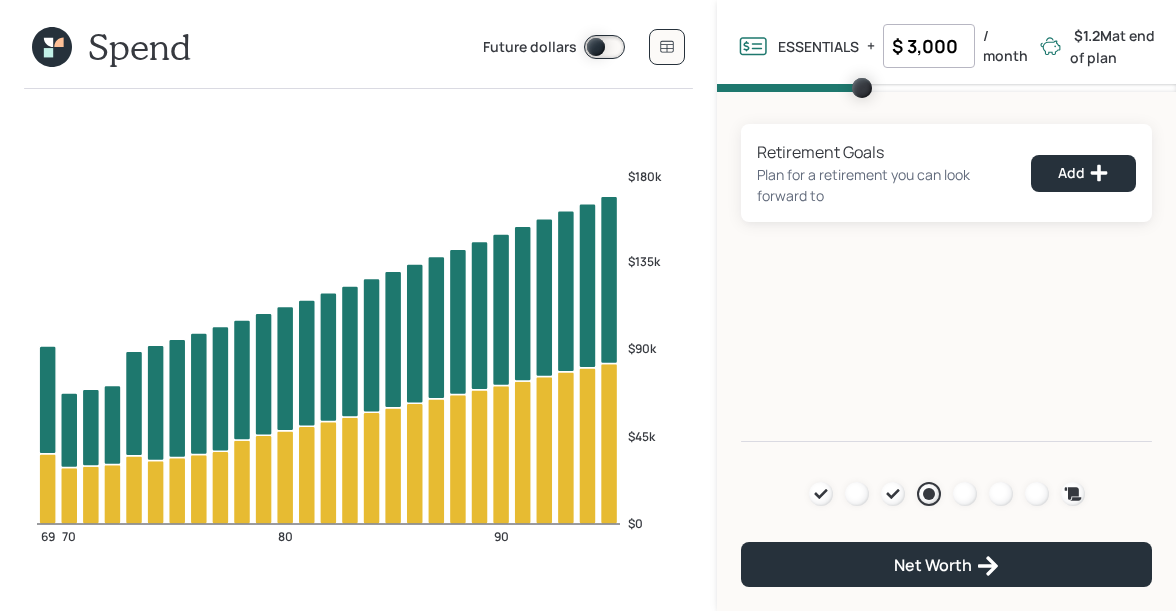 type on "$ 3,000" 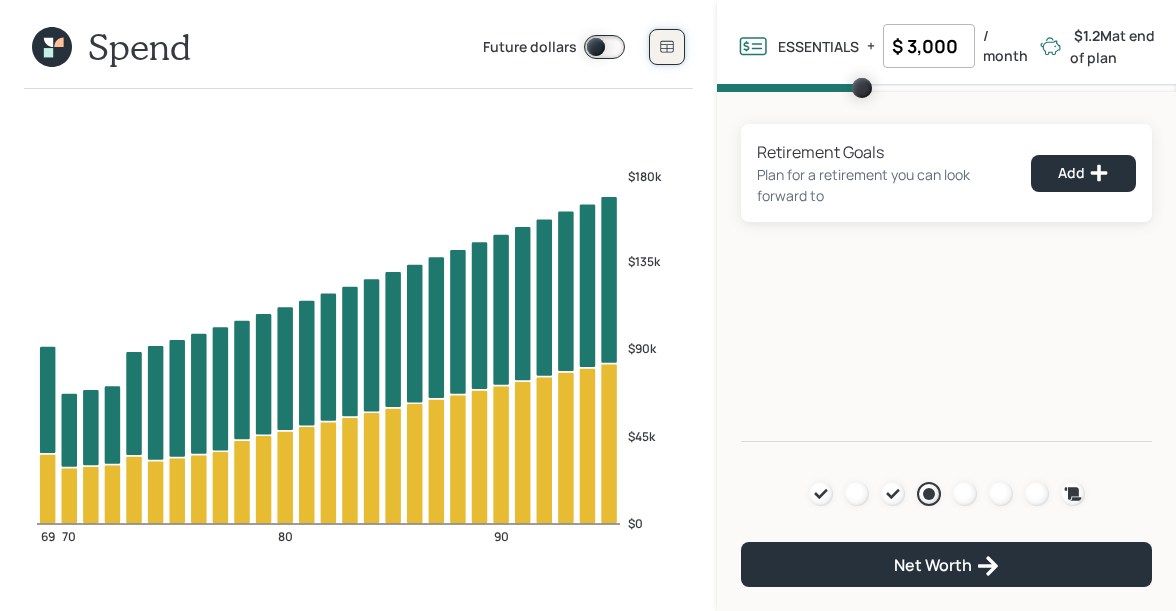click 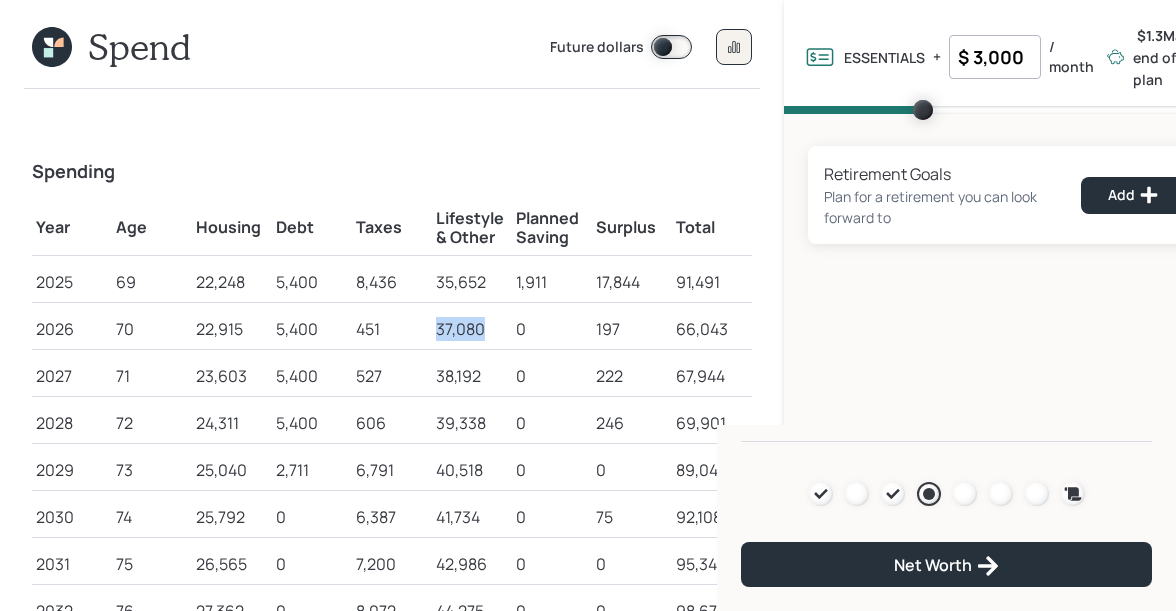 drag, startPoint x: 486, startPoint y: 329, endPoint x: 429, endPoint y: 329, distance: 57 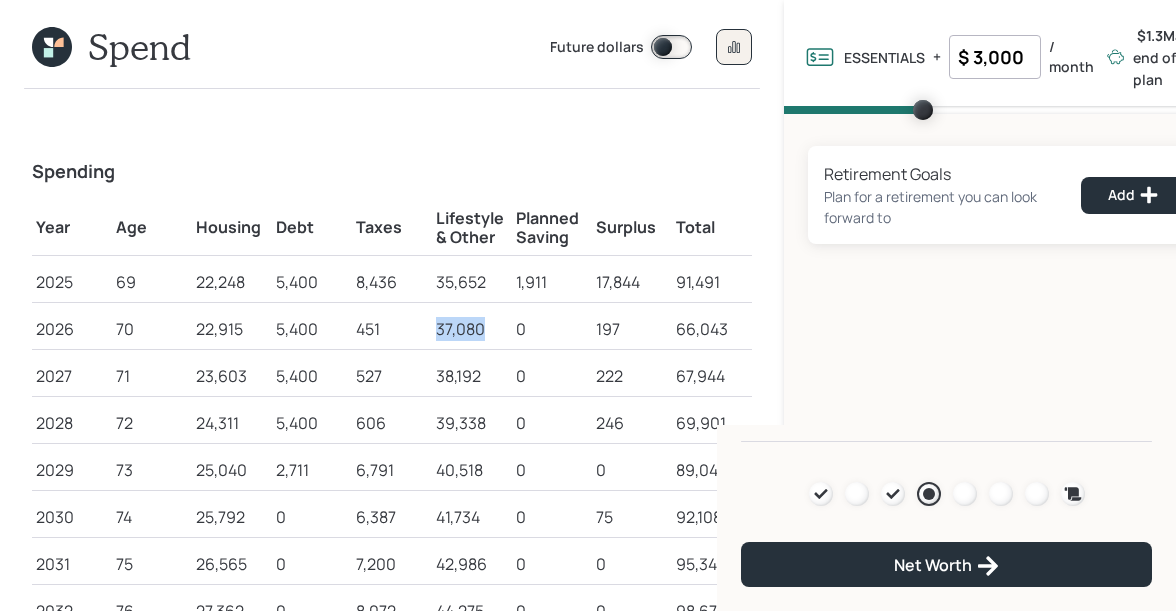 click on "2026 70  22,915 5,400 451 37,080 0 197 66,043" at bounding box center (392, 326) 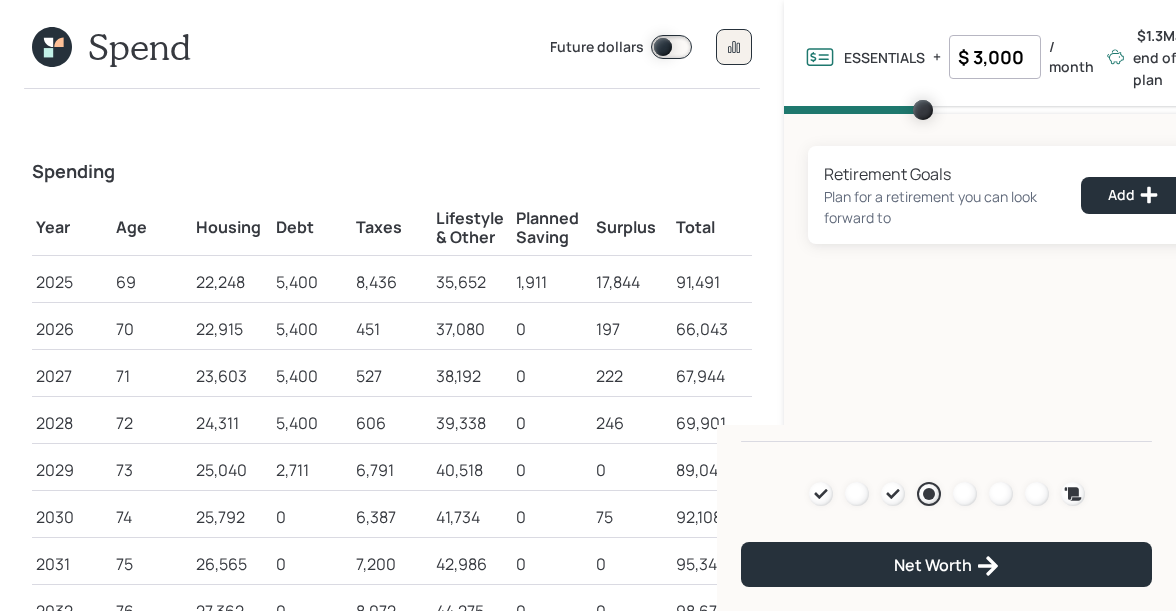 click on "451" at bounding box center [392, 326] 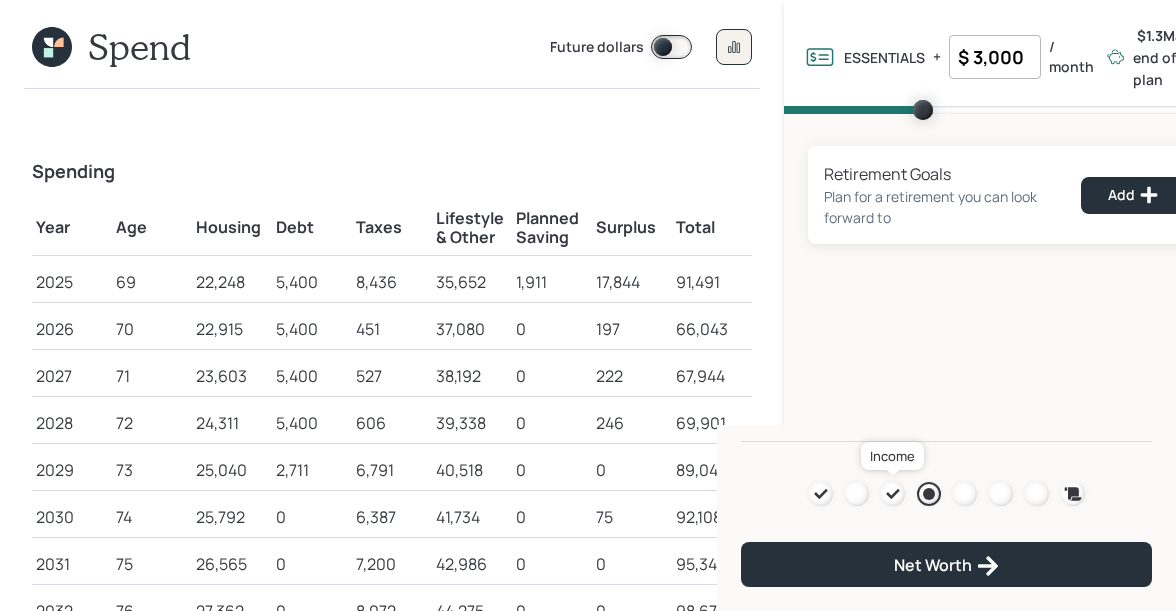 click 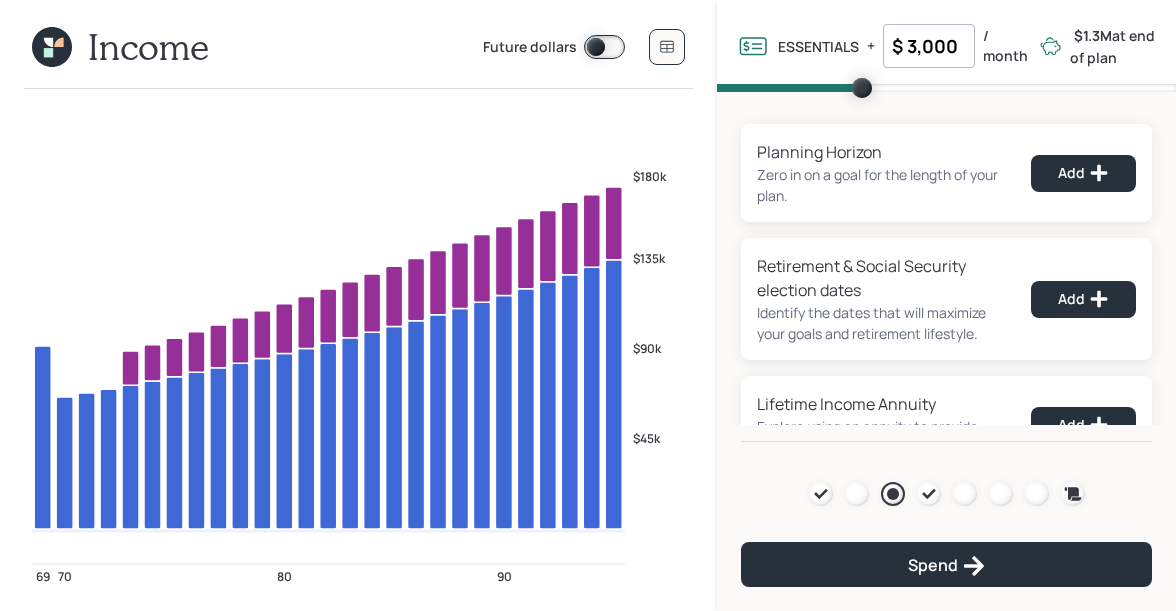 click 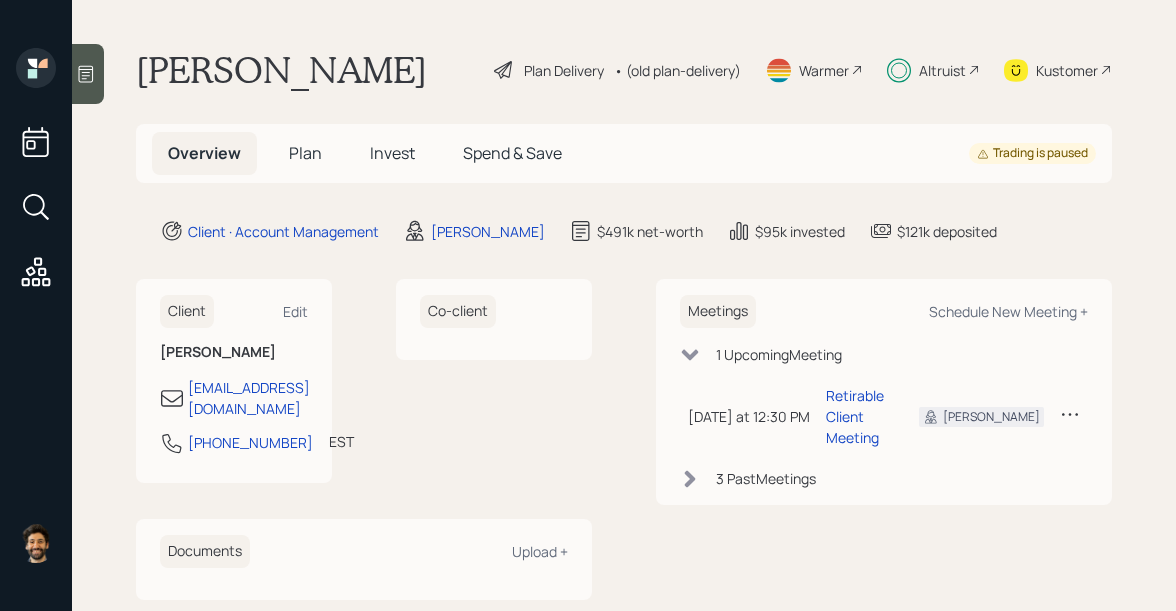 click on "Plan" at bounding box center [305, 153] 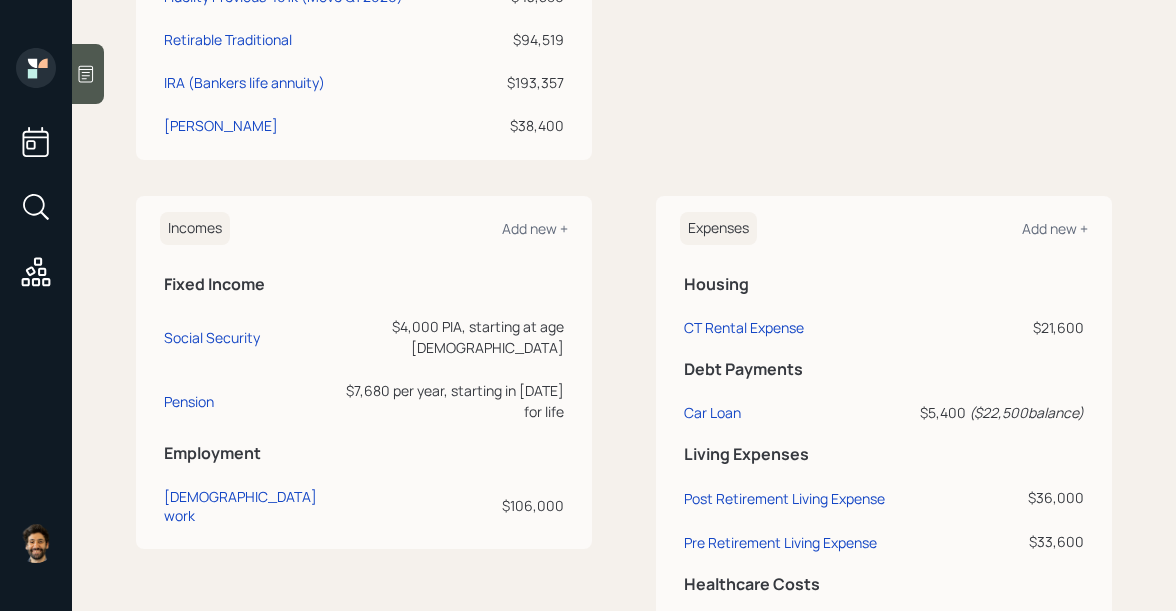 scroll, scrollTop: 692, scrollLeft: 0, axis: vertical 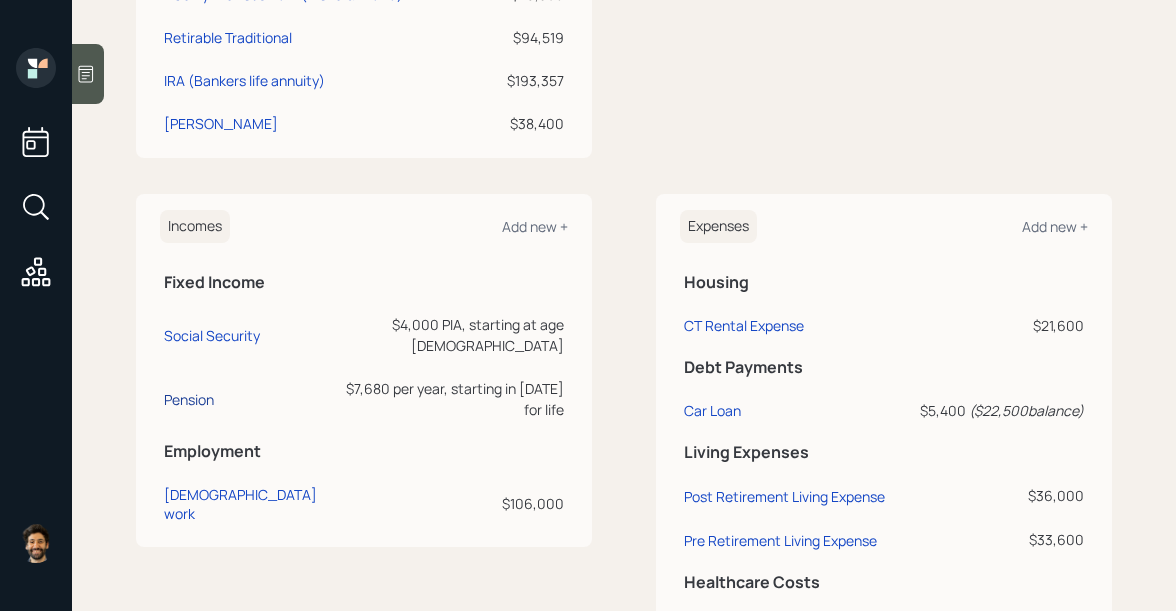 click on "Pension" at bounding box center [189, 399] 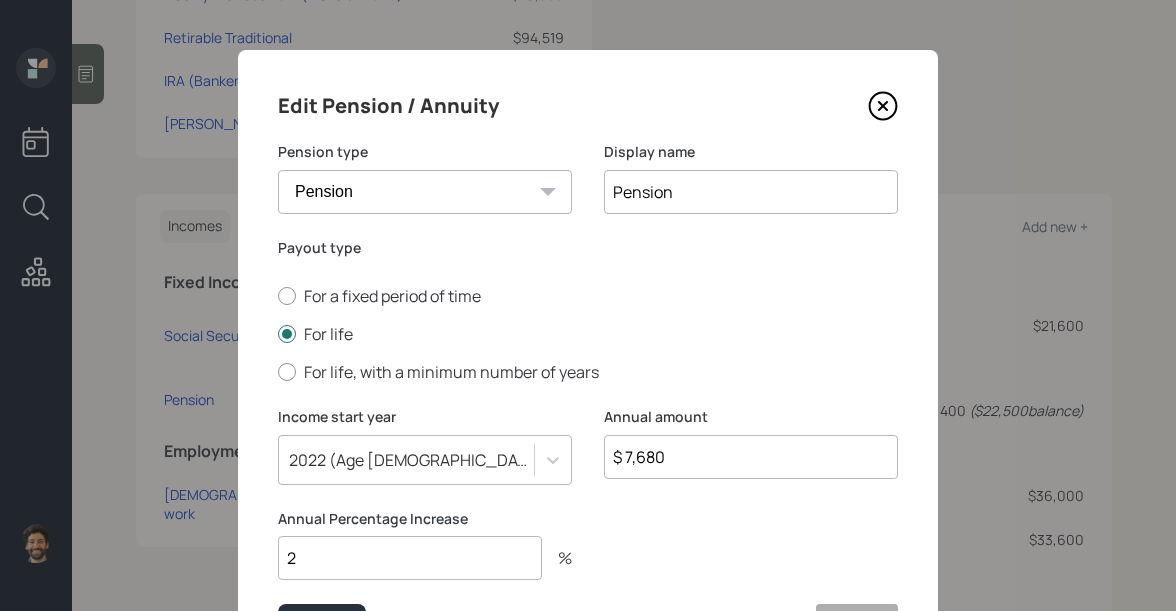 drag, startPoint x: 673, startPoint y: 451, endPoint x: 592, endPoint y: 448, distance: 81.055534 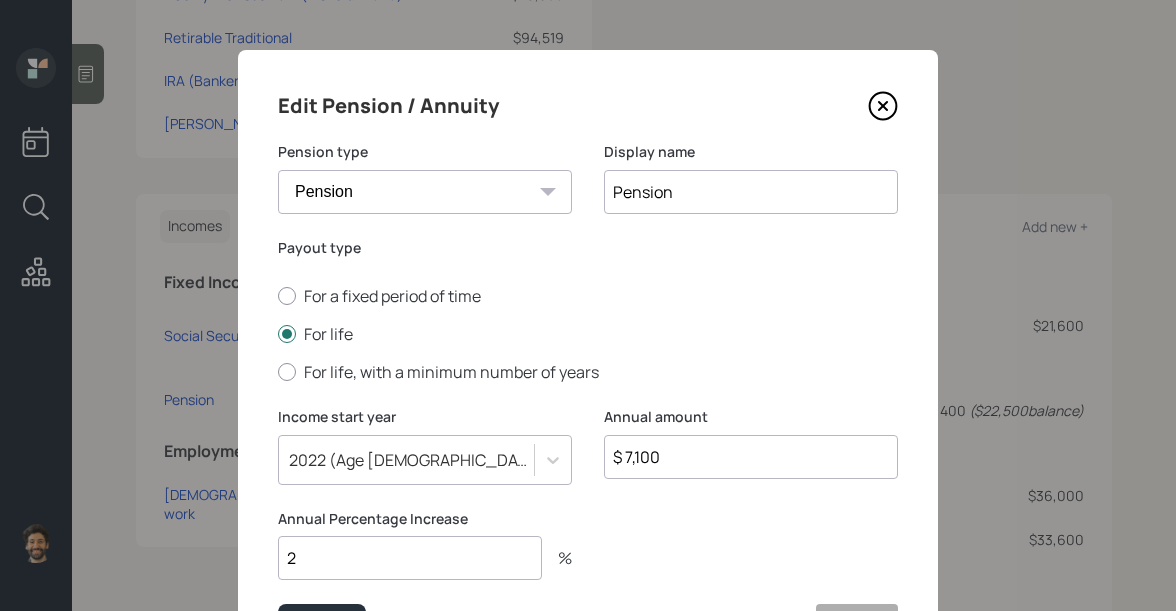 type on "$ 7,100" 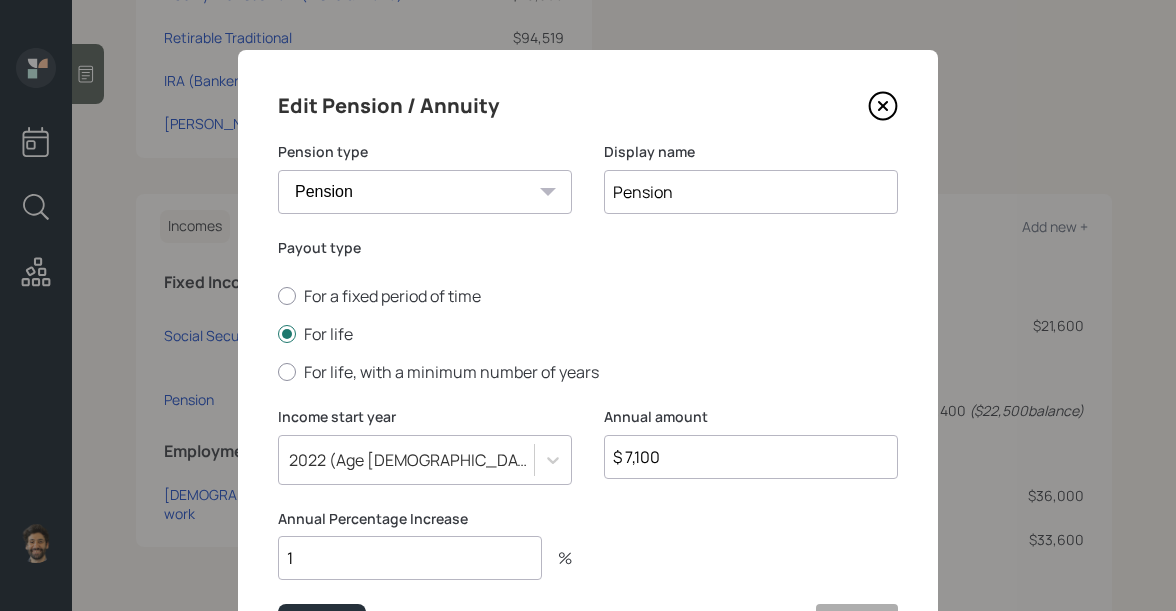 type on "1" 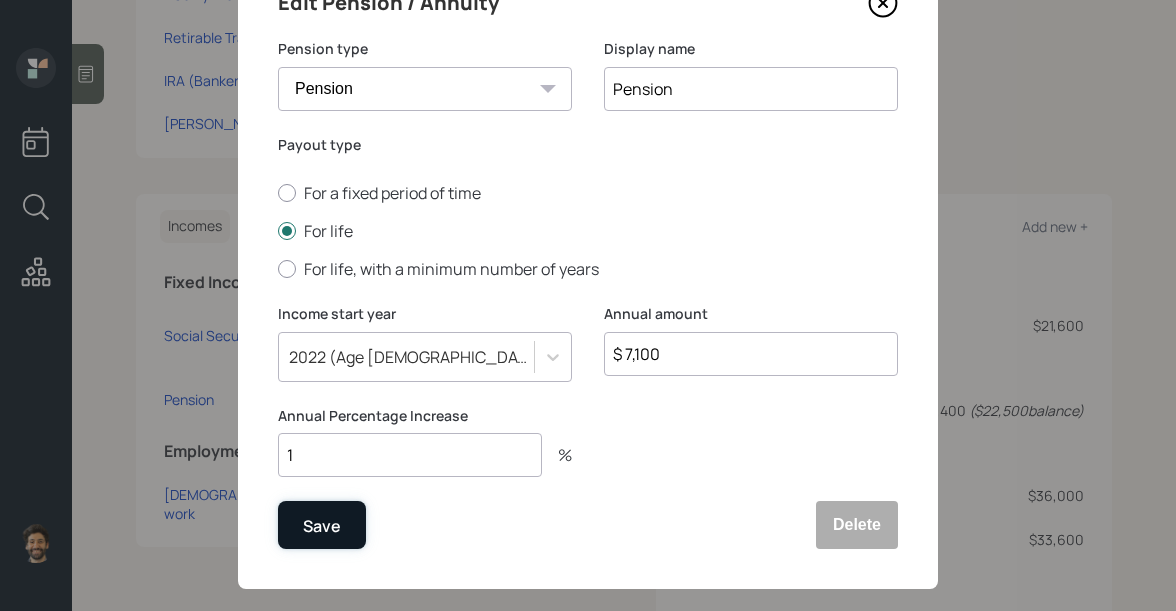 click on "Save" at bounding box center (322, 525) 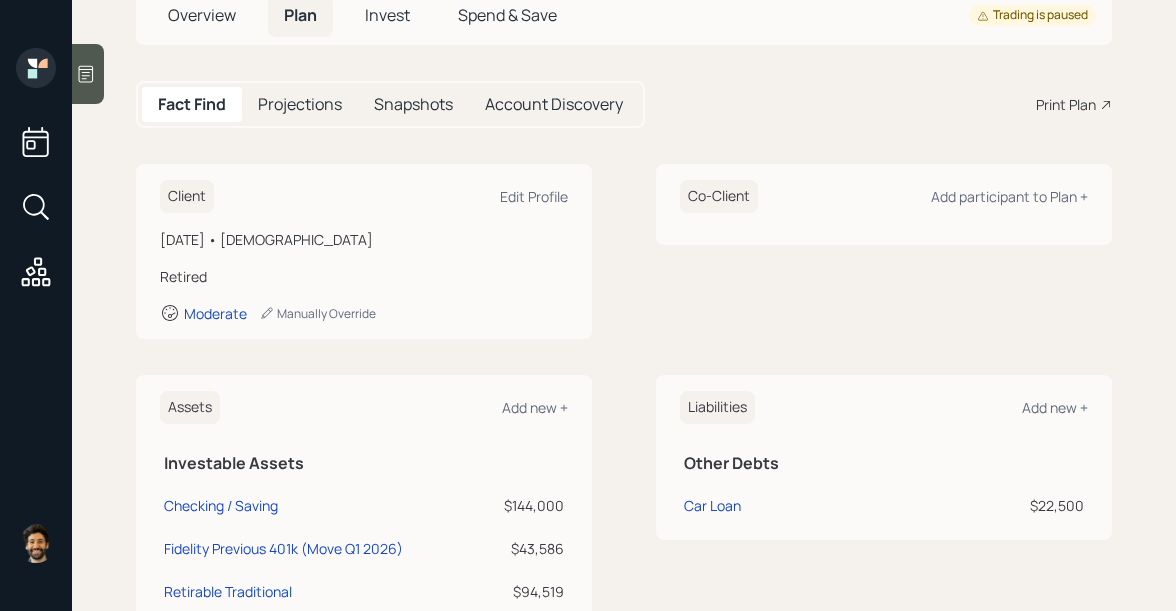 scroll, scrollTop: 0, scrollLeft: 0, axis: both 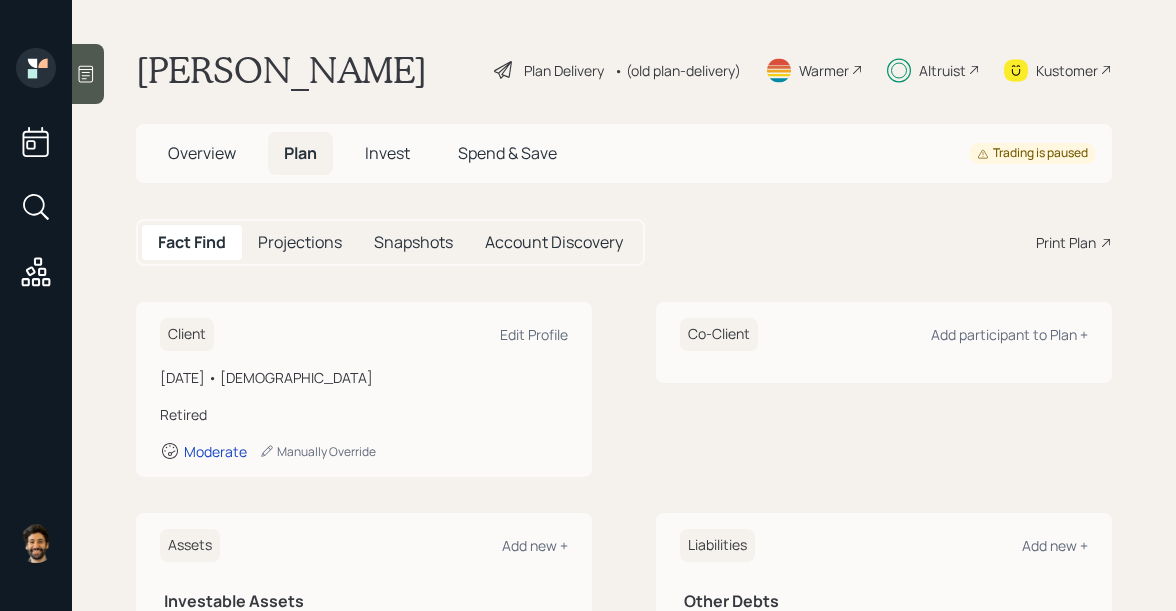 click on "• (old plan-delivery)" at bounding box center [677, 70] 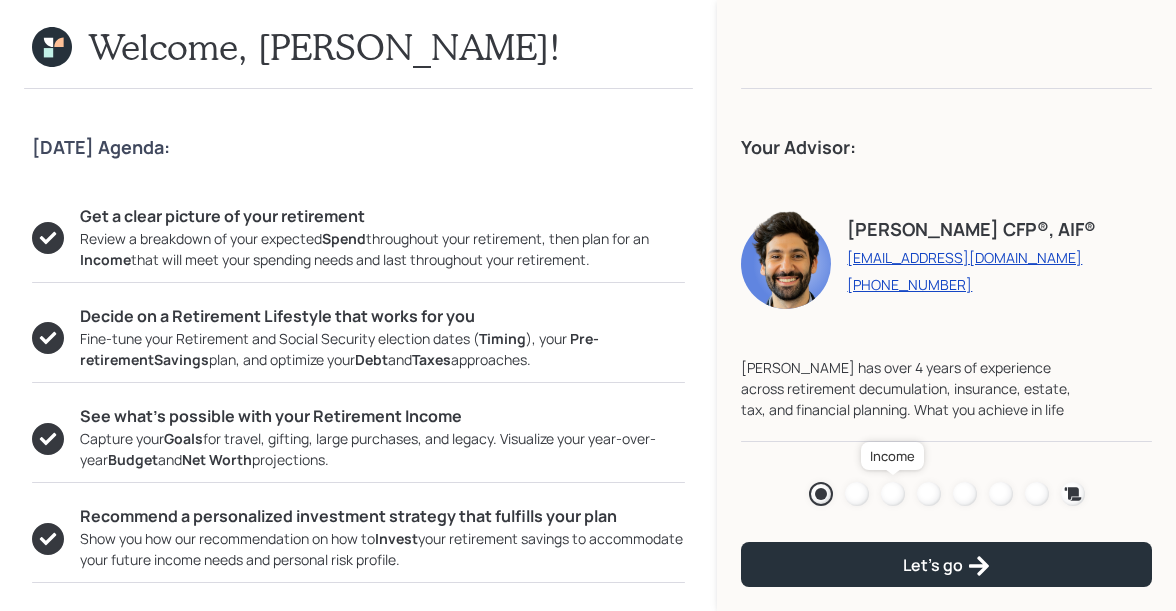 click at bounding box center (893, 494) 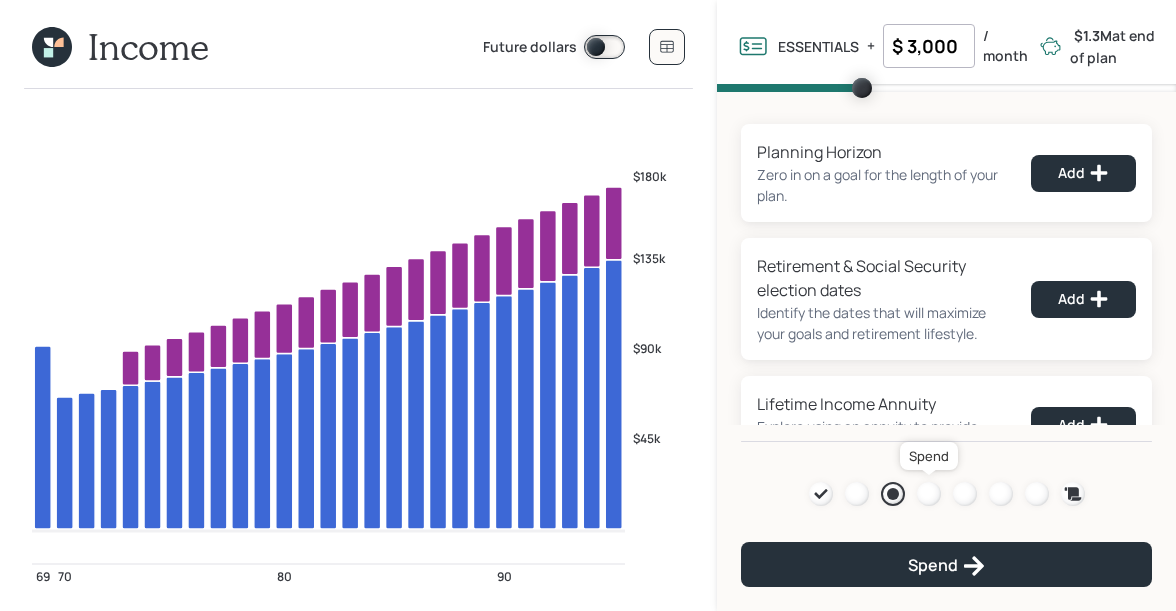click at bounding box center (929, 494) 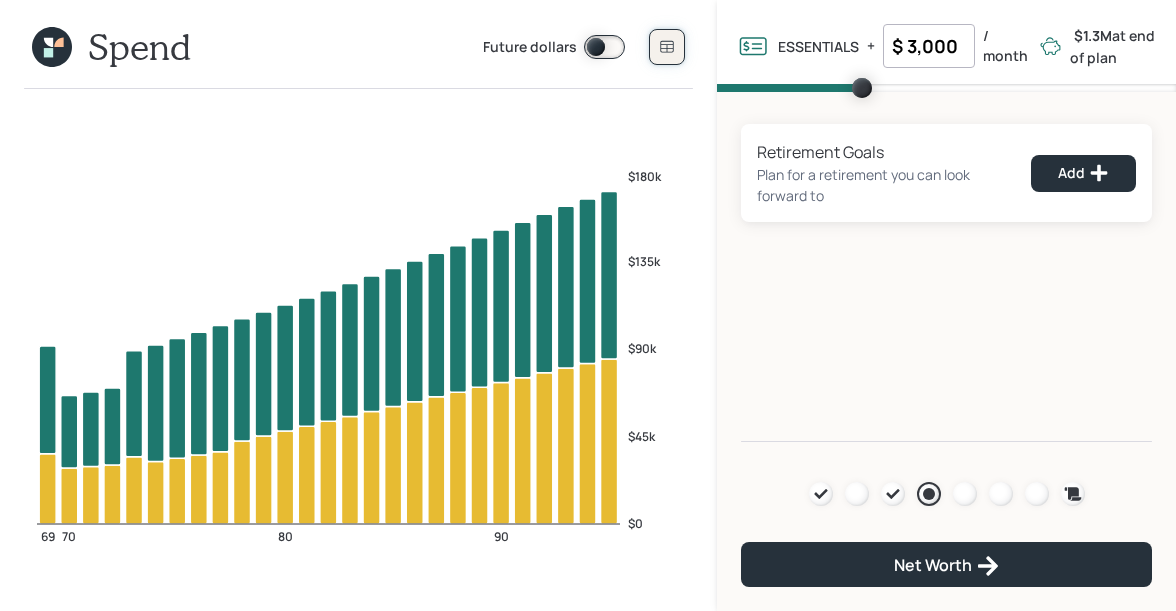 click 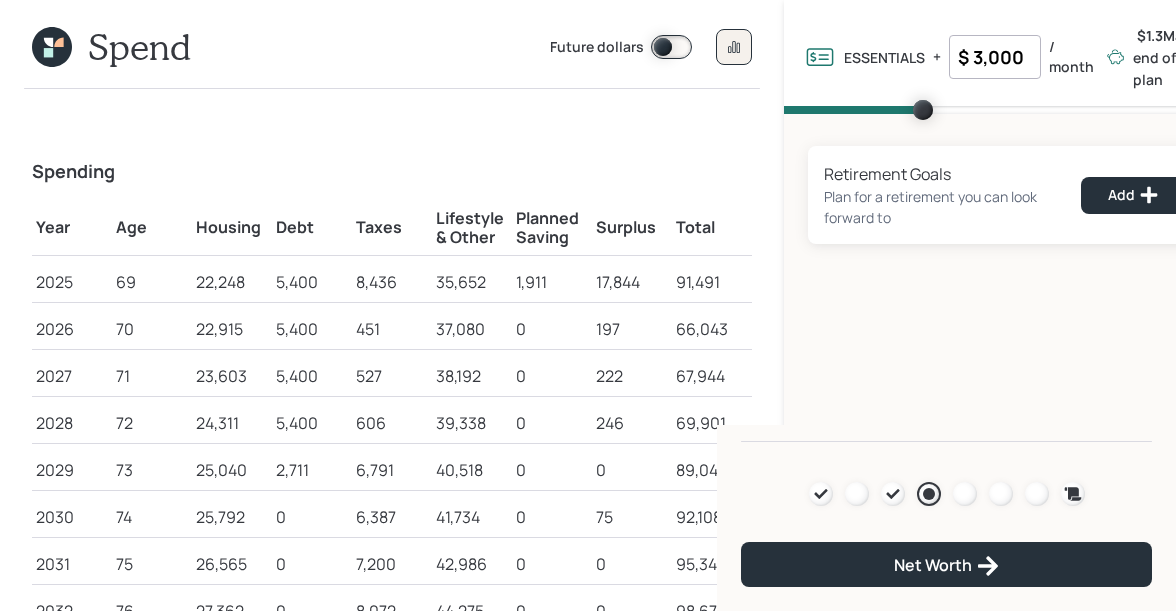 click 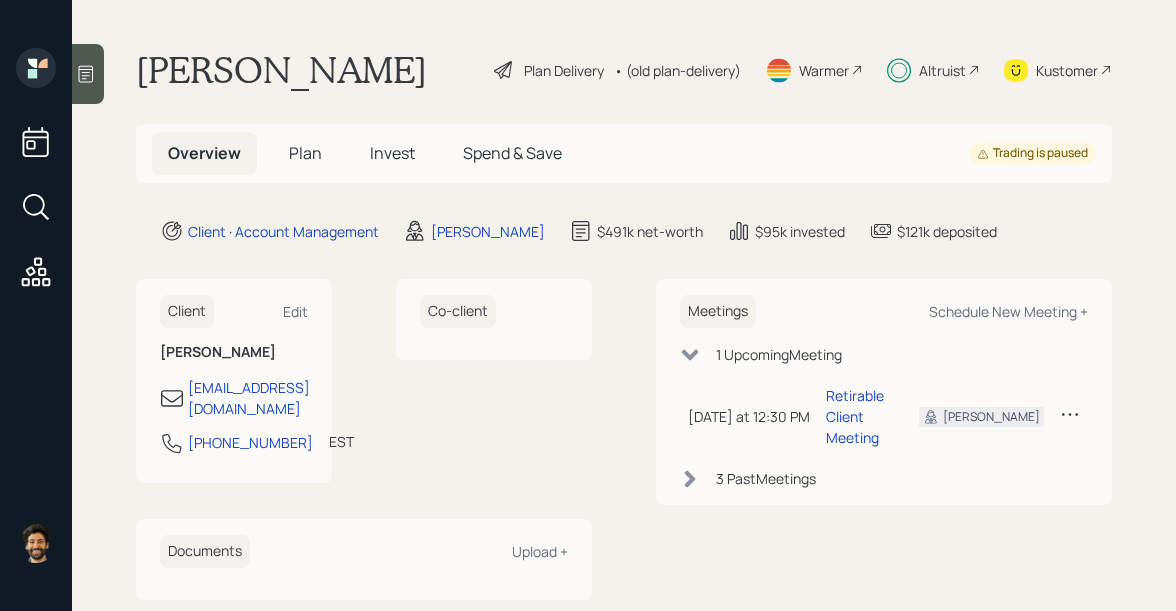 click on "Plan" at bounding box center [305, 153] 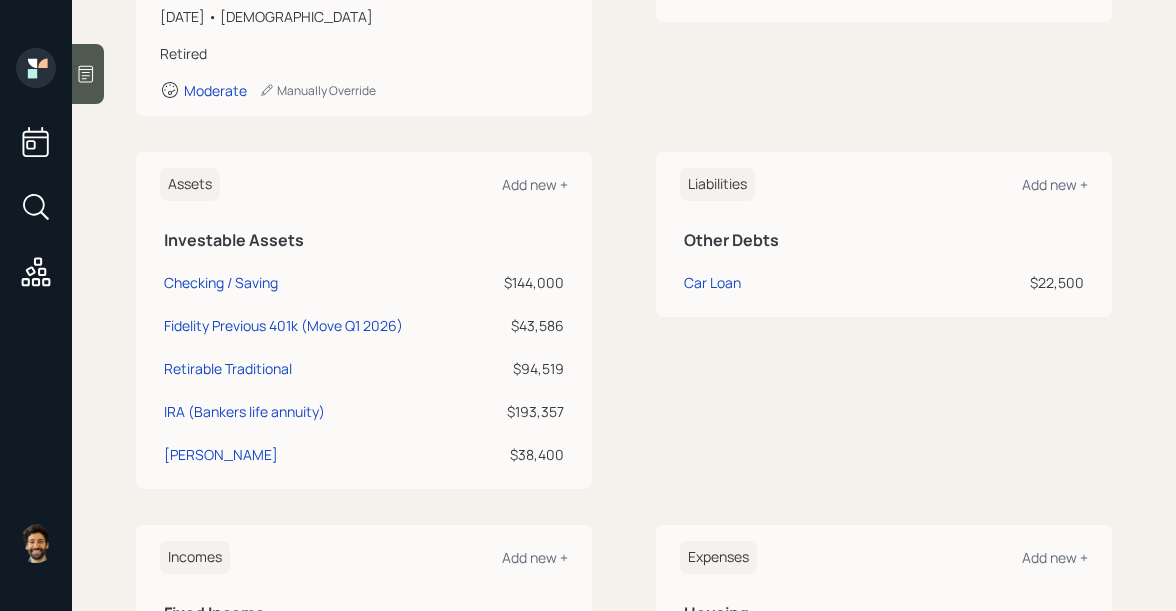 scroll, scrollTop: 369, scrollLeft: 0, axis: vertical 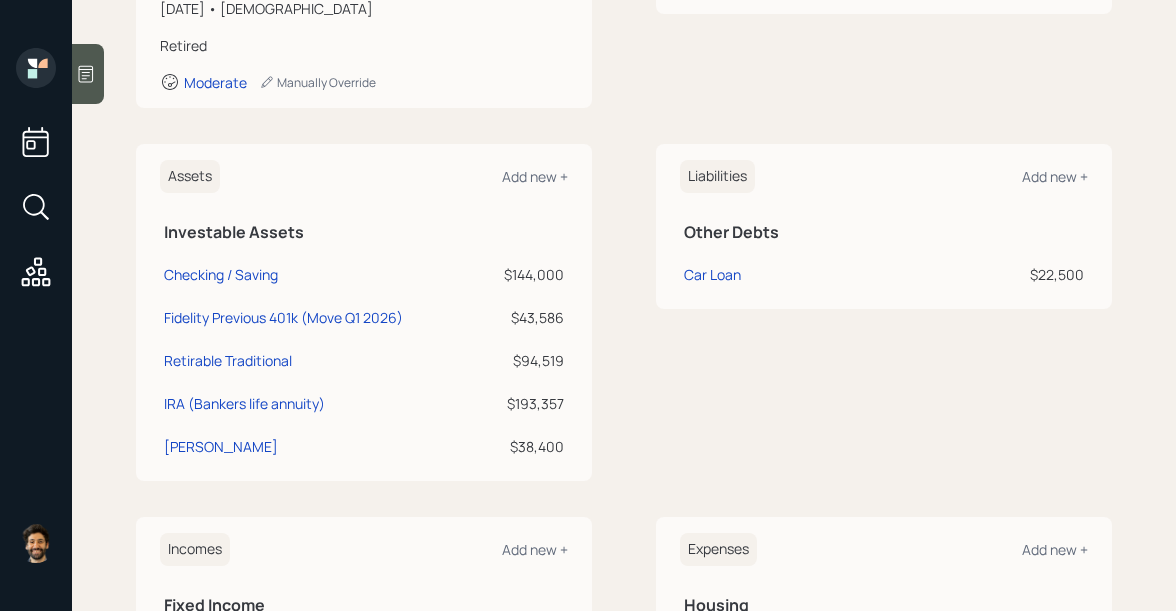 click on "Assets Add new + Investable Assets Checking / Saving $144,000 Fidelity Previous 401k (Move Q1 2026) $43,586 Retirable Traditional $94,519 IRA (Bankers life annuity)  $193,357 [PERSON_NAME] $38,400" at bounding box center (364, 312) 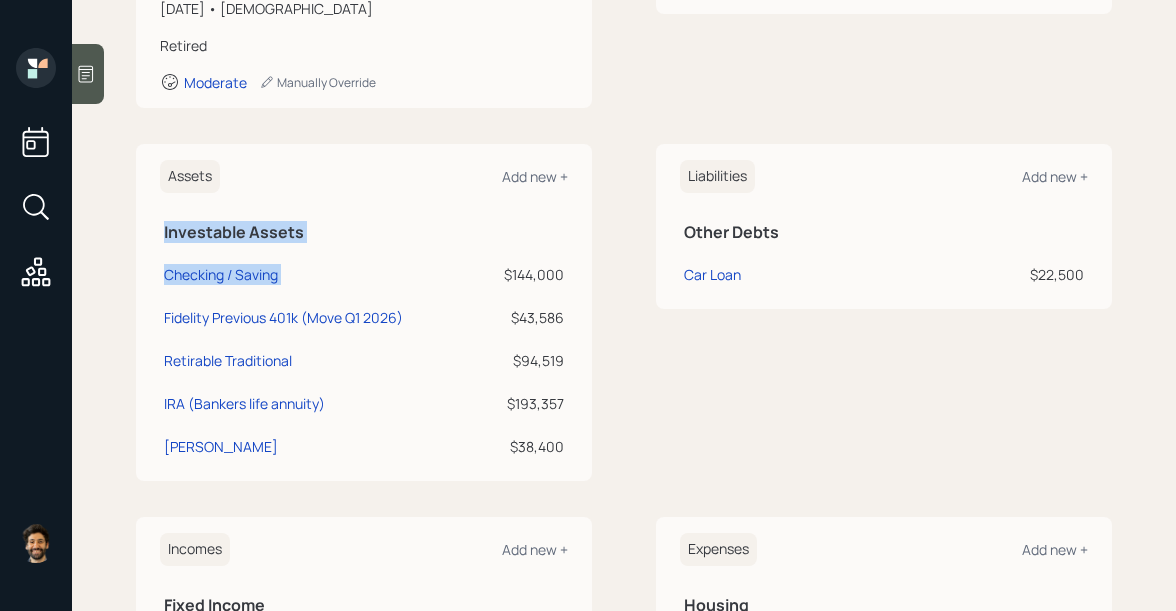 drag, startPoint x: 568, startPoint y: 272, endPoint x: 492, endPoint y: 272, distance: 76 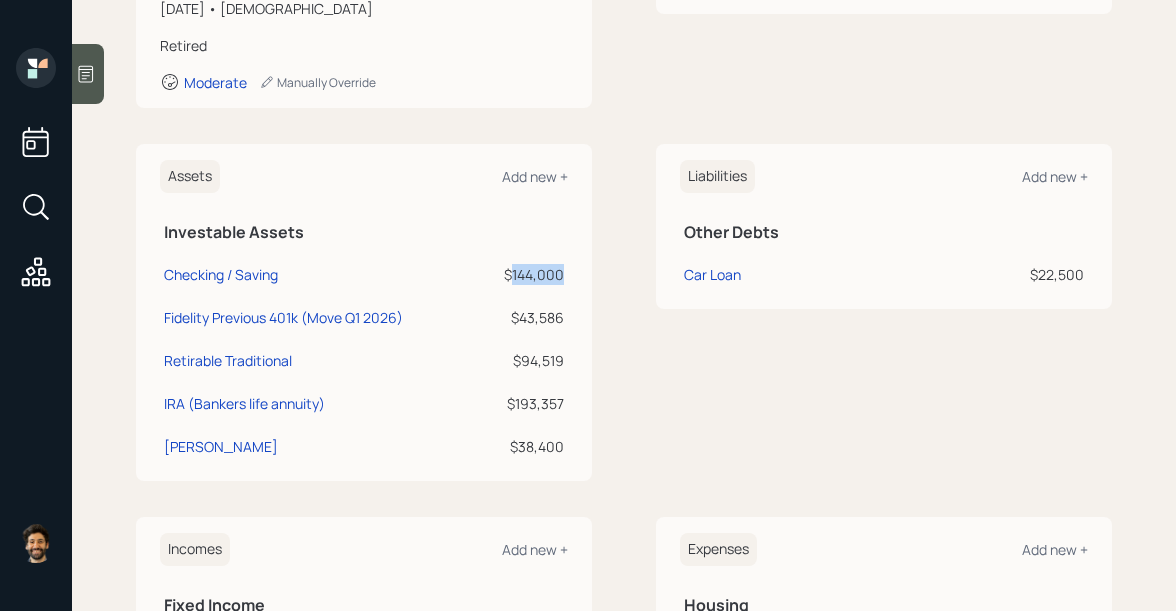 click on "$144,000" at bounding box center (524, 274) 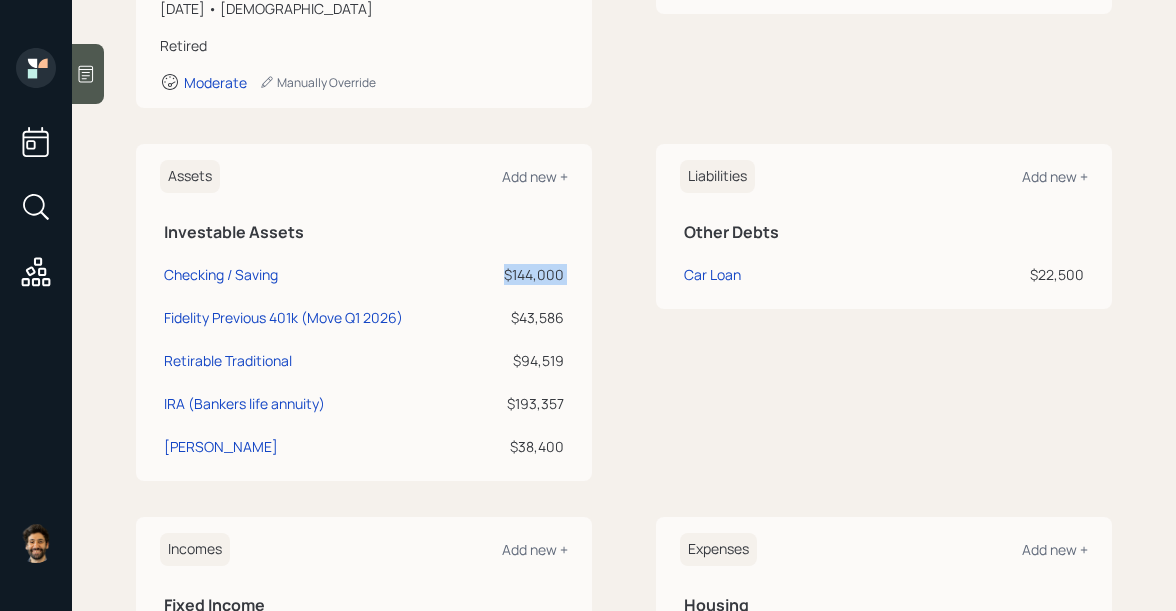 click on "$144,000" at bounding box center (524, 274) 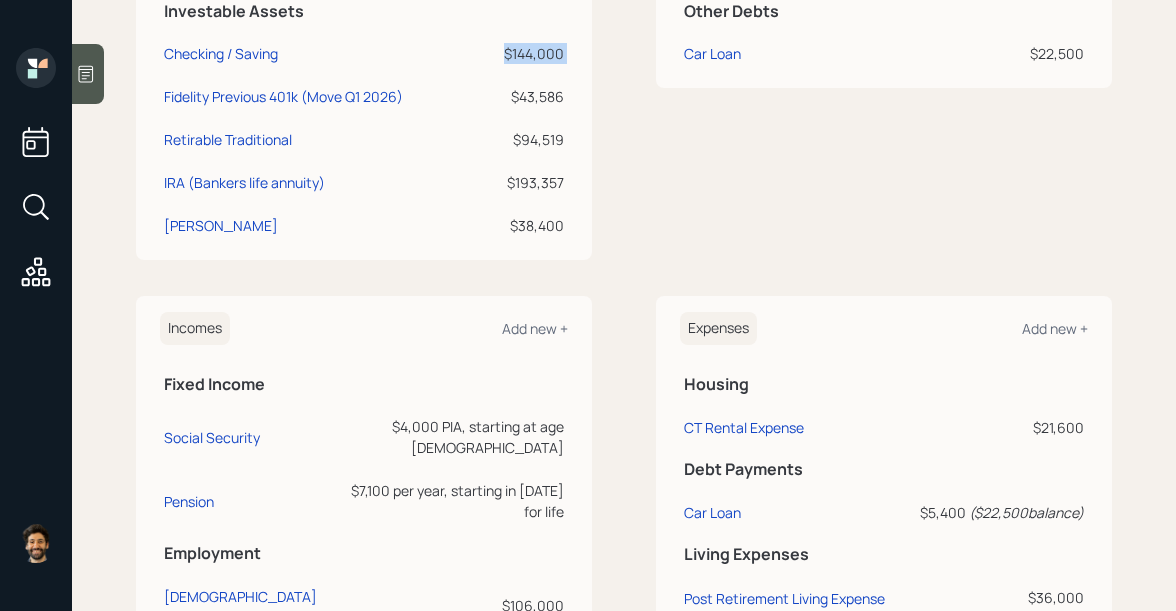 scroll, scrollTop: 628, scrollLeft: 0, axis: vertical 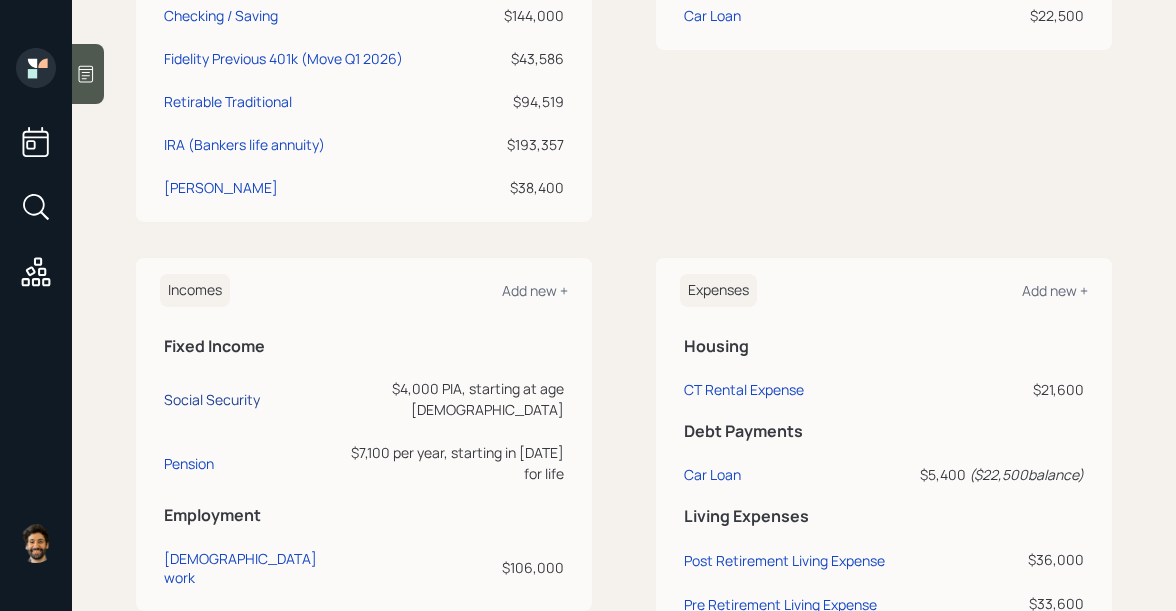 click on "Social Security" at bounding box center [212, 399] 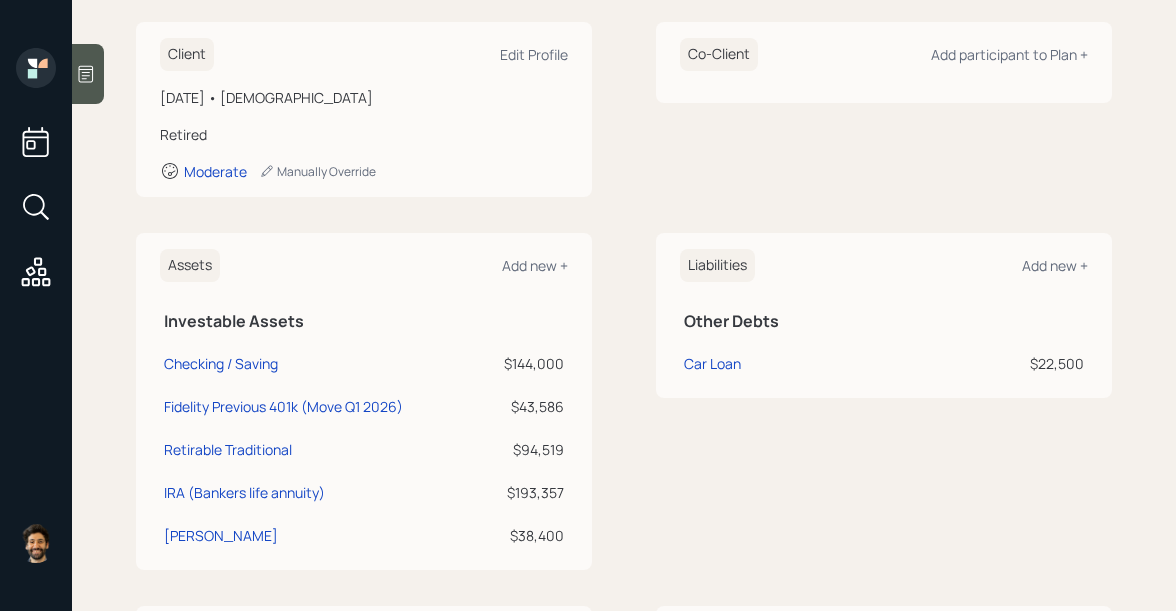 scroll, scrollTop: 0, scrollLeft: 0, axis: both 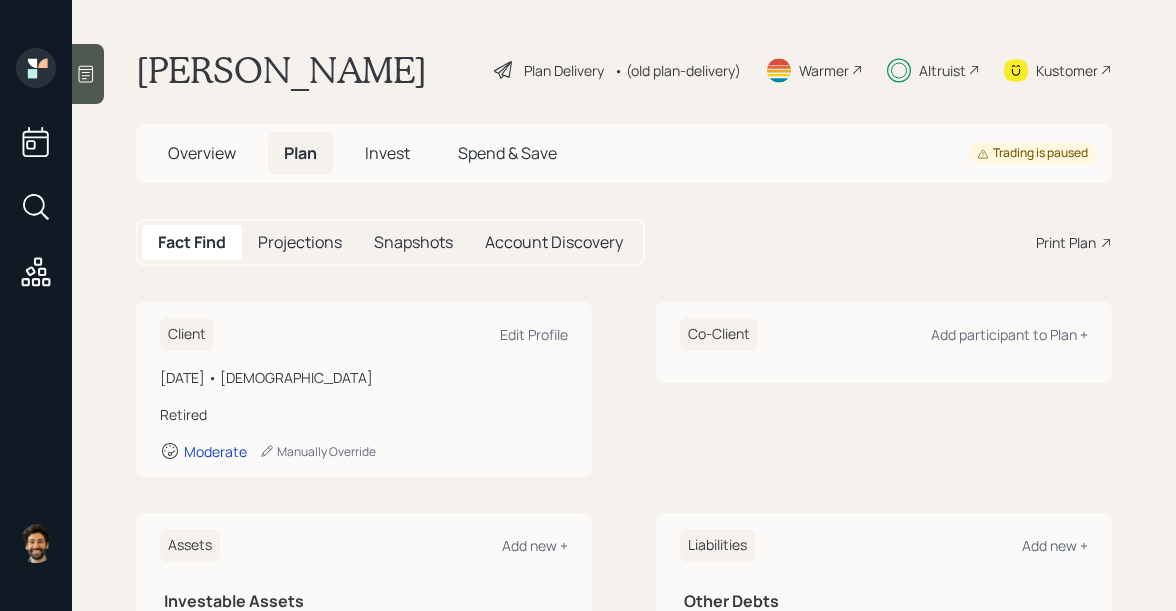 click on "• (old plan-delivery)" at bounding box center (677, 70) 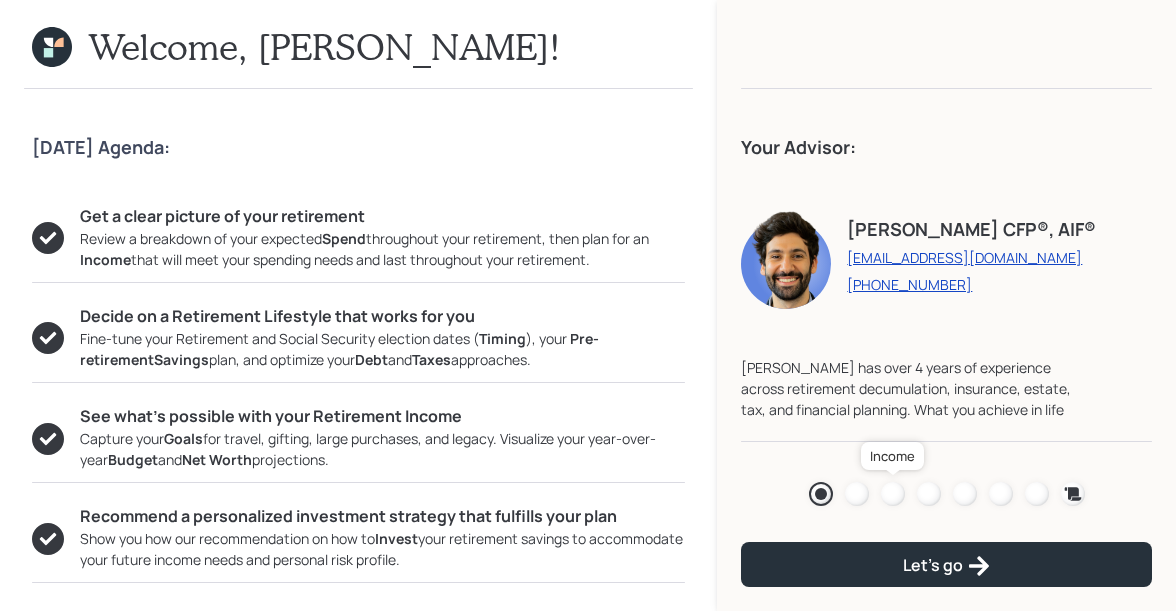 click at bounding box center (893, 494) 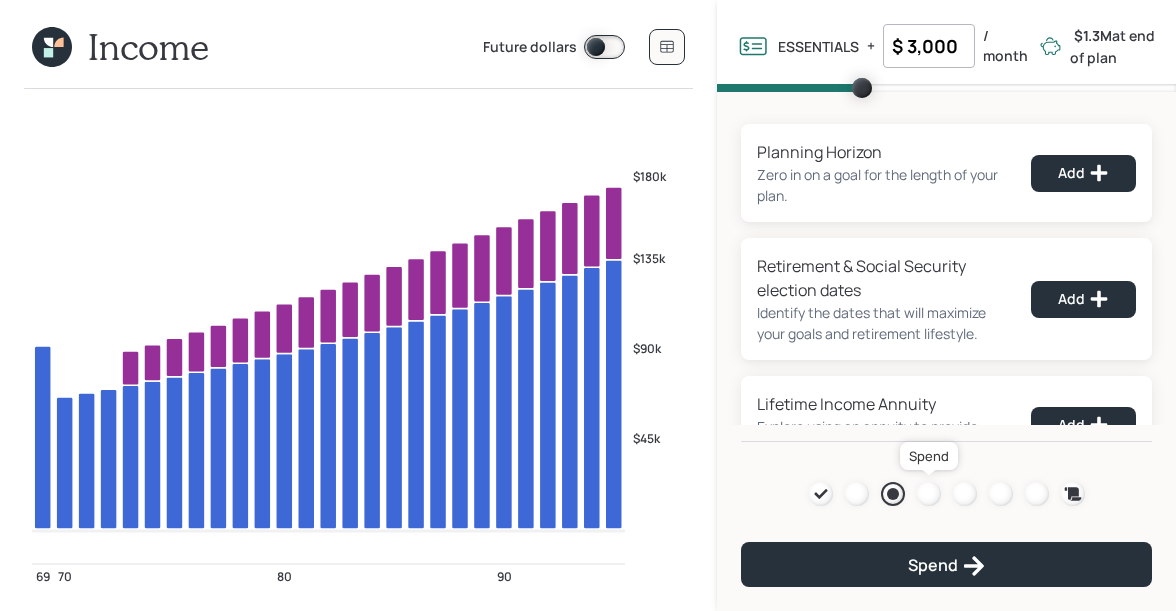 click at bounding box center (929, 494) 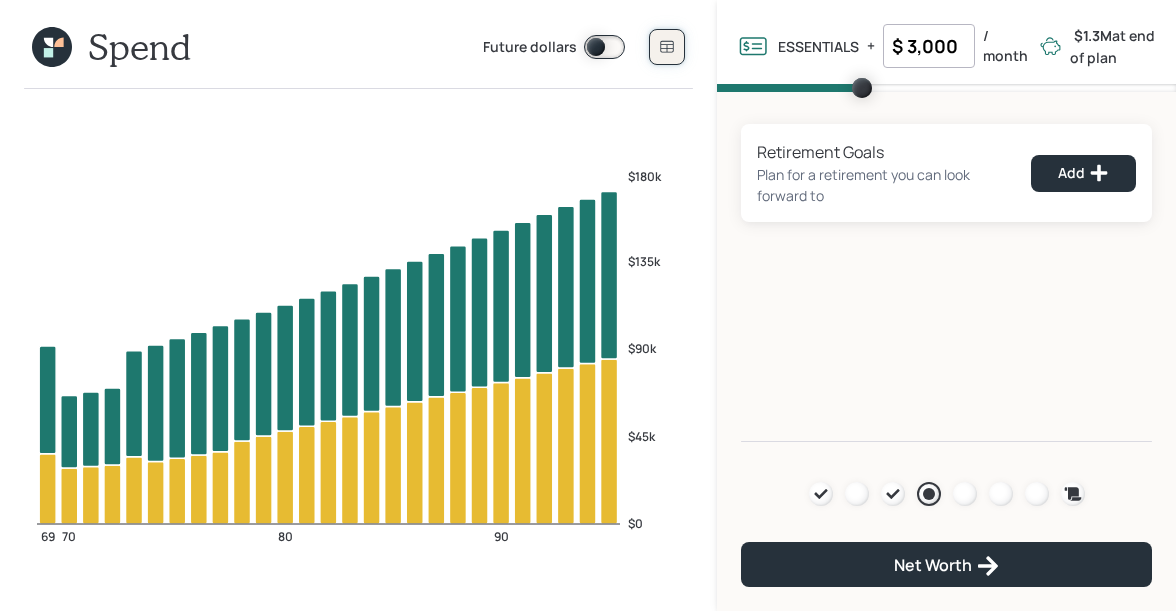 click 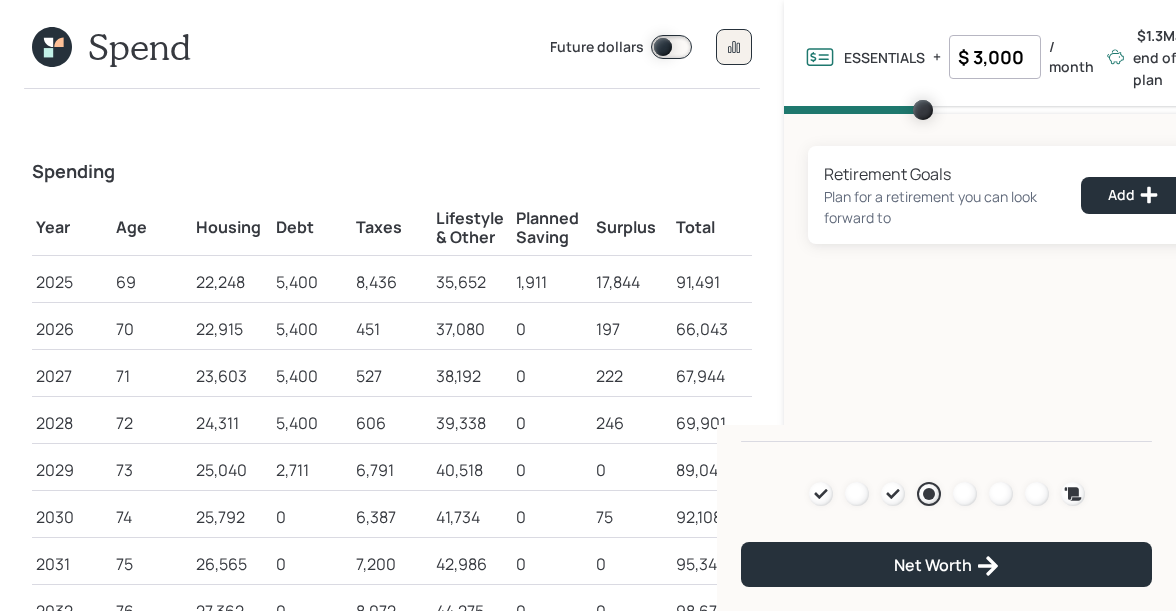click 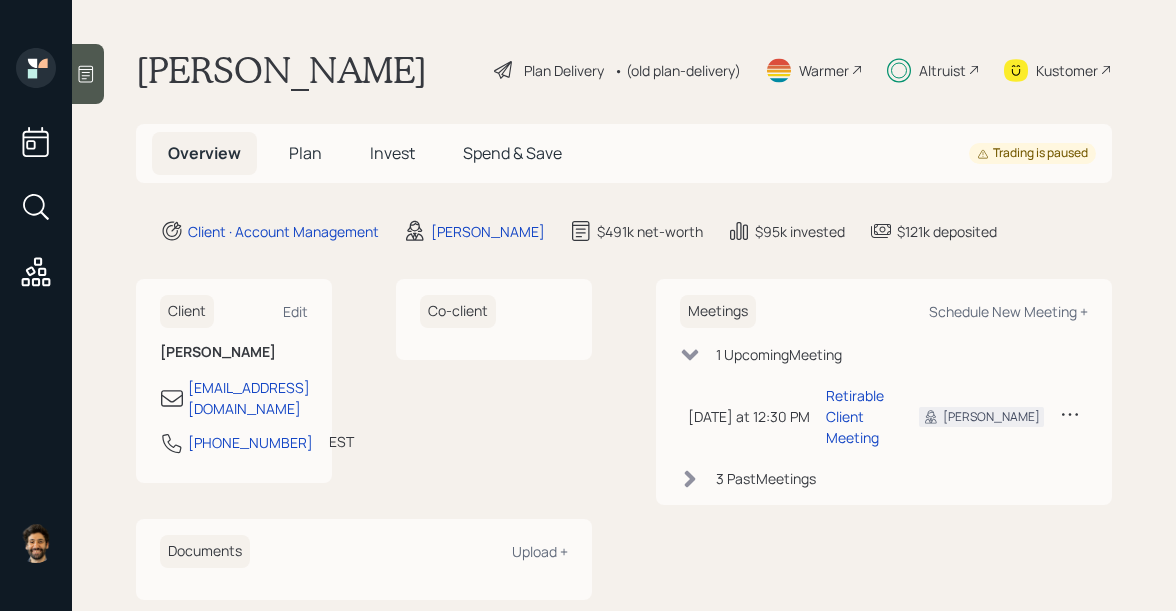click on "Plan" at bounding box center [305, 153] 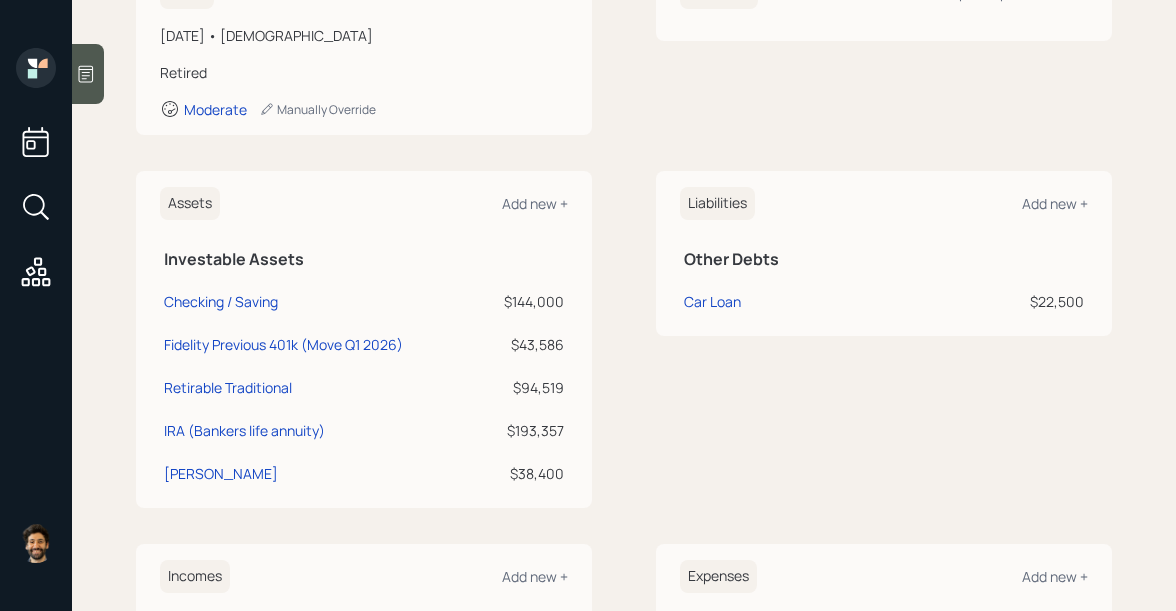 scroll, scrollTop: 330, scrollLeft: 0, axis: vertical 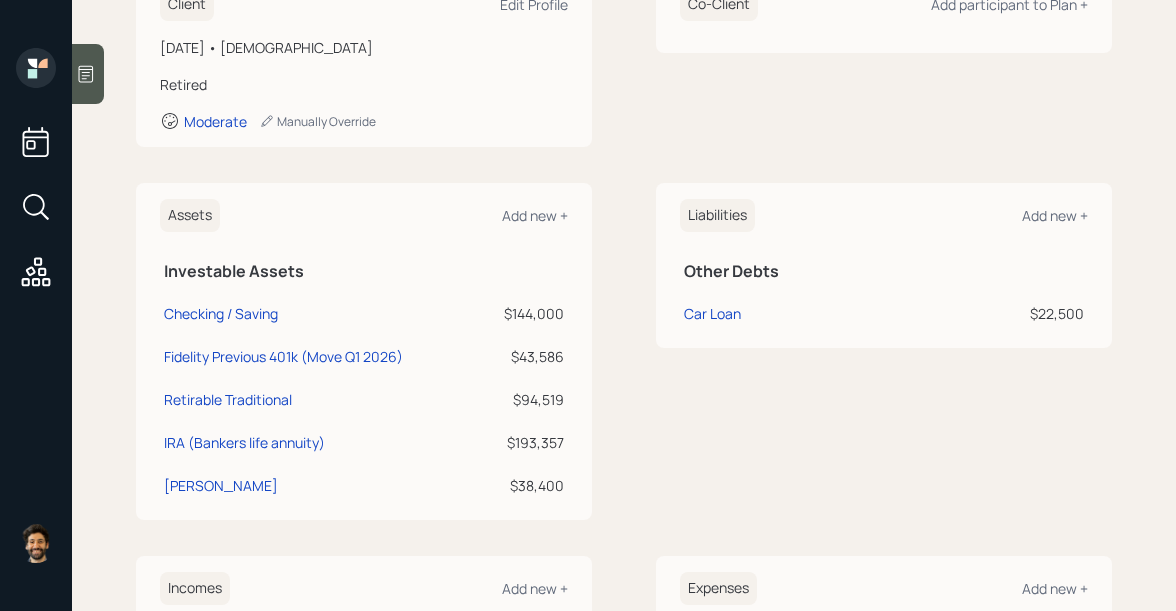click 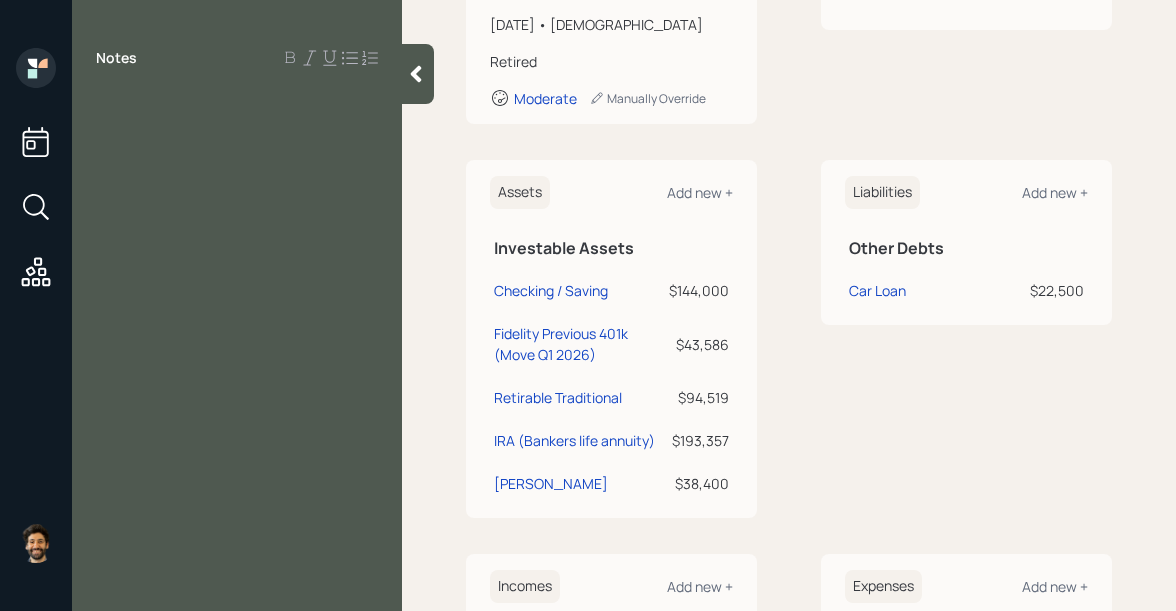 click 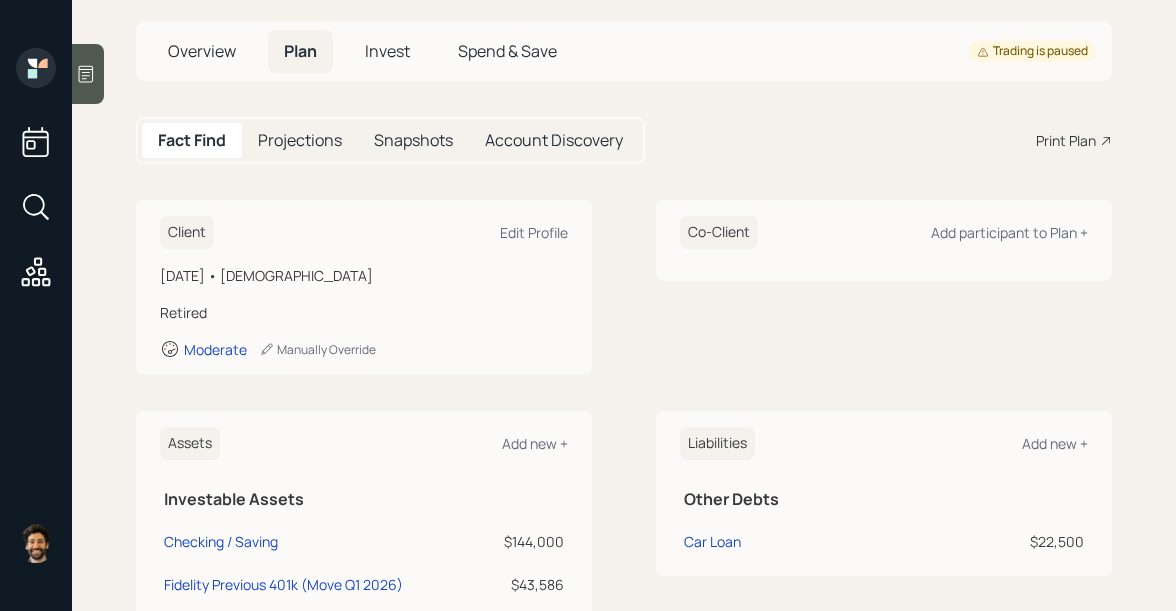 scroll, scrollTop: 0, scrollLeft: 0, axis: both 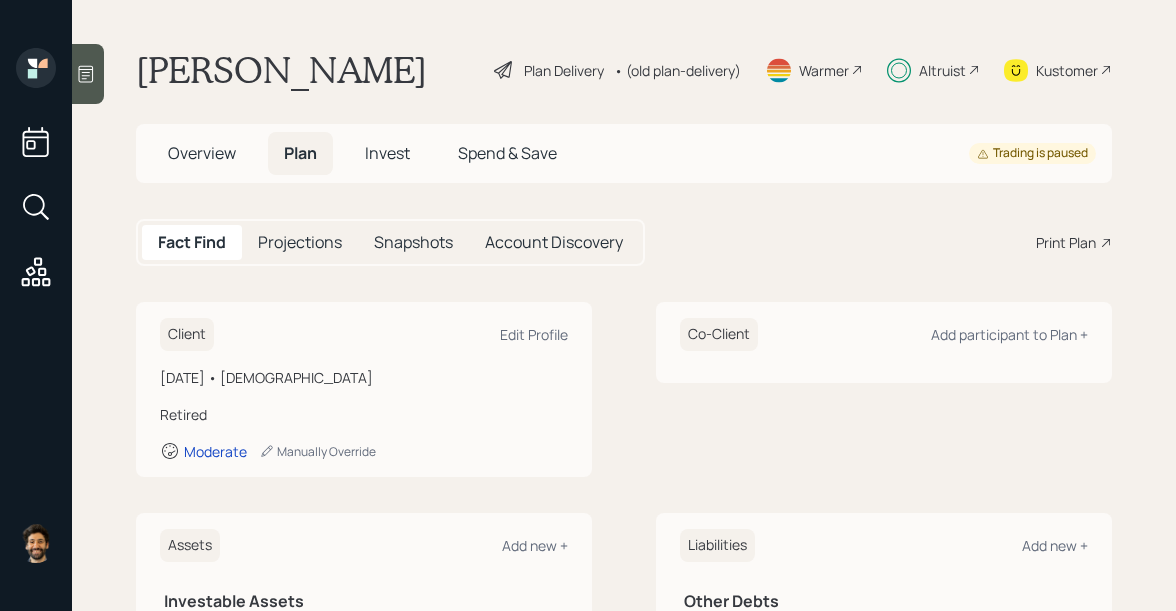 click on "• (old plan-delivery)" at bounding box center [677, 70] 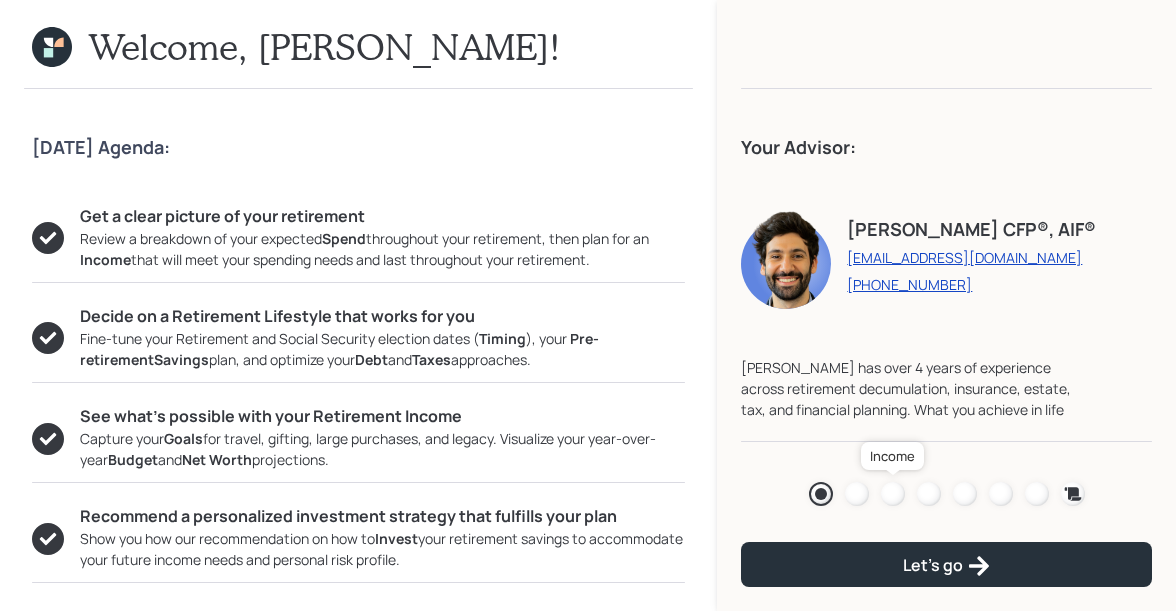 click at bounding box center [893, 494] 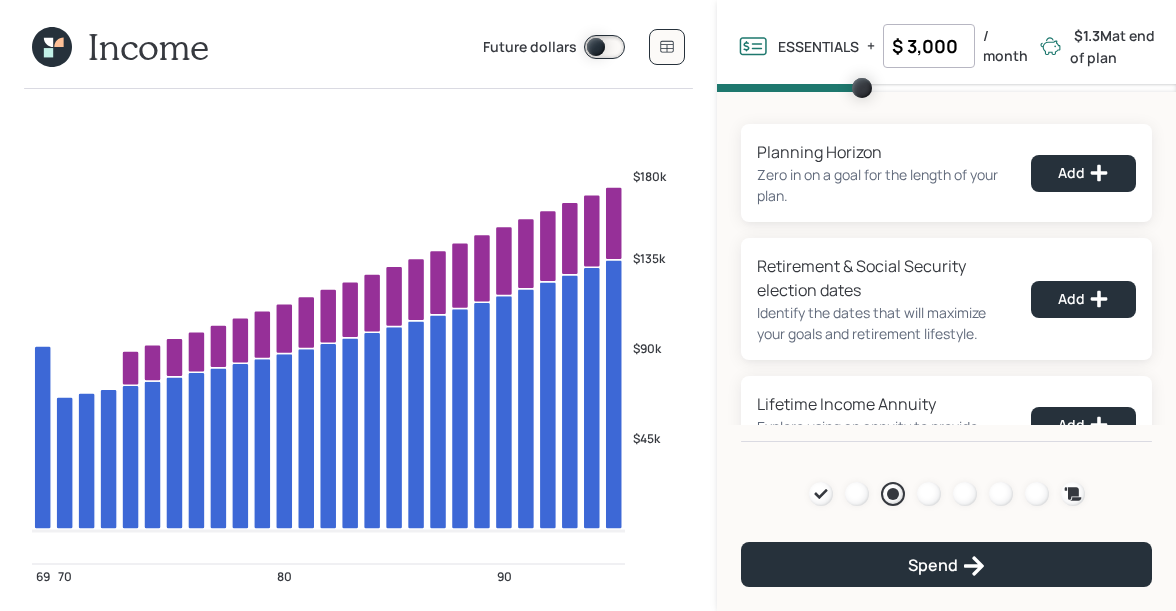 click 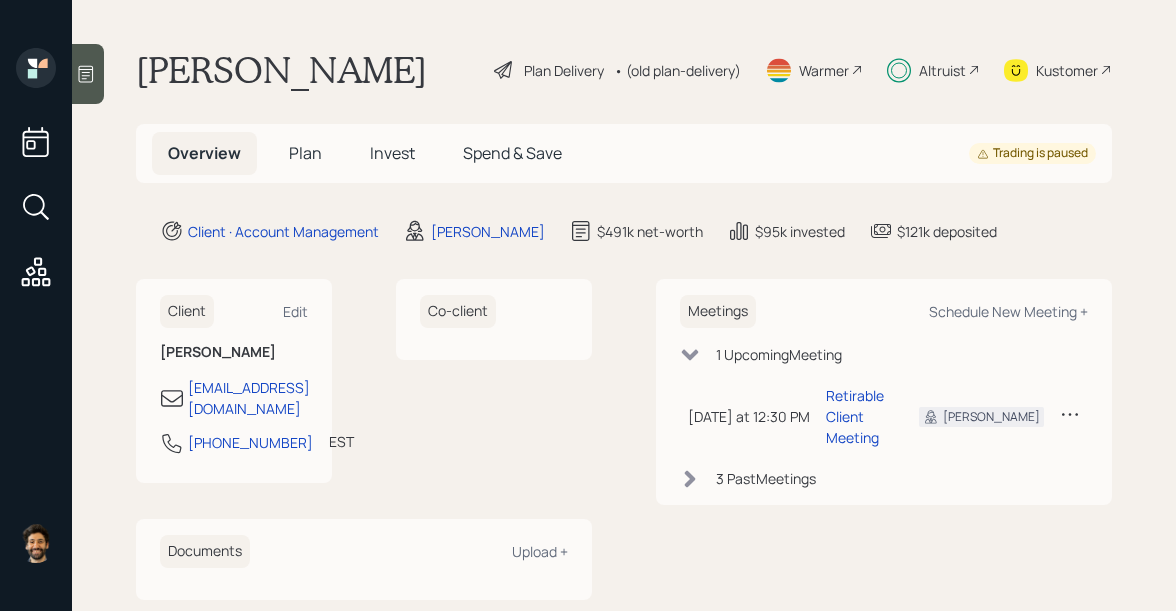 click on "Invest" at bounding box center (392, 153) 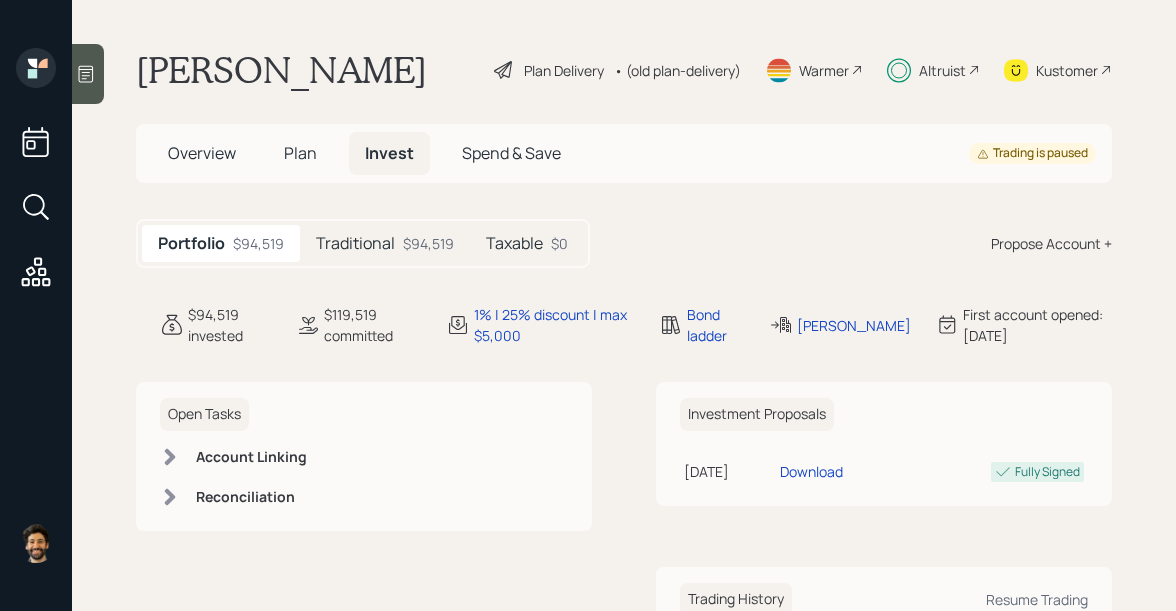click on "Plan" at bounding box center [300, 153] 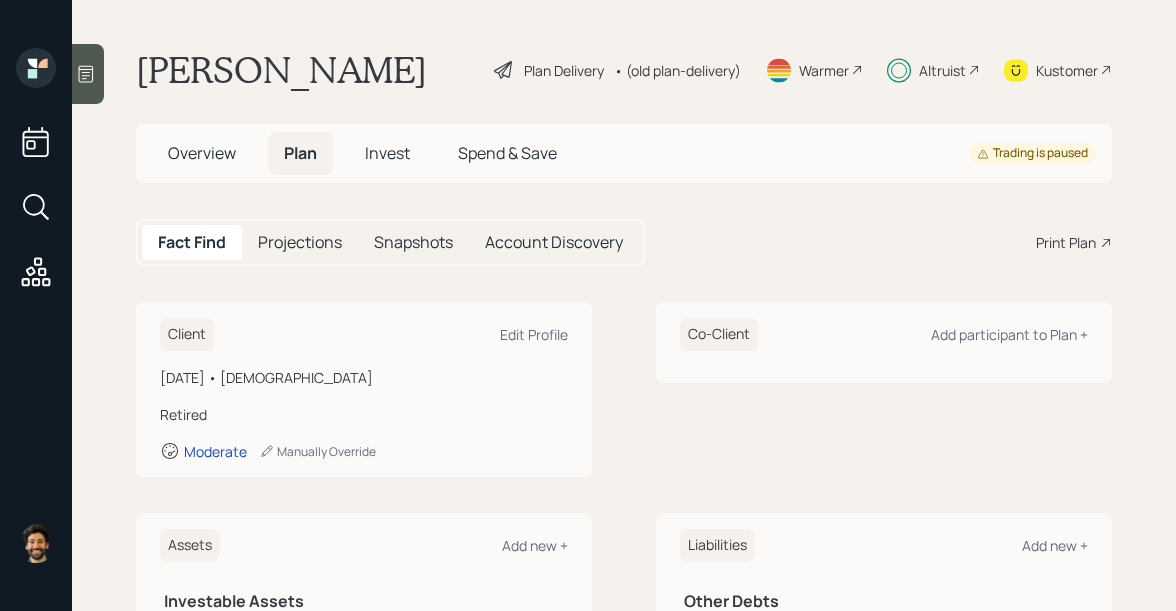 click on "Invest" at bounding box center (387, 153) 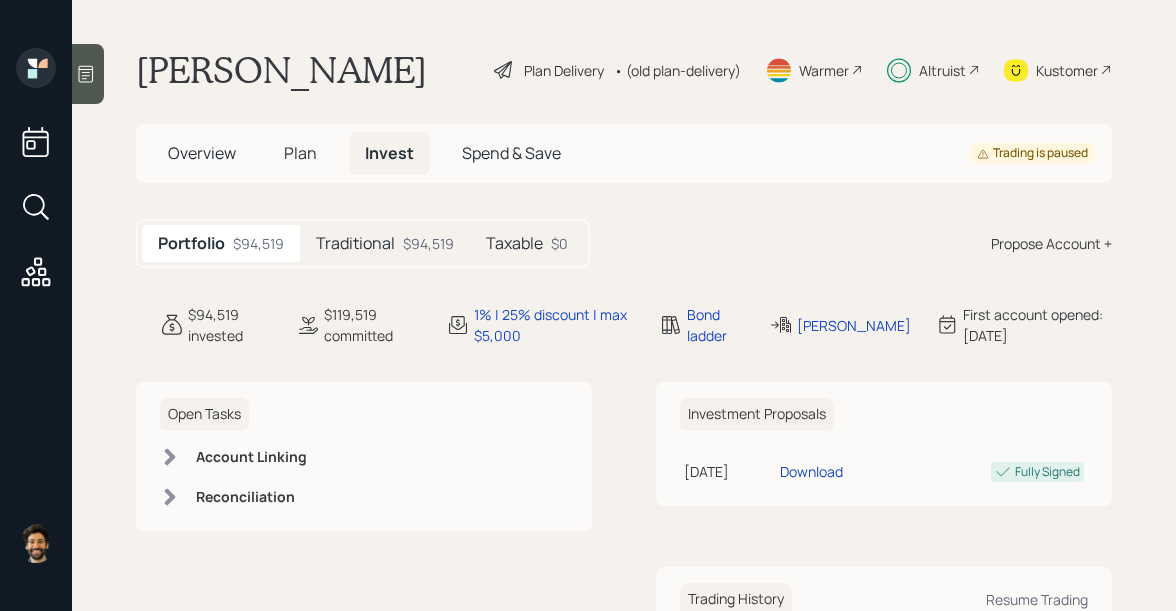 click on "Traditional" at bounding box center [355, 243] 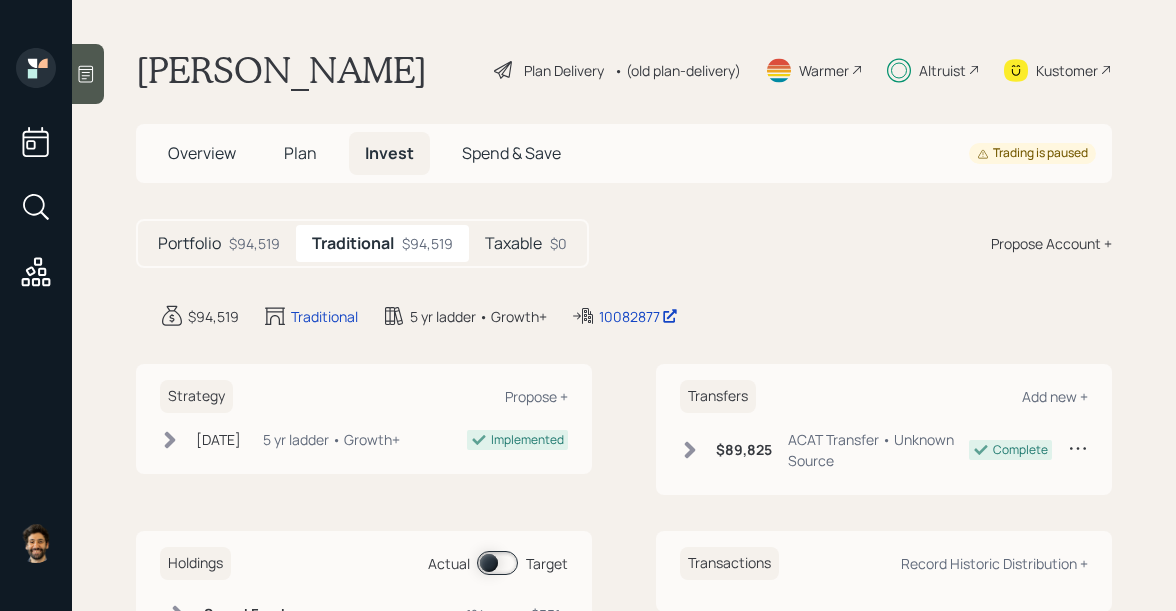 click on "Plan" at bounding box center (300, 153) 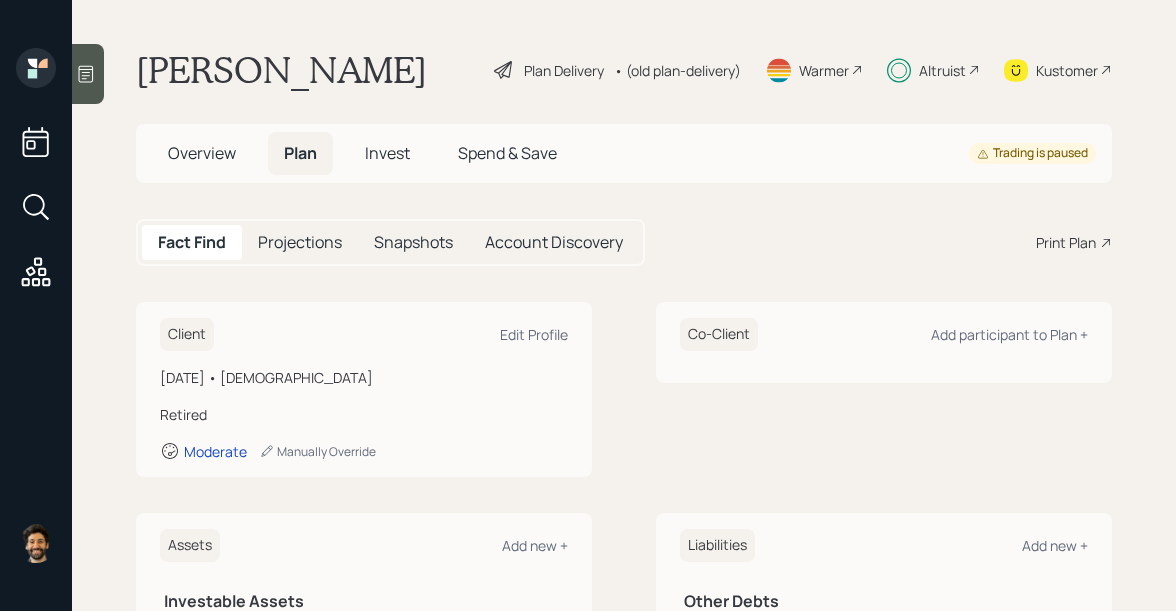 click on "Overview" at bounding box center [202, 153] 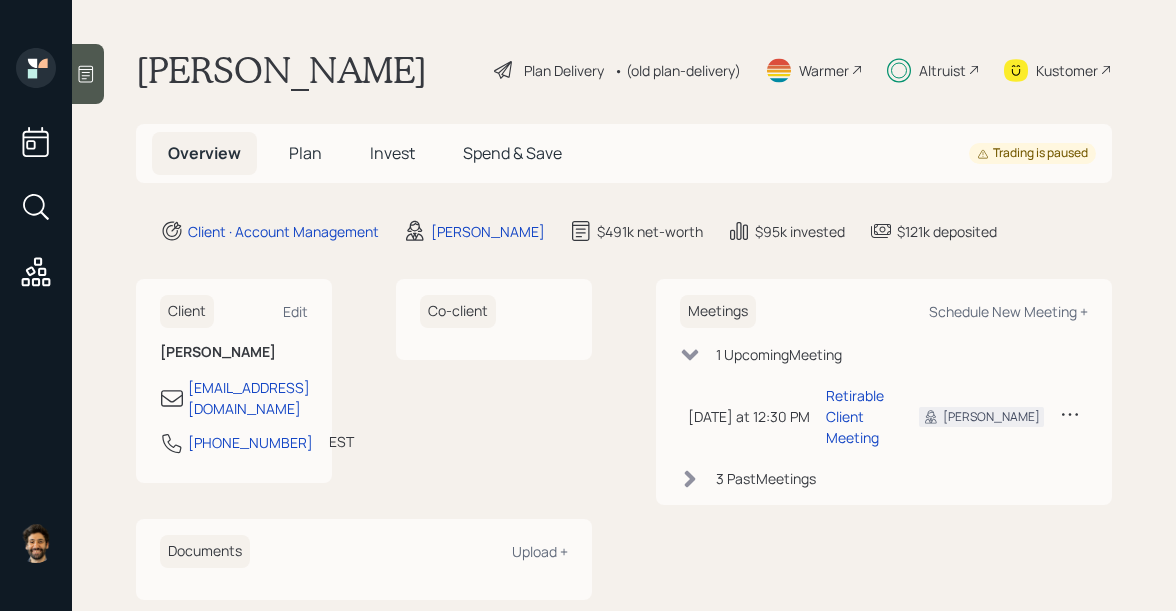 click on "Invest" at bounding box center [392, 153] 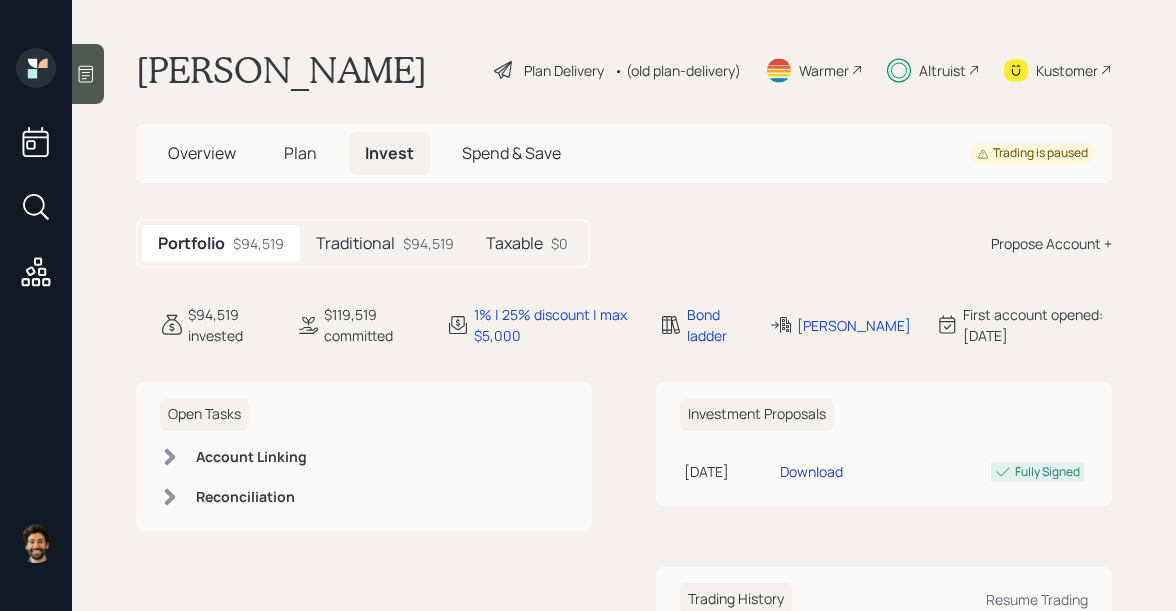 click on "Plan" at bounding box center [300, 153] 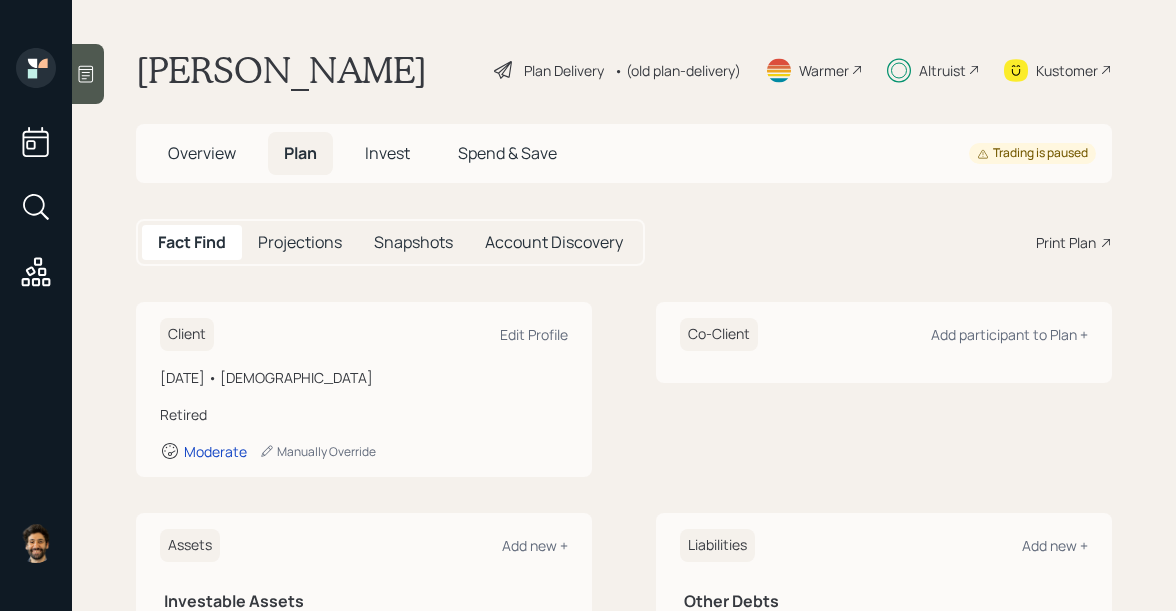 click on "Overview" at bounding box center [202, 153] 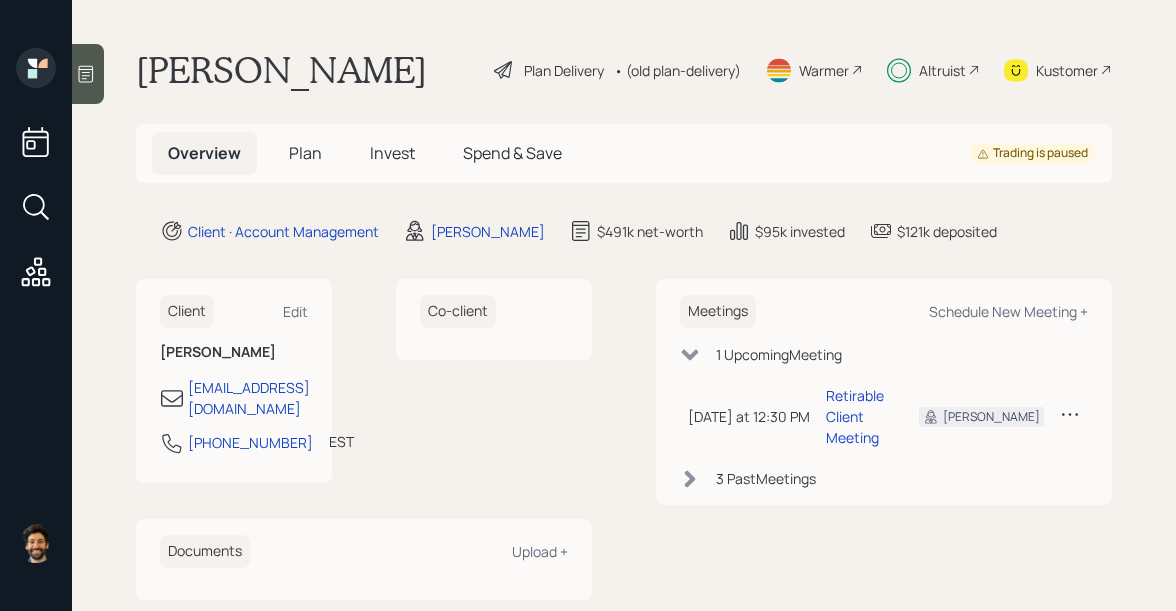 scroll, scrollTop: 0, scrollLeft: 0, axis: both 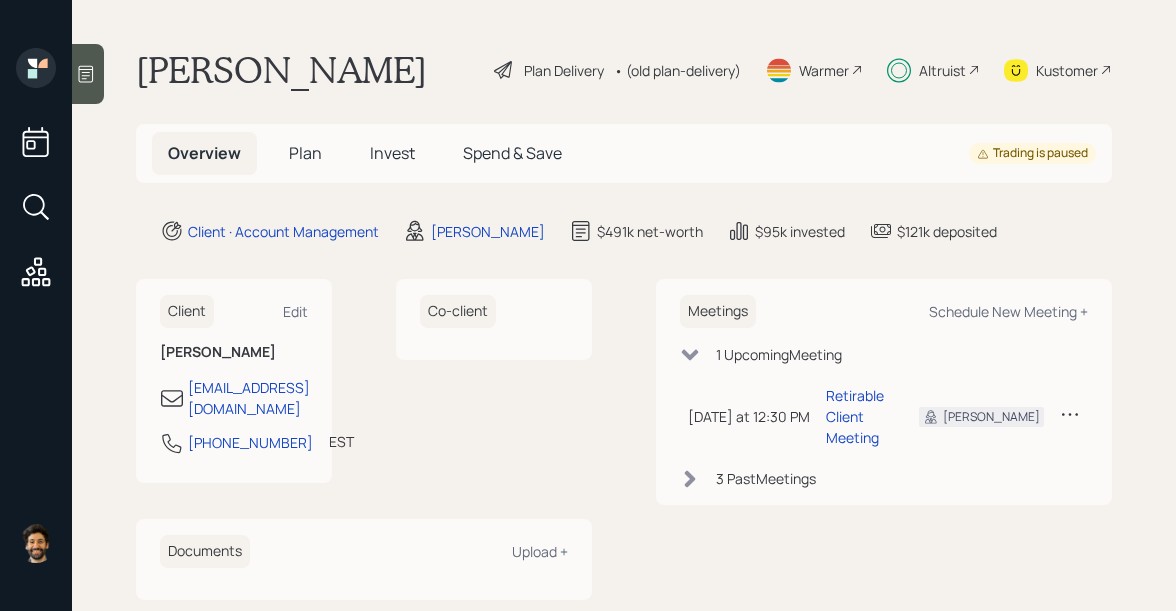 click on "Altruist" at bounding box center (942, 70) 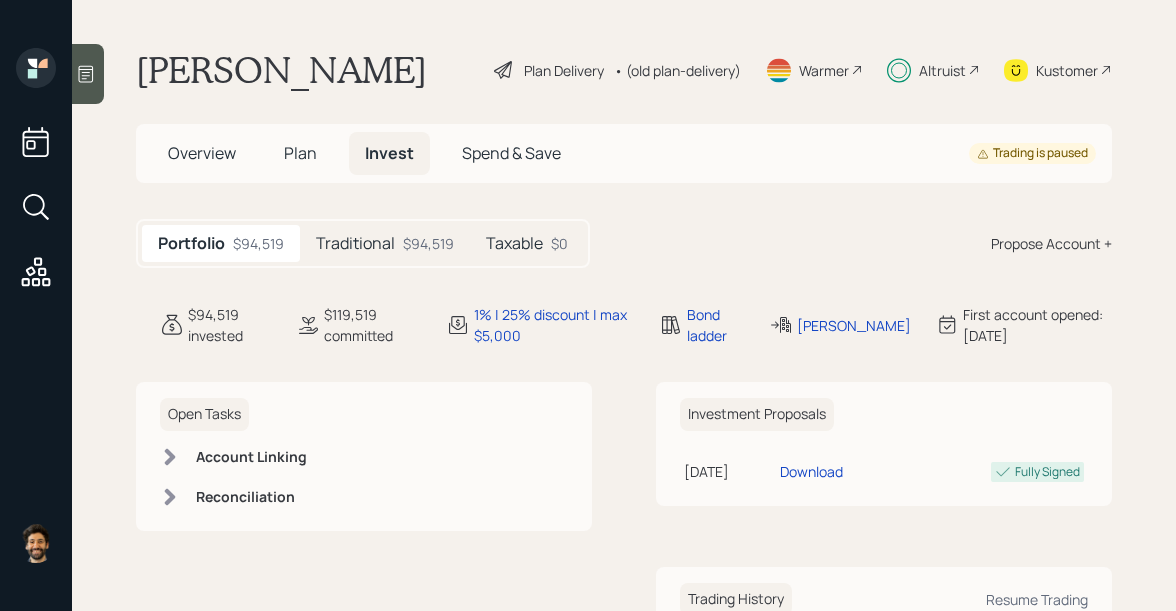 click on "$94,519" at bounding box center [428, 243] 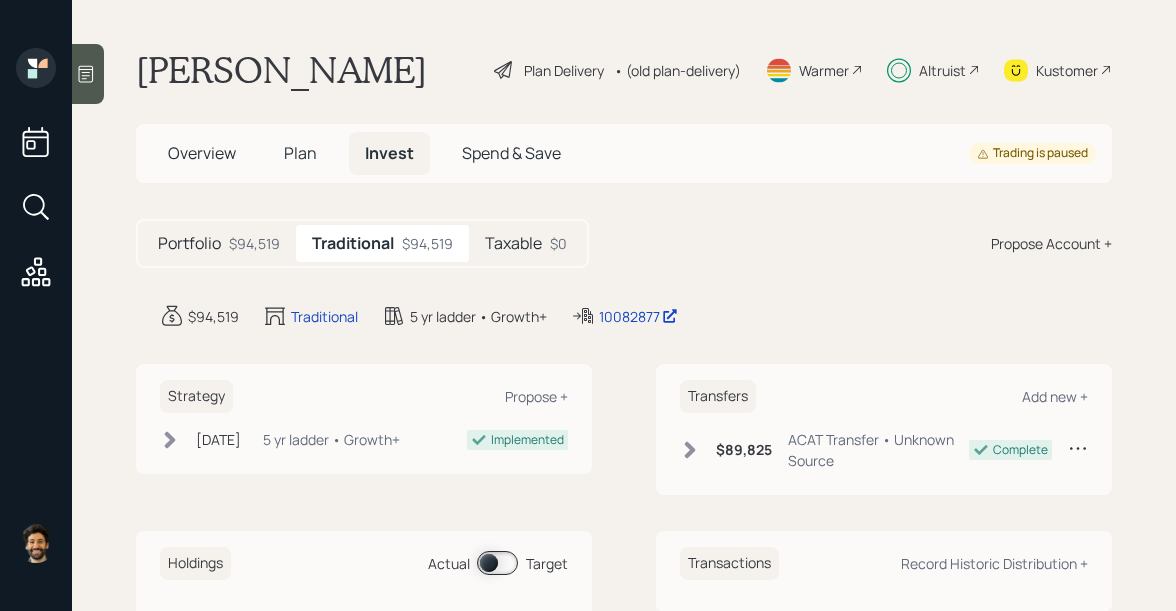 click on "Taxable" at bounding box center [513, 243] 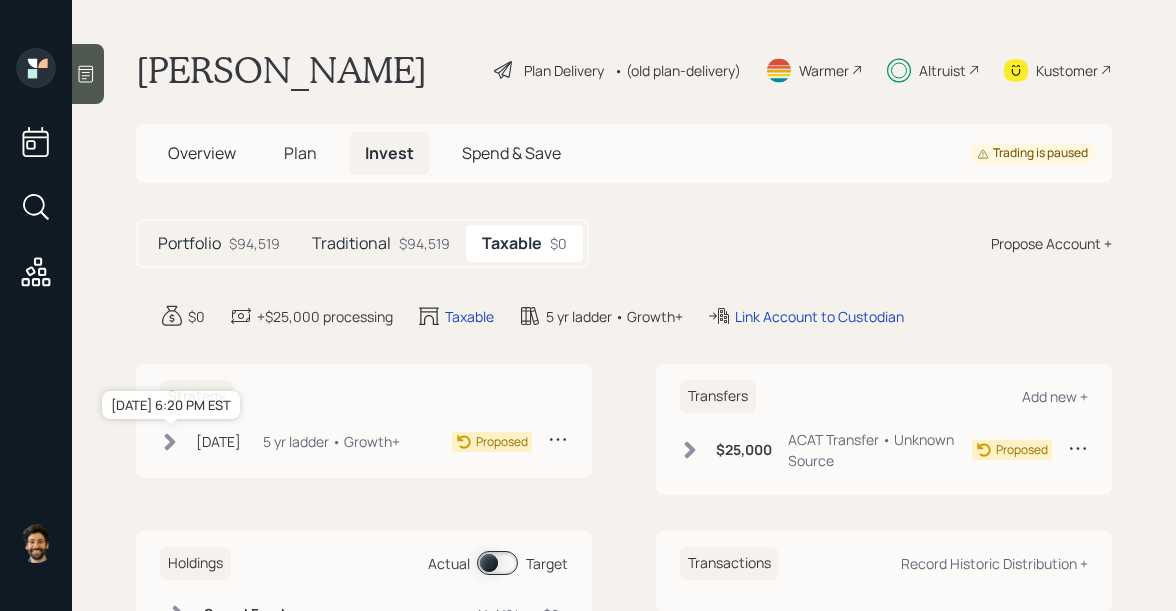 click on "Dec 17, 2024 Tuesday, December 17, 2024 6:20 PM EST 5 yr ladder • Growth+" at bounding box center [280, 441] 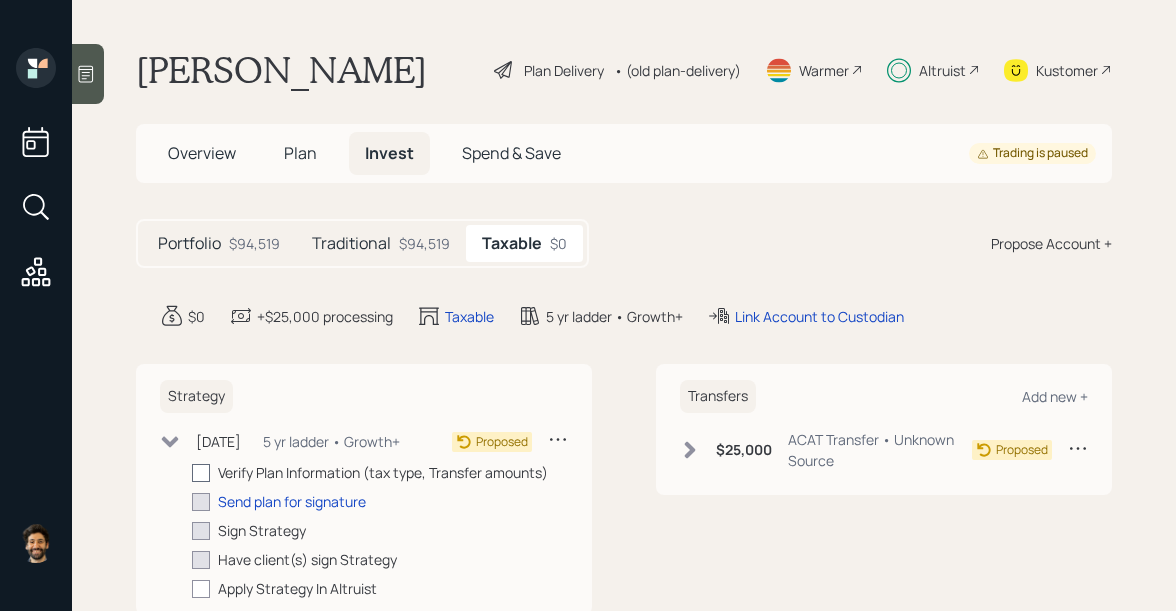 click at bounding box center (201, 473) 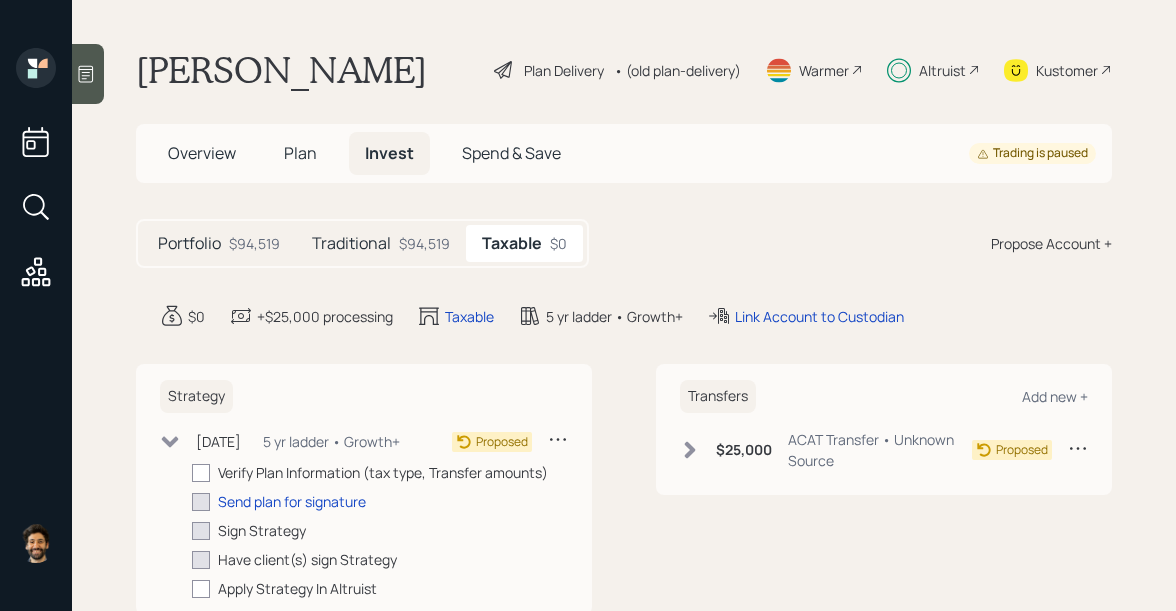 checkbox on "true" 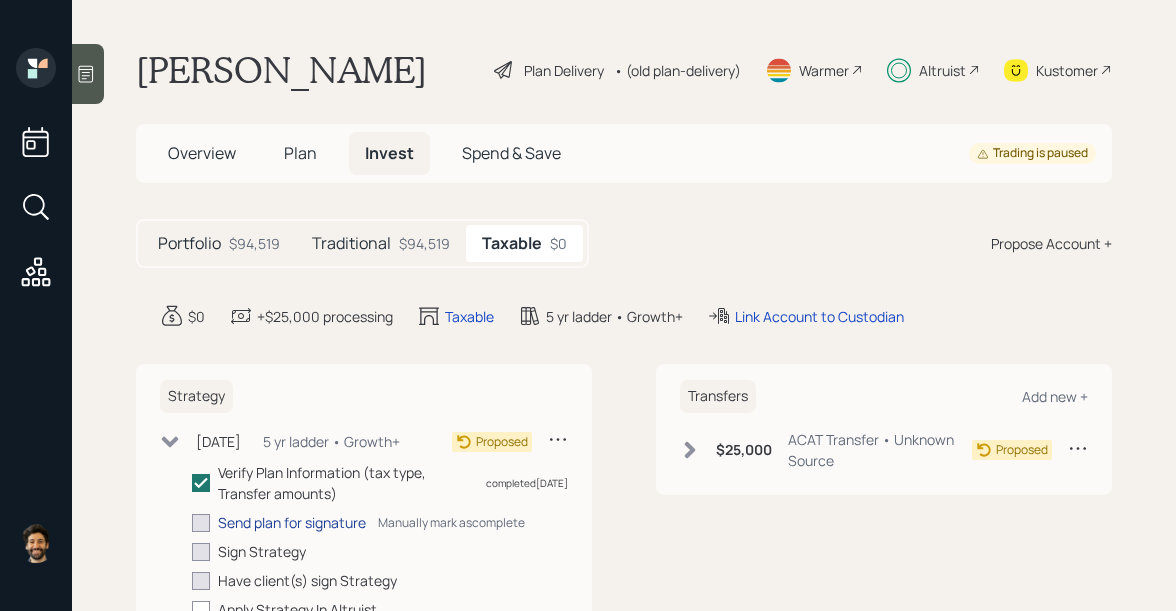 click on "Send plan for signature" at bounding box center [292, 522] 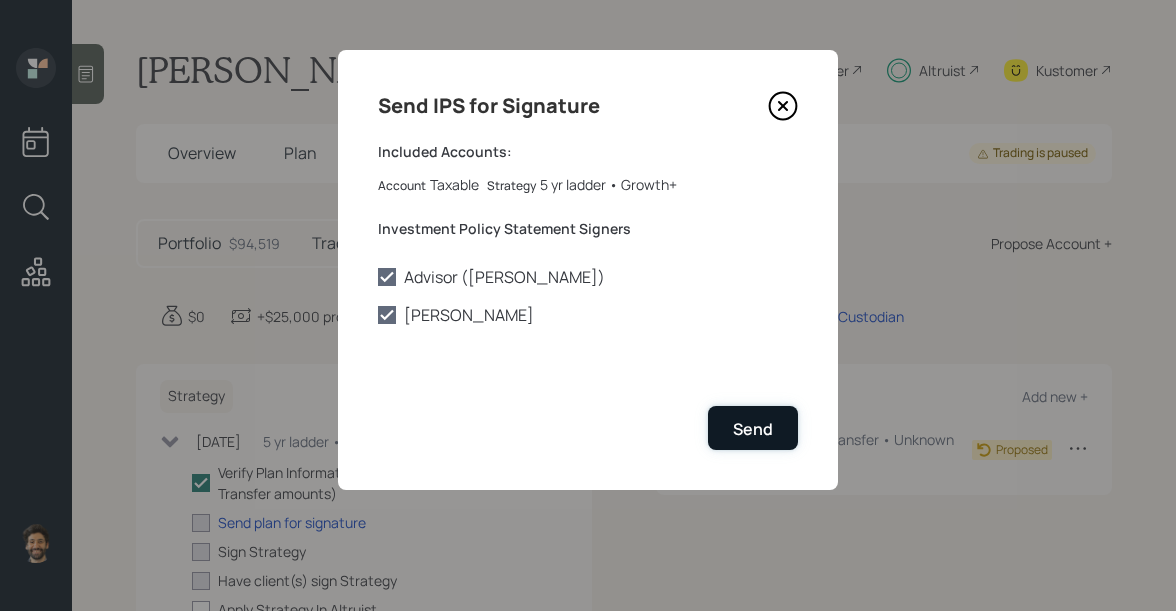 click on "Send" at bounding box center [753, 427] 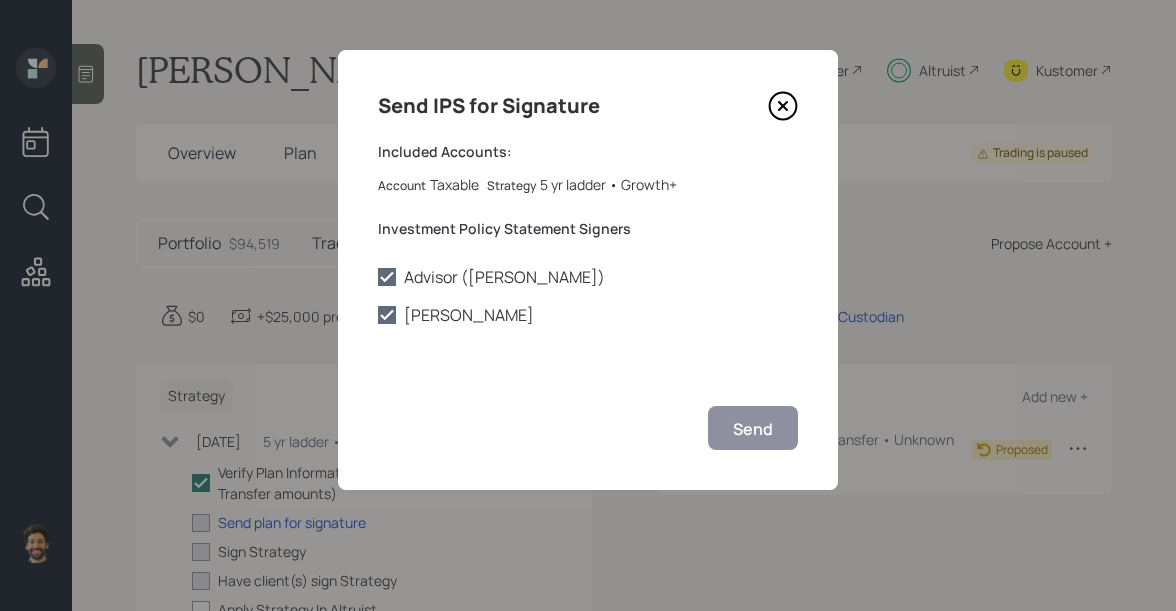 checkbox on "true" 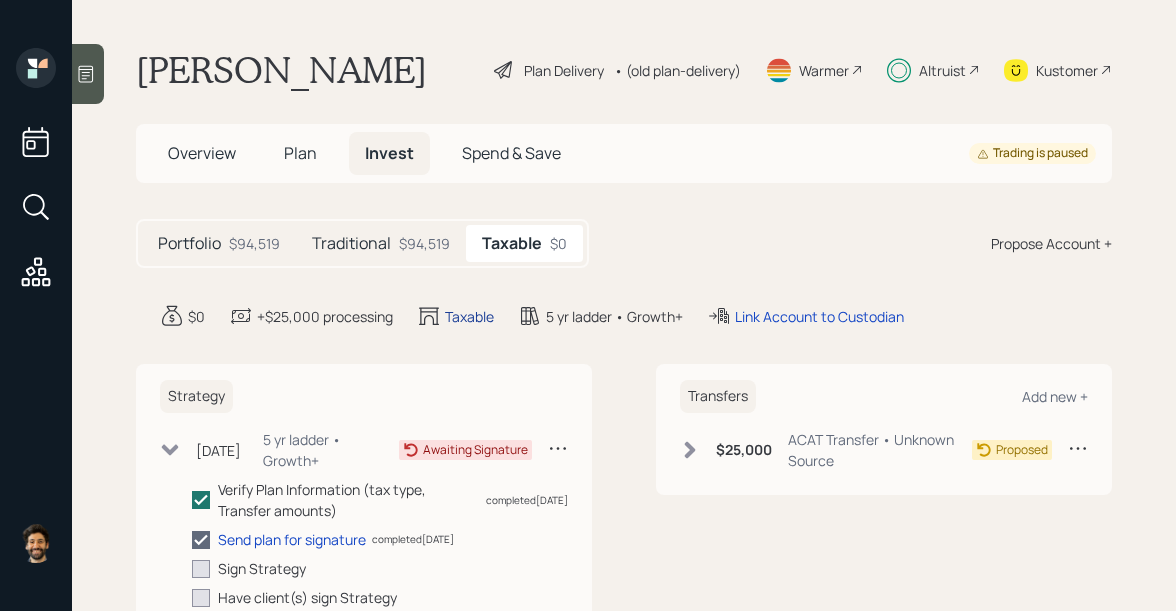 click on "Taxable" at bounding box center [469, 316] 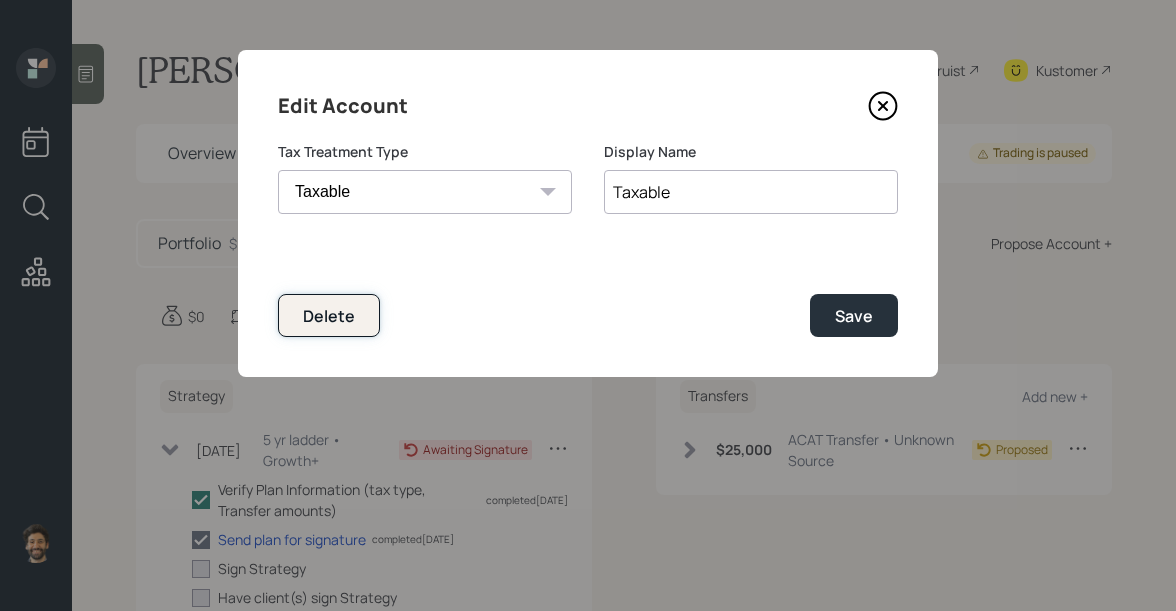 click on "Delete" at bounding box center [329, 316] 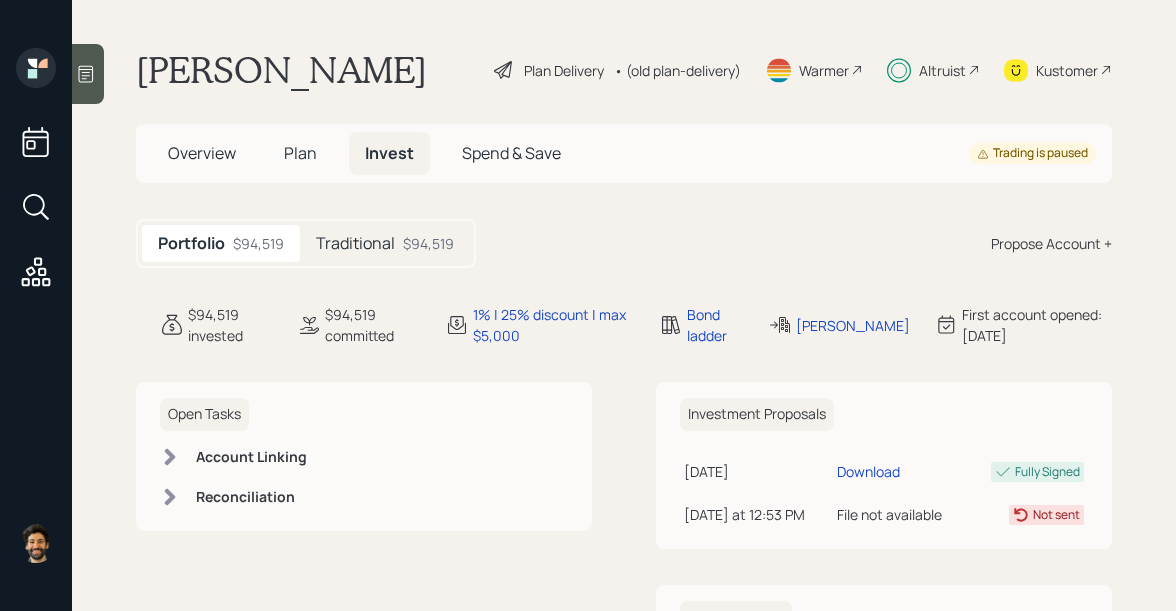 click on "Propose Account +" at bounding box center [1051, 243] 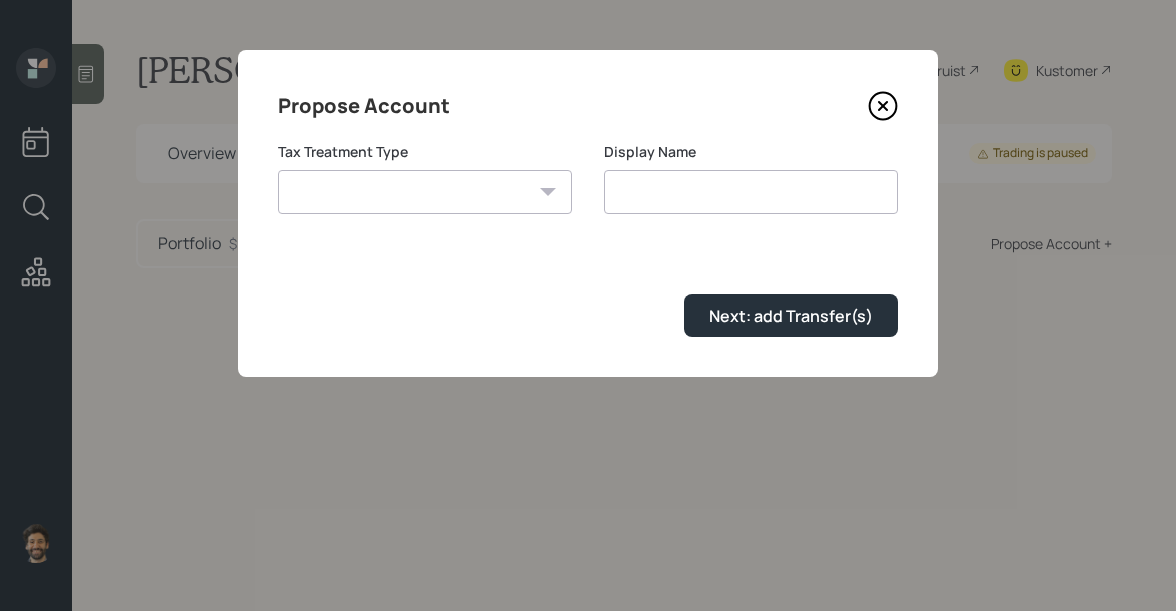 click on "Roth Taxable Traditional" at bounding box center [425, 192] 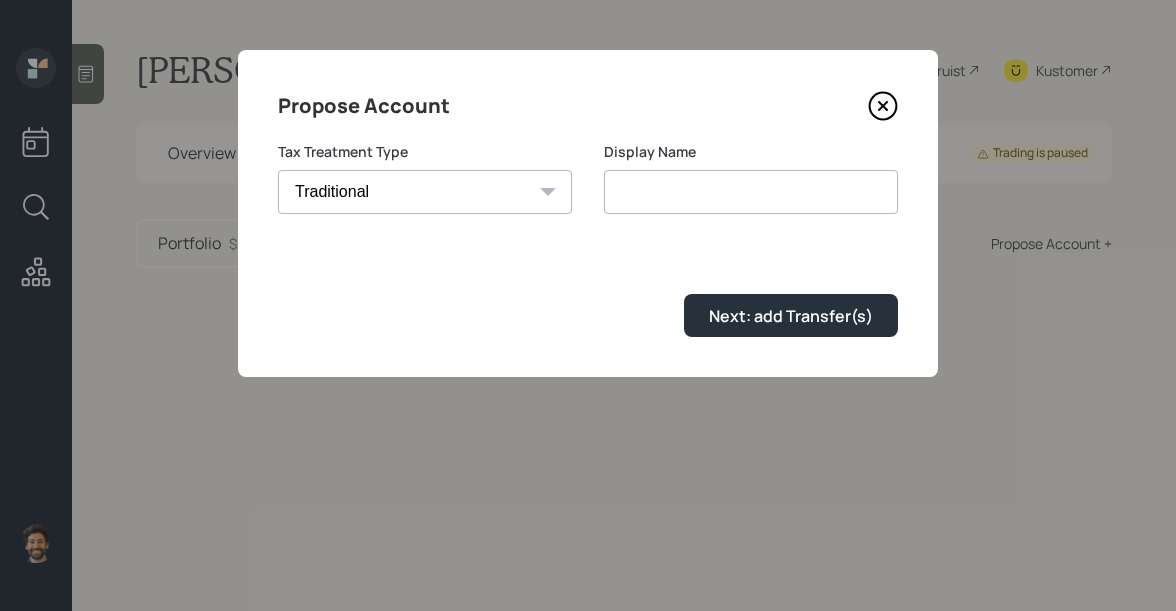 type on "Traditional" 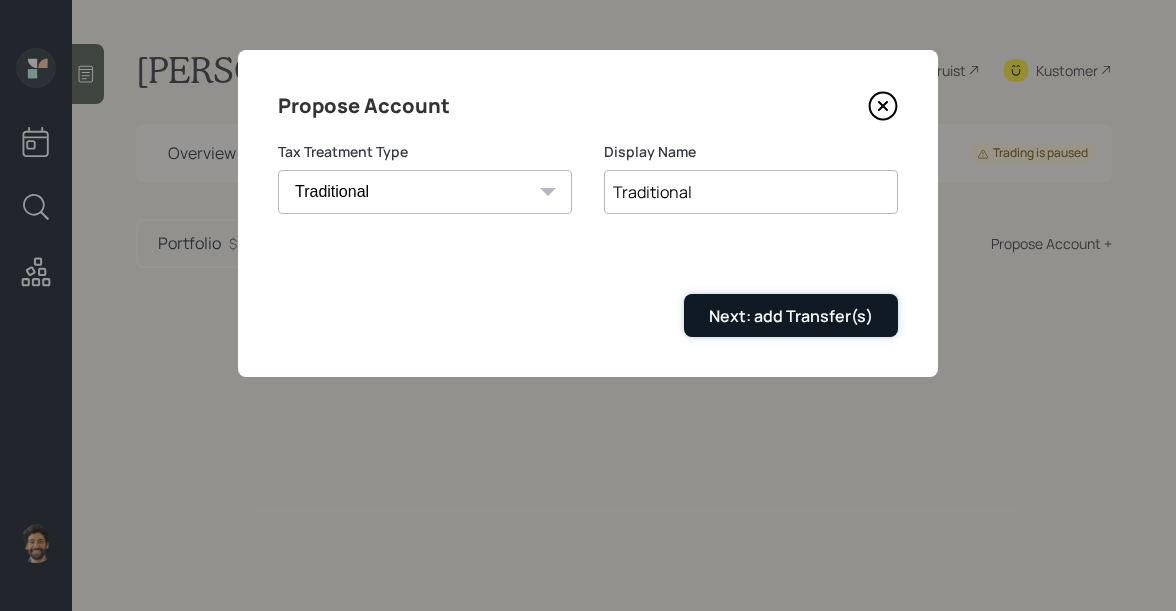 click on "Next: add Transfer(s)" at bounding box center [791, 316] 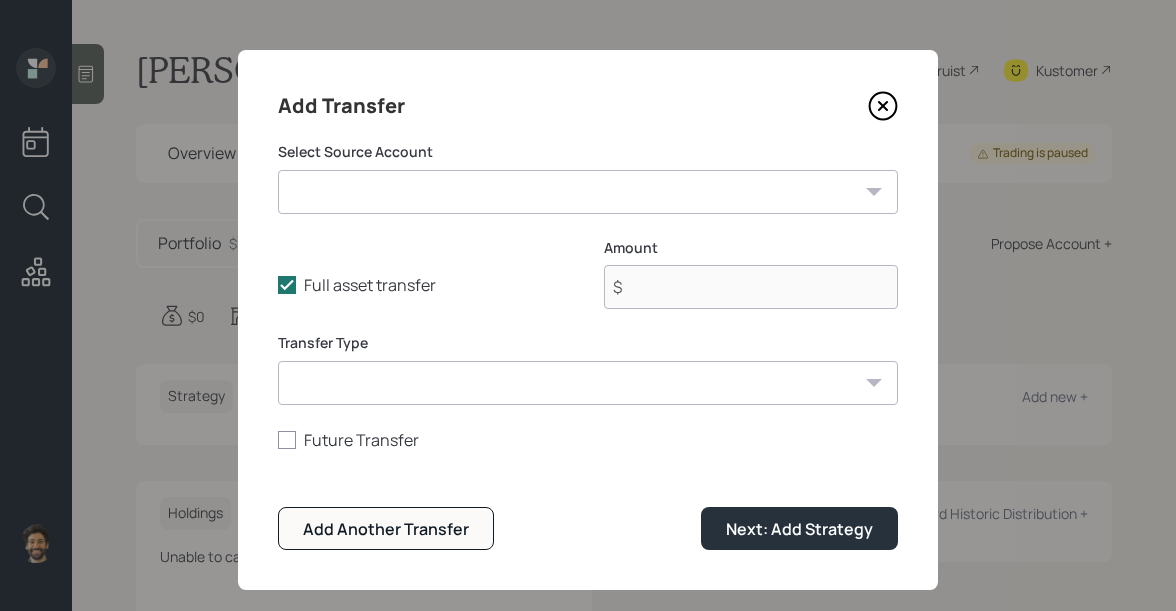 click on "Checking / Saving ($144,000 | Emergency Fund) Fidelity Previous 401k (Move Q1 2026) ($43,586 | 401(k)) IRA (Bankers life annuity)  ($193,357 | IRA) Beni IRA ($38,400 | IRA)" at bounding box center [588, 192] 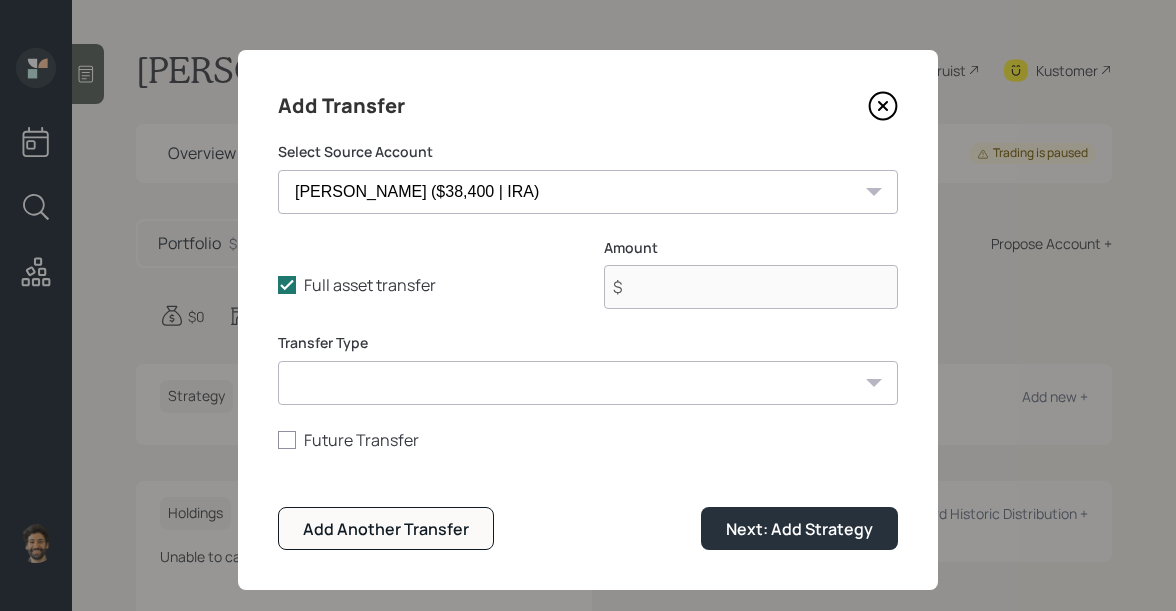 type on "$ 38,400" 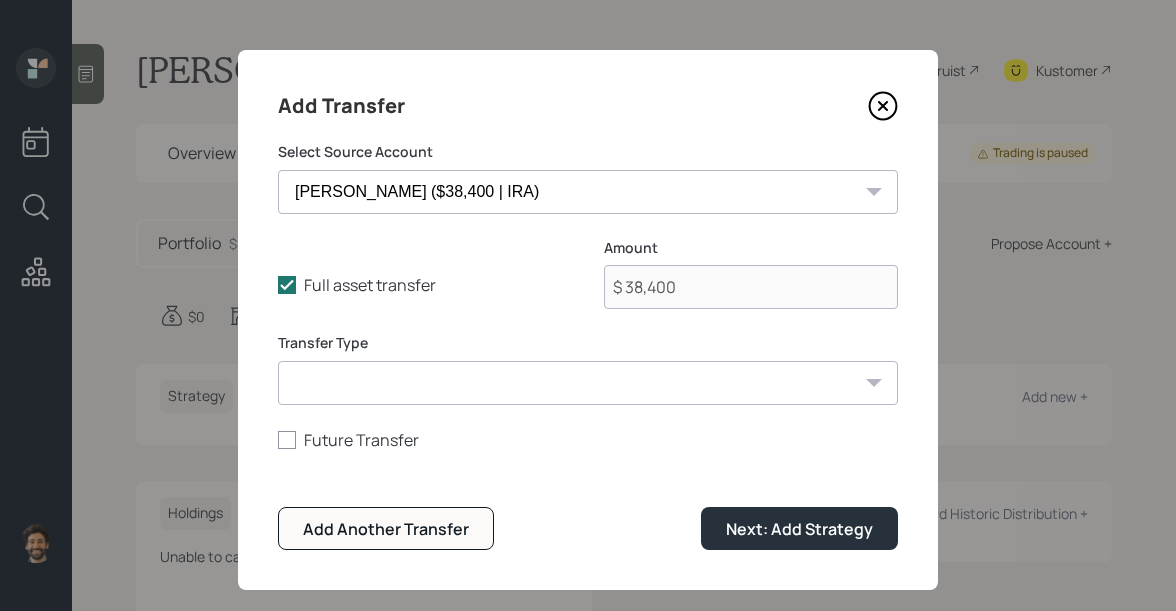 click on "Select Source Account Checking / Saving ($144,000 | Emergency Fund) Fidelity Previous 401k (Move Q1 2026) ($43,586 | 401(k)) IRA (Bankers life annuity)  ($193,357 | IRA) Beni IRA ($38,400 | IRA) Full asset transfer Check this option when we expect the entire asset to be transferred to this account Amount $ 38,400 Transfer Type ACAT Transfer Non ACAT Transfer Capitalize Rollover Rollover Deposit Future Transfer Add Another Transfer Next: Add Strategy" at bounding box center [588, 346] 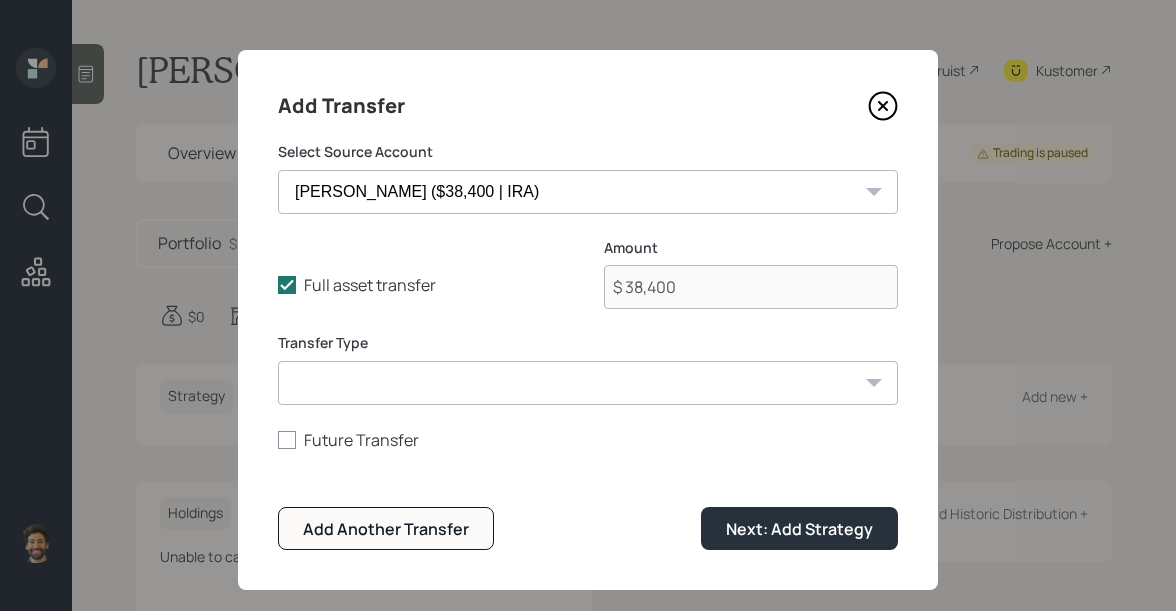 click on "ACAT Transfer Non ACAT Transfer Capitalize Rollover Rollover Deposit" at bounding box center (588, 383) 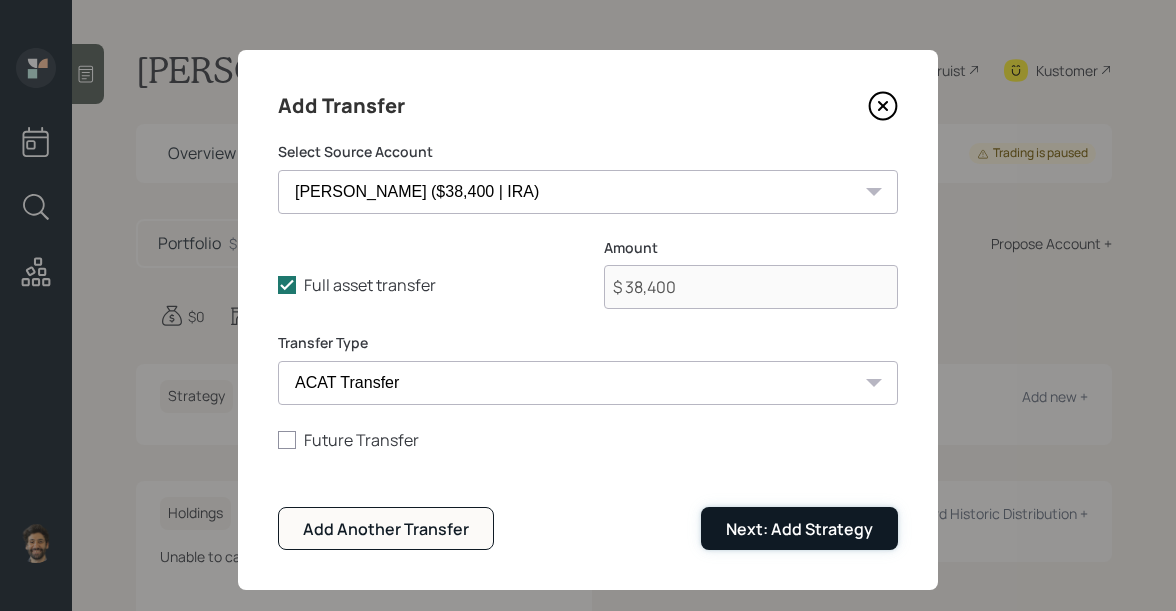 click on "Next: Add Strategy" at bounding box center (799, 529) 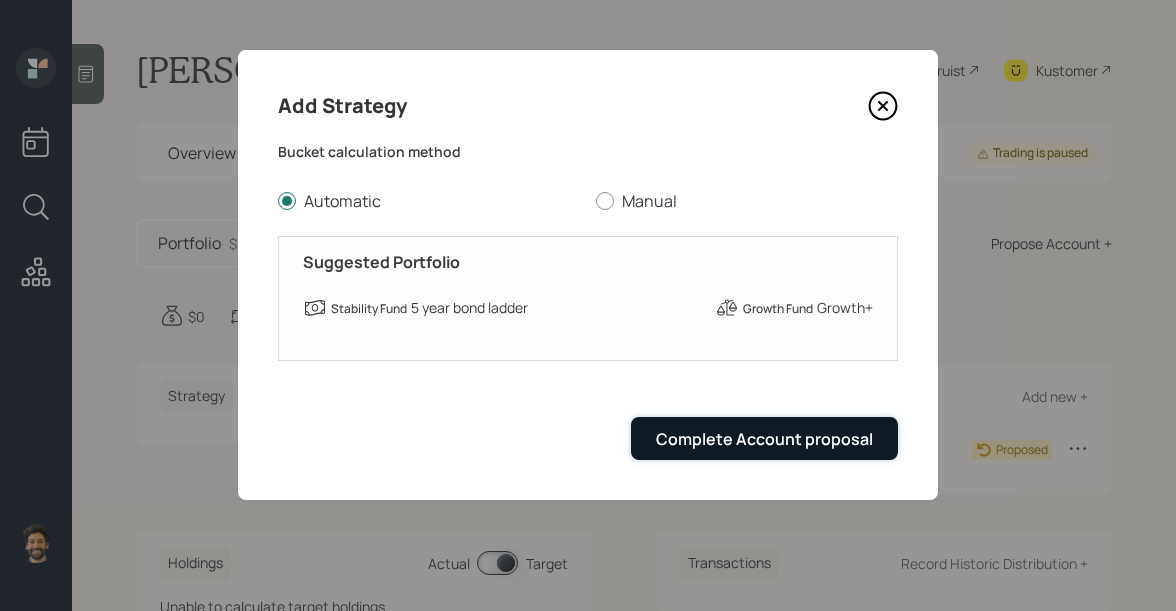 click on "Complete Account proposal" at bounding box center [764, 438] 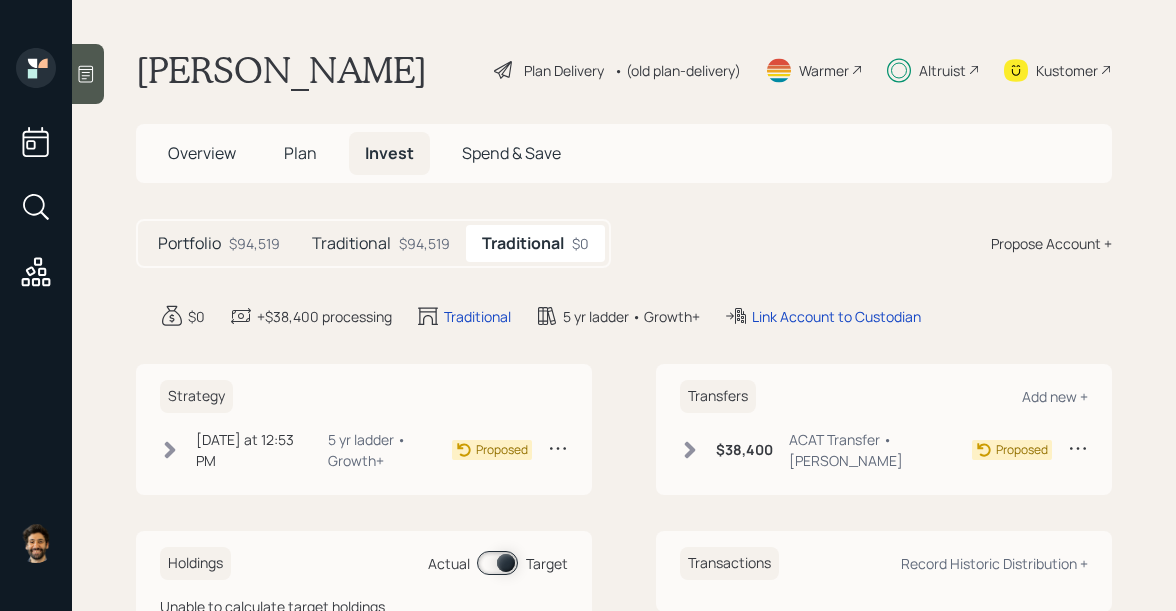 click on "Traditional" at bounding box center [351, 243] 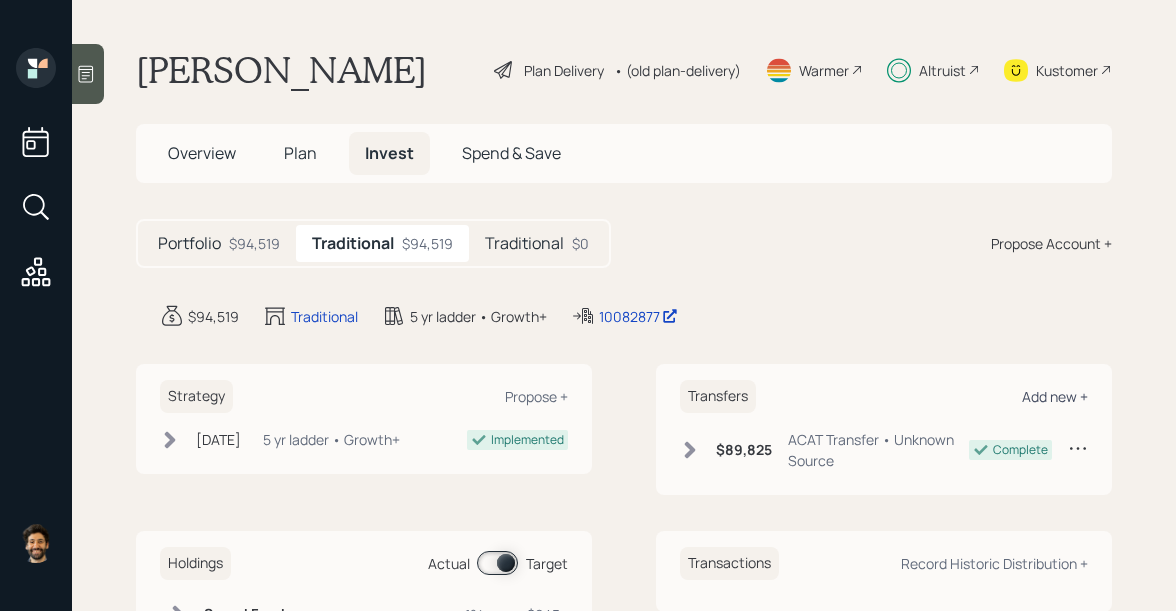 click on "Add new +" at bounding box center [1055, 396] 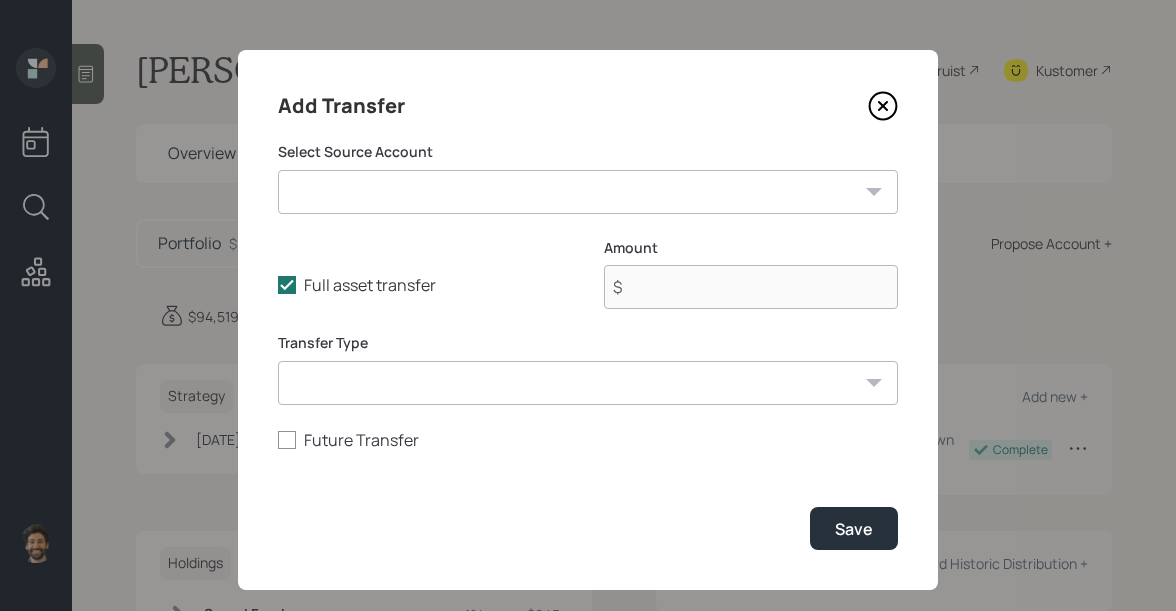click on "Checking / Saving ($144,000 | Emergency Fund) Fidelity Previous 401k (Move Q1 2026) ($43,586 | 401(k)) IRA (Bankers life annuity)  ($193,357 | IRA) Beni IRA ($38,400 | IRA)" at bounding box center (588, 192) 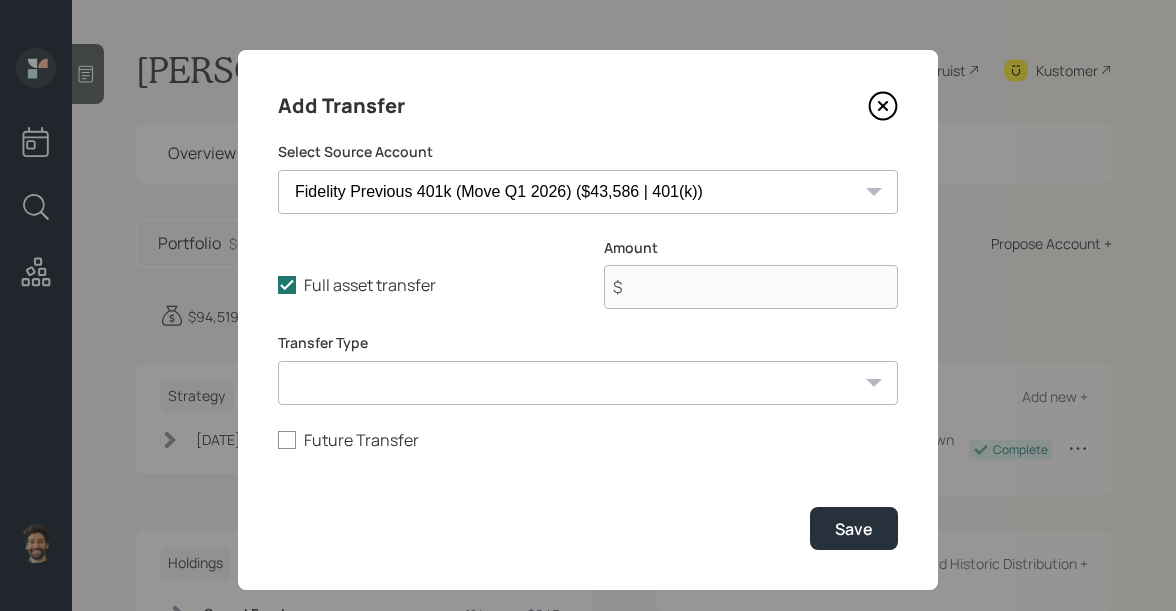 type on "$ 43,586" 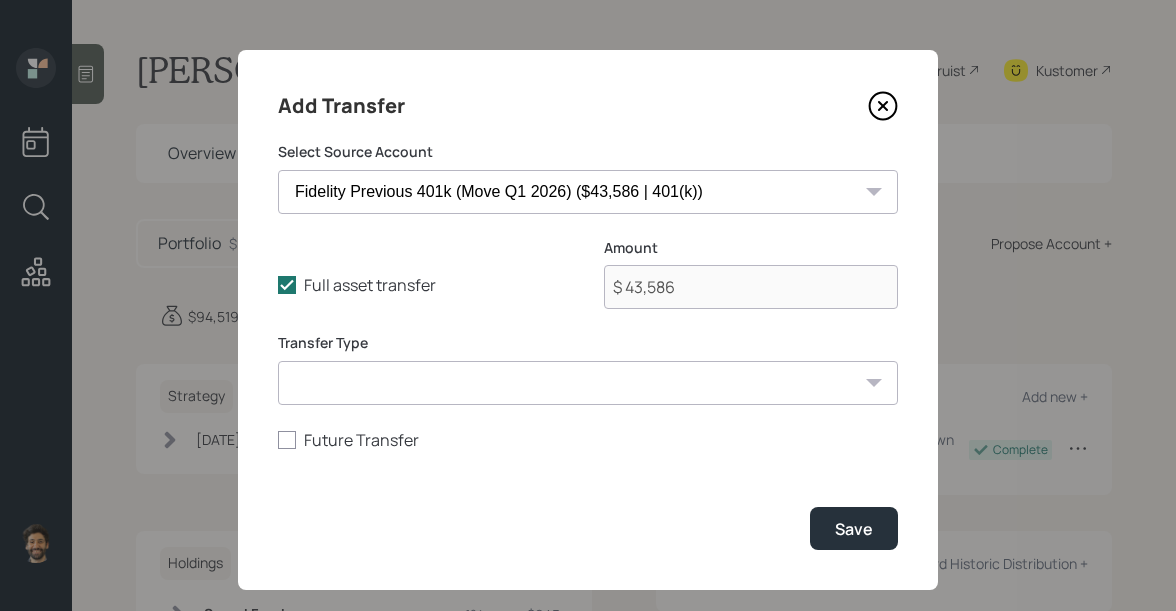 click on "ACAT Transfer Non ACAT Transfer Capitalize Rollover Rollover Deposit" at bounding box center (588, 383) 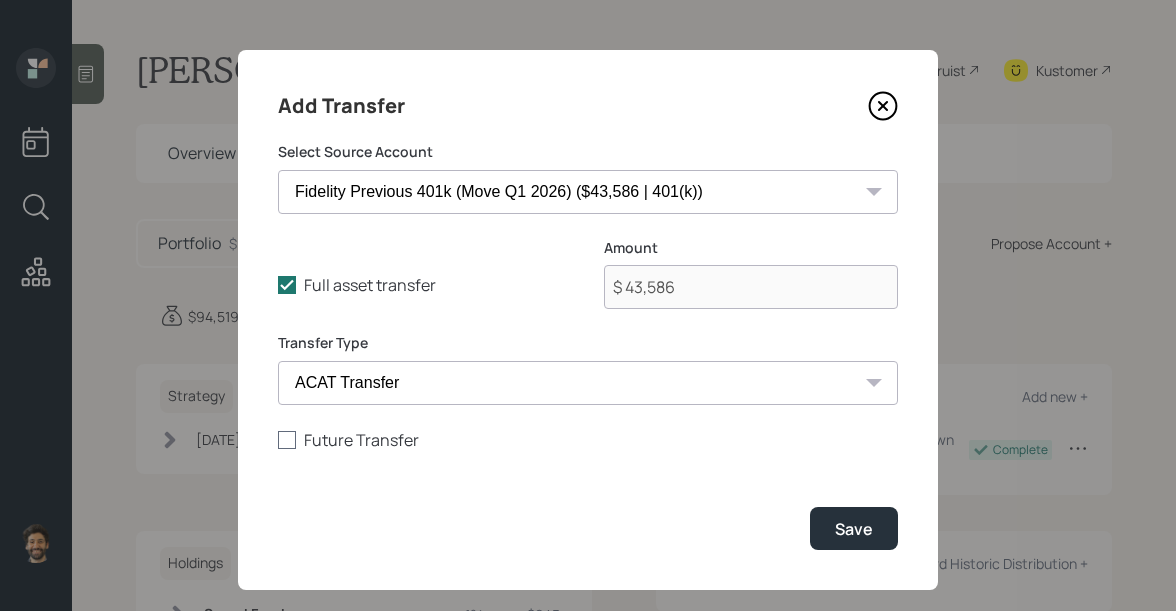 click on "Future Transfer" at bounding box center (588, 440) 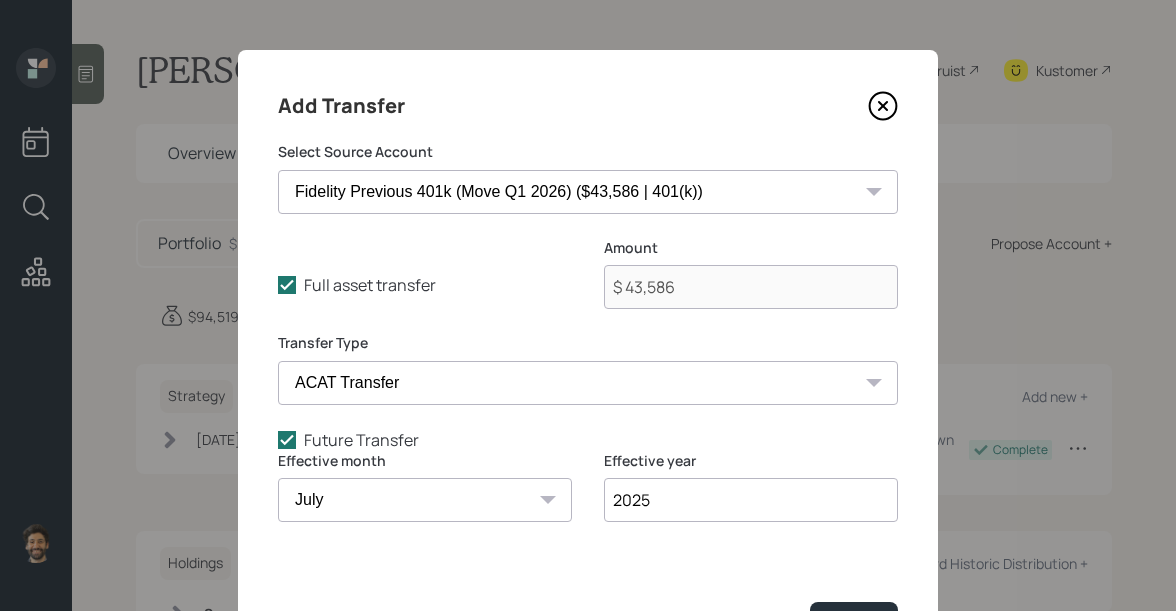 click on "January February March April May June July August September October November December" at bounding box center [425, 500] 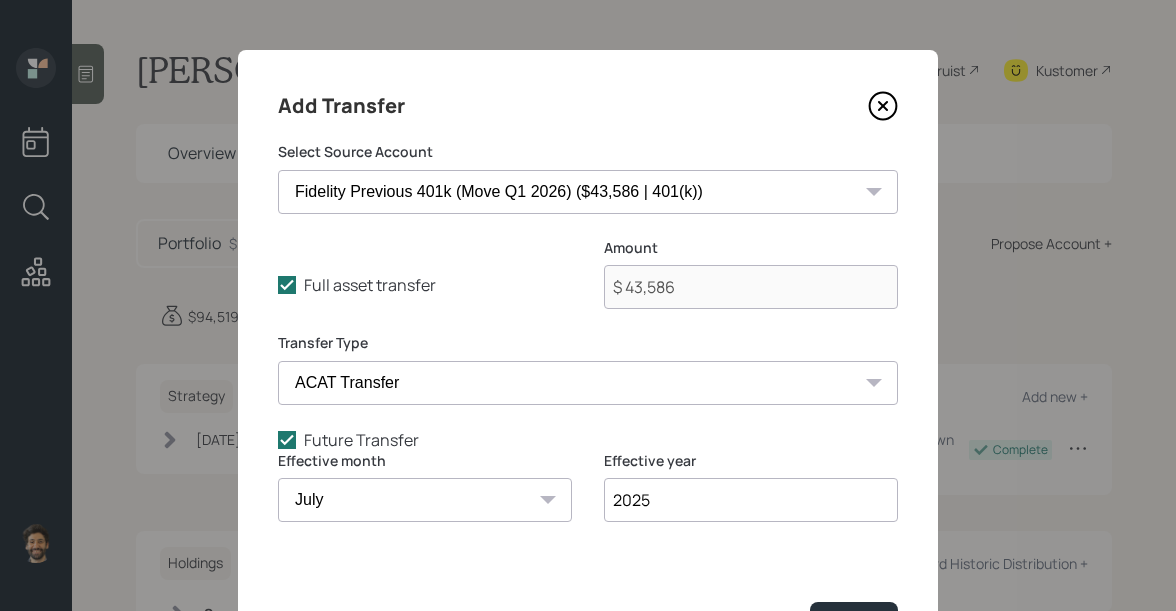 select on "4" 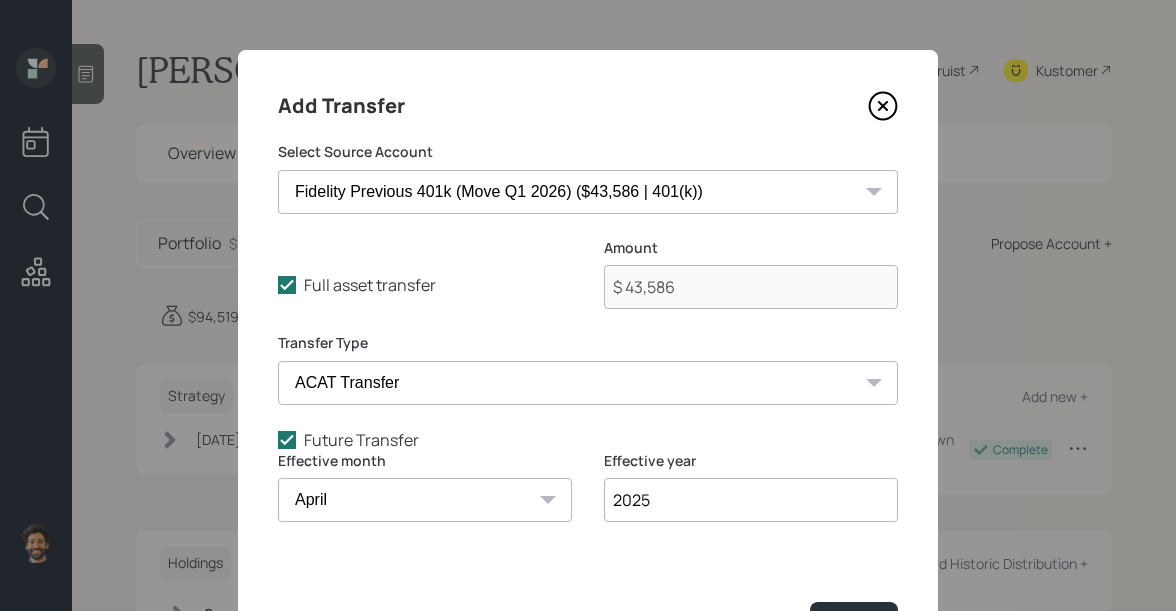 click on "2025" at bounding box center (751, 500) 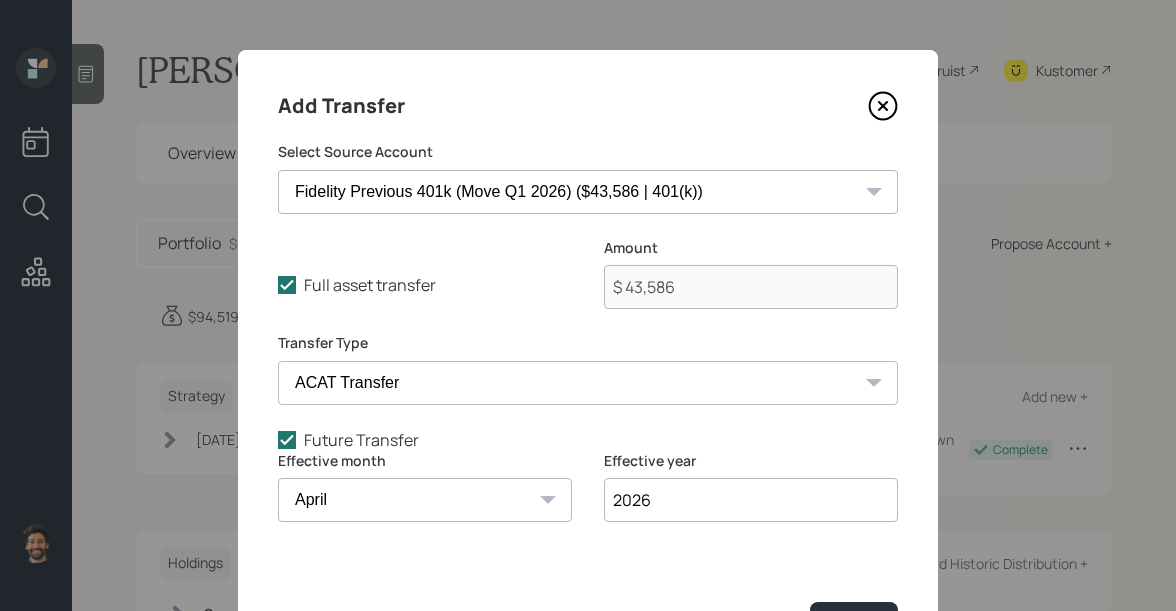 type on "2026" 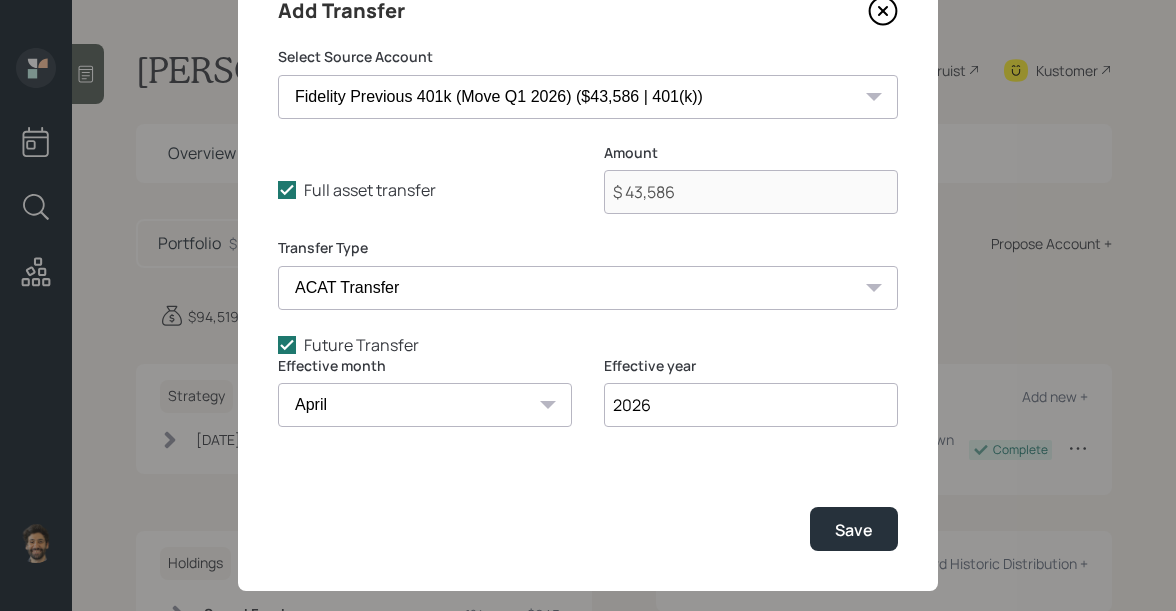 scroll, scrollTop: 125, scrollLeft: 0, axis: vertical 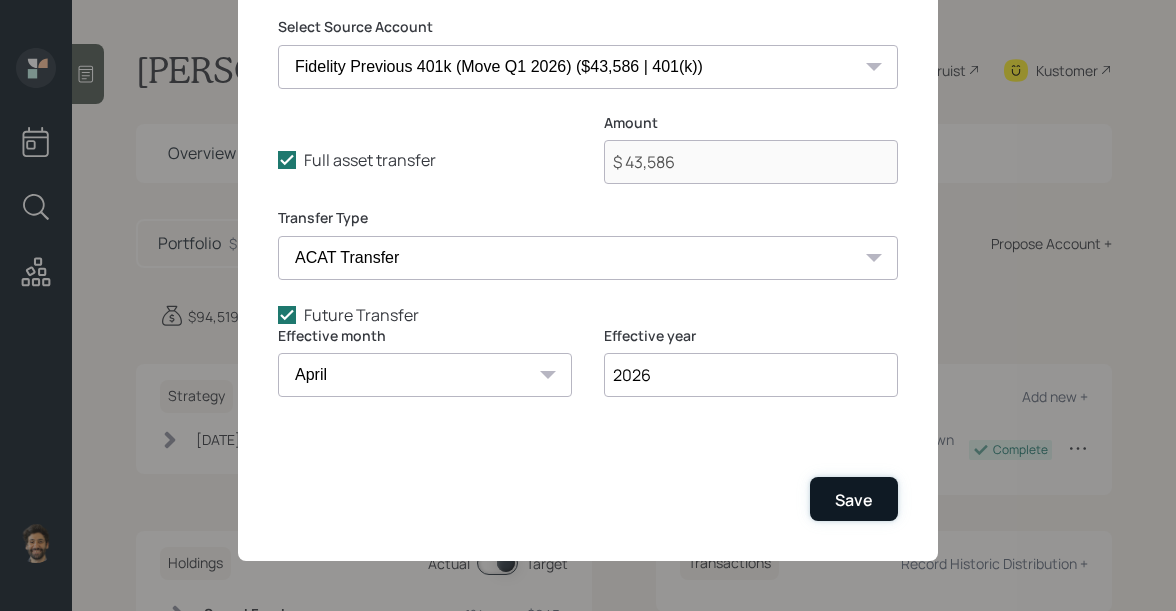 click on "Save" at bounding box center (854, 498) 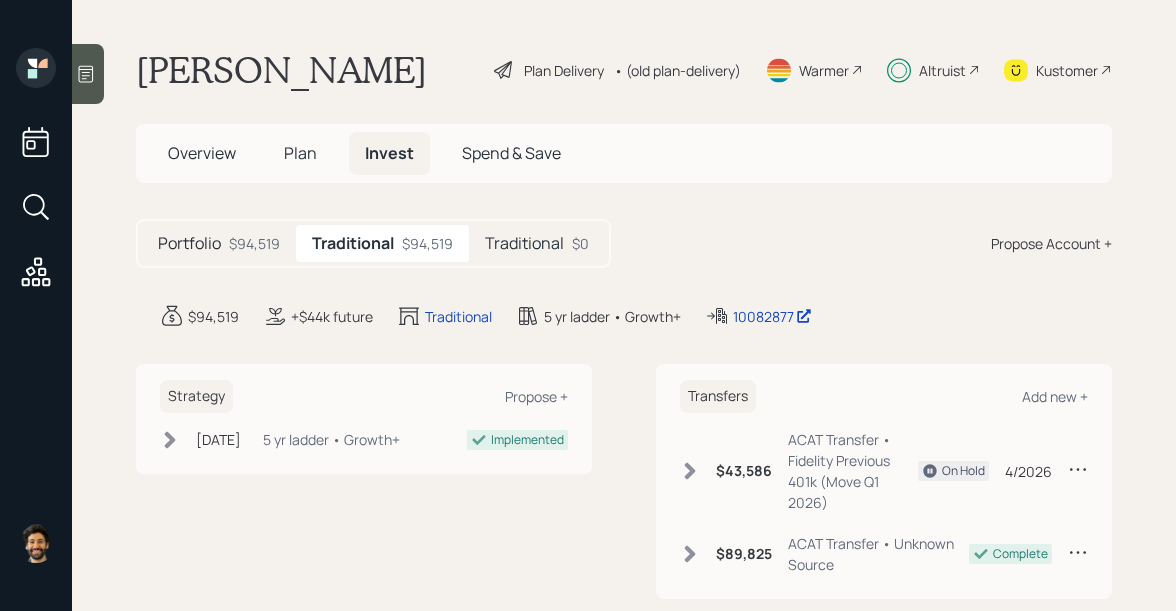 click on "Portfolio $94,519 Traditional $94,519 Traditional $0" at bounding box center (373, 243) 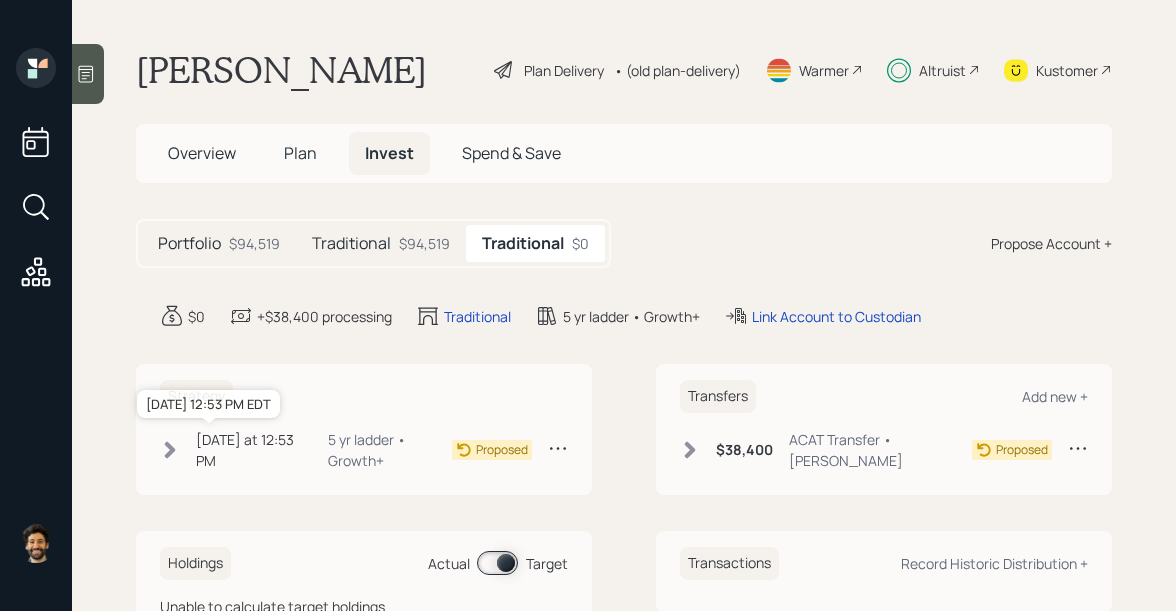 click on "Today at 12:53 PM" at bounding box center (251, 450) 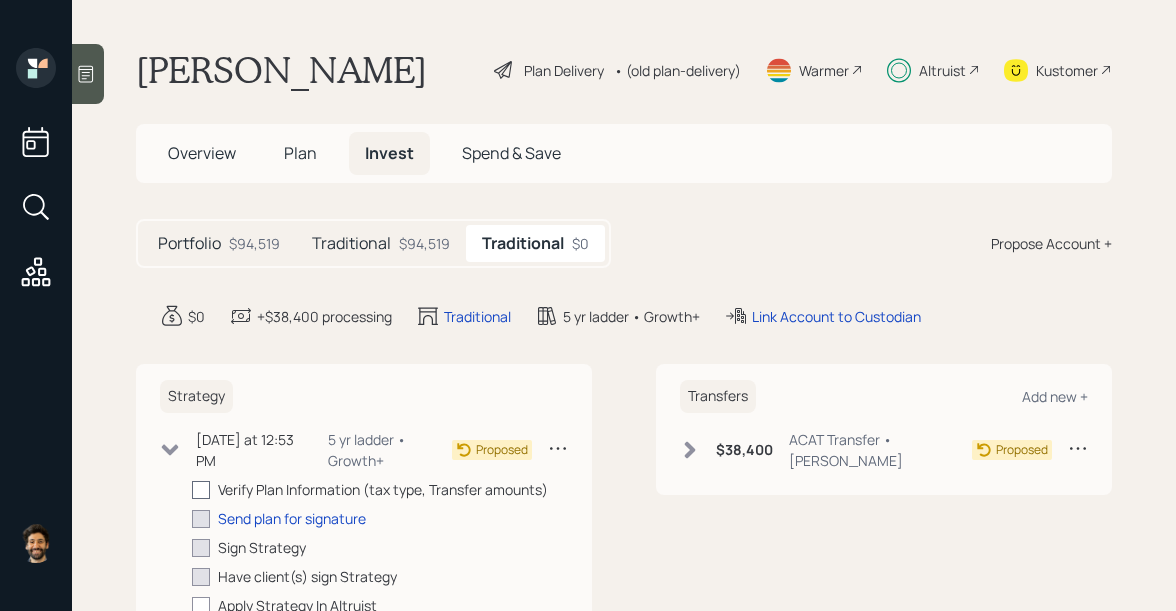 click at bounding box center (201, 490) 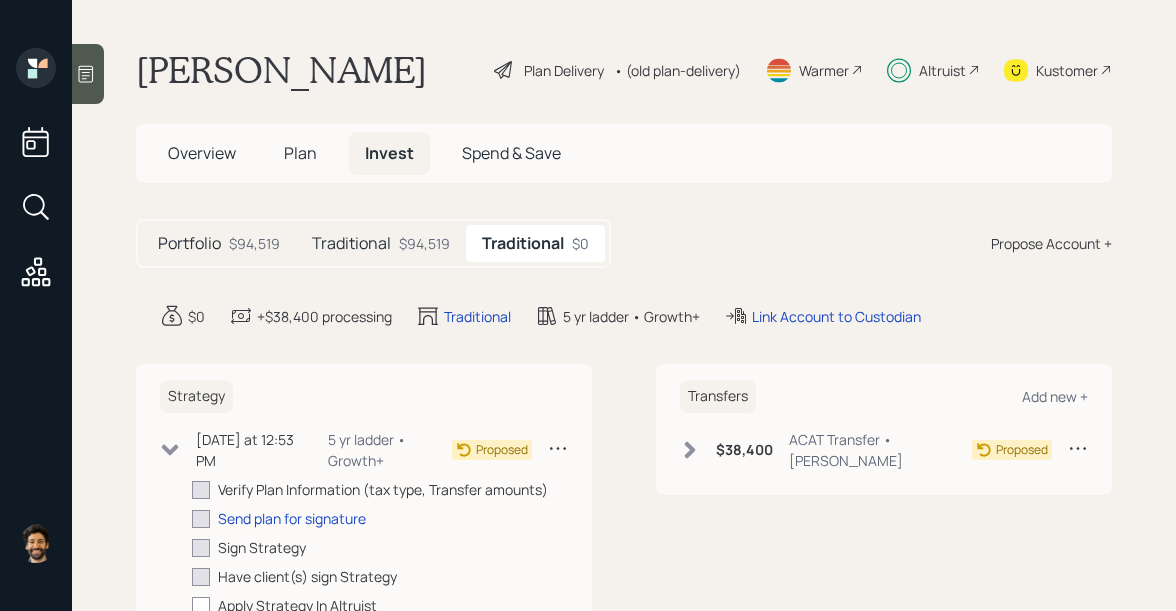 checkbox on "true" 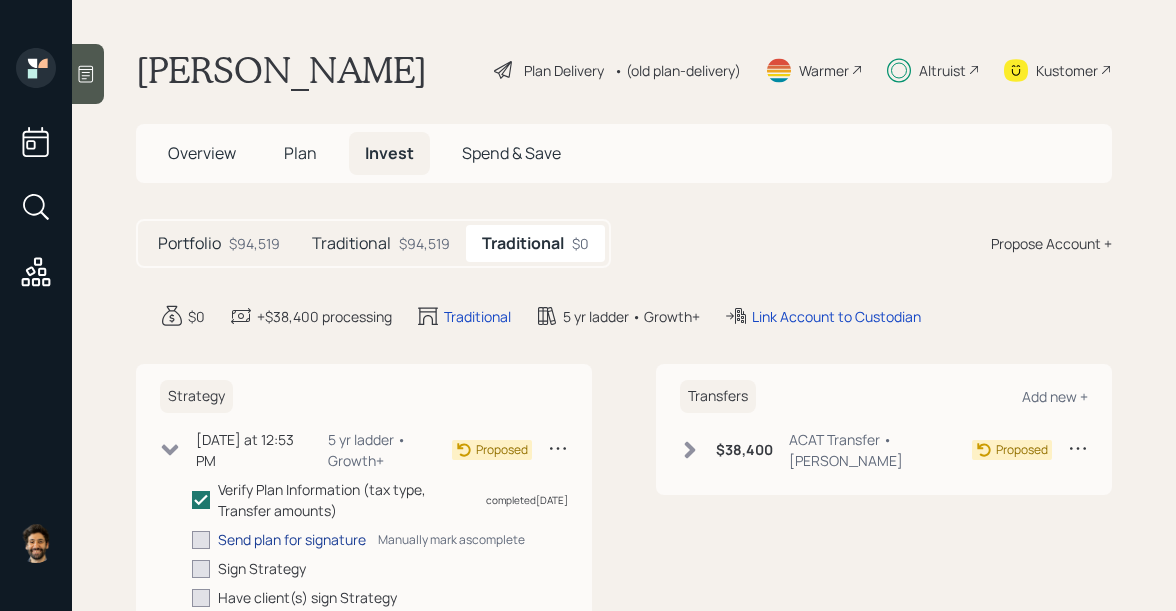 click on "Send plan for signature" at bounding box center [292, 539] 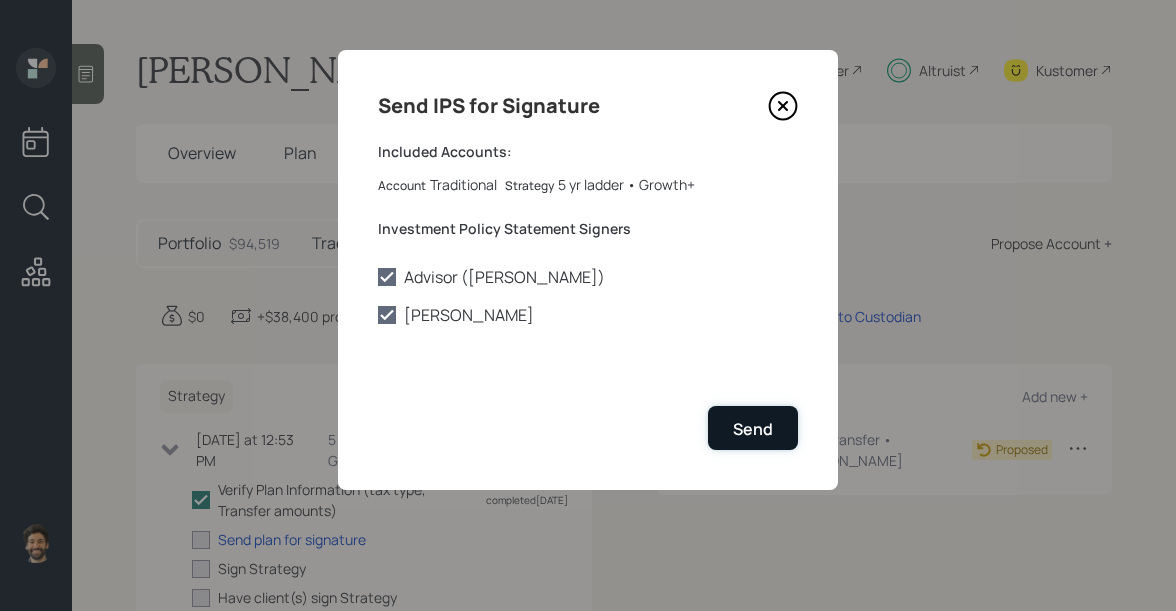 click on "Send" at bounding box center [753, 427] 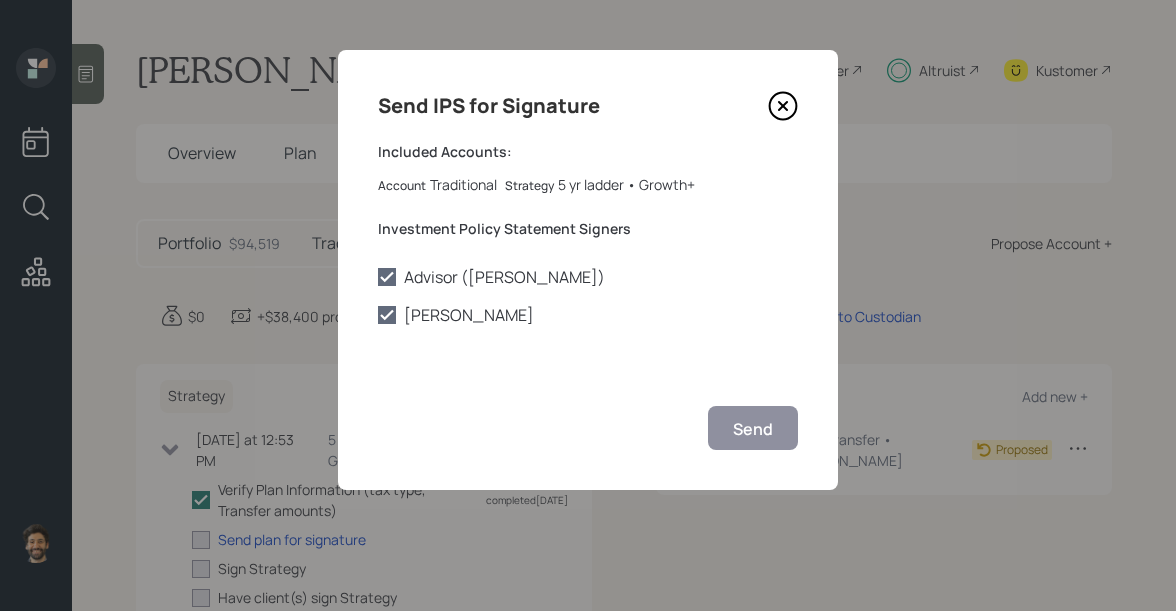 checkbox on "true" 